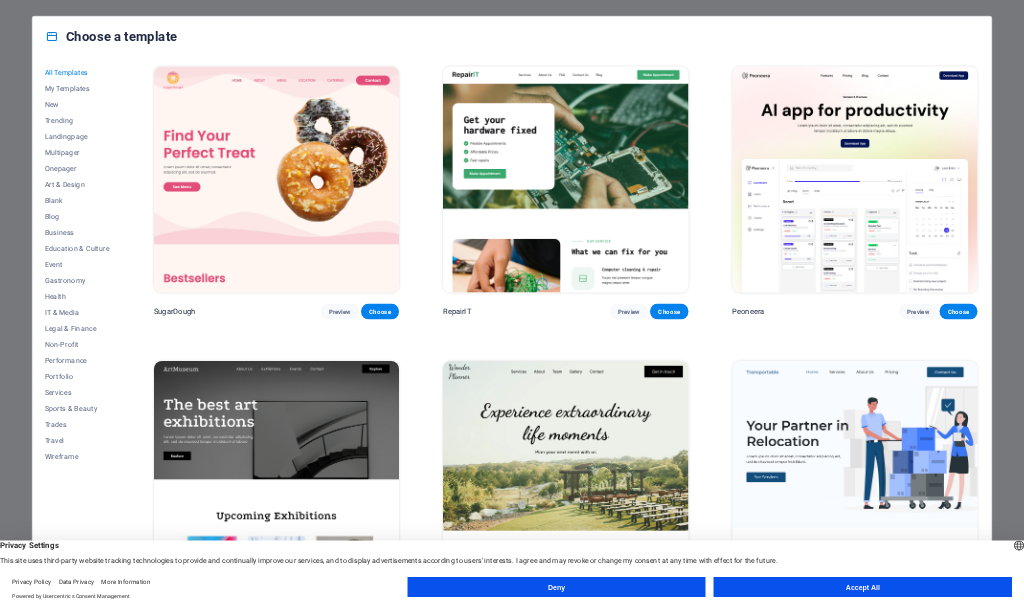 scroll, scrollTop: 0, scrollLeft: 0, axis: both 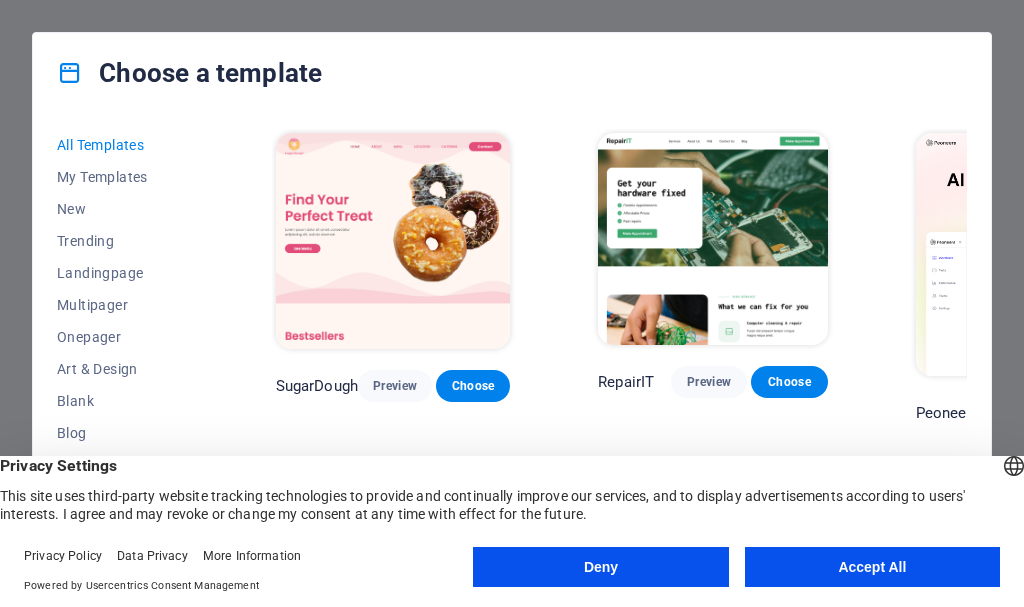 click on "All Templates My Templates New Trending Landingpage Multipager Onepager Art & Design Blank Blog Business Education & Culture Event Gastronomy Health IT & Media Legal & Finance Non-Profit Performance Portfolio Services Sports & Beauty Trades Travel Wireframe SugarDough Preview Choose RepairIT Preview Choose Peoneera Preview Choose Art Museum Preview Choose Wonder Planner Preview Choose Transportable Preview Choose S&L Preview Choose WePaint Preview Choose Eco-Con Preview Choose MeetUp Preview Choose Help & Care Preview Choose Podcaster Preview Choose Academix Preview Choose BIG Barber Shop Preview Choose Health & Food Preview Choose UrbanNest Interiors Preview Choose Green Change Preview Choose The Beauty Temple Preview Choose WeTrain Preview Choose Cleaner Preview Choose Johanna James Preview Choose Delicioso Preview Choose Dream Garden Preview Choose LumeDeAqua Preview Choose Pets Care Preview Choose SafeSpace Preview Choose Midnight Rain Bar Preview Choose Drive Preview Choose Estator Preview Choose Preview" at bounding box center (512, 343) 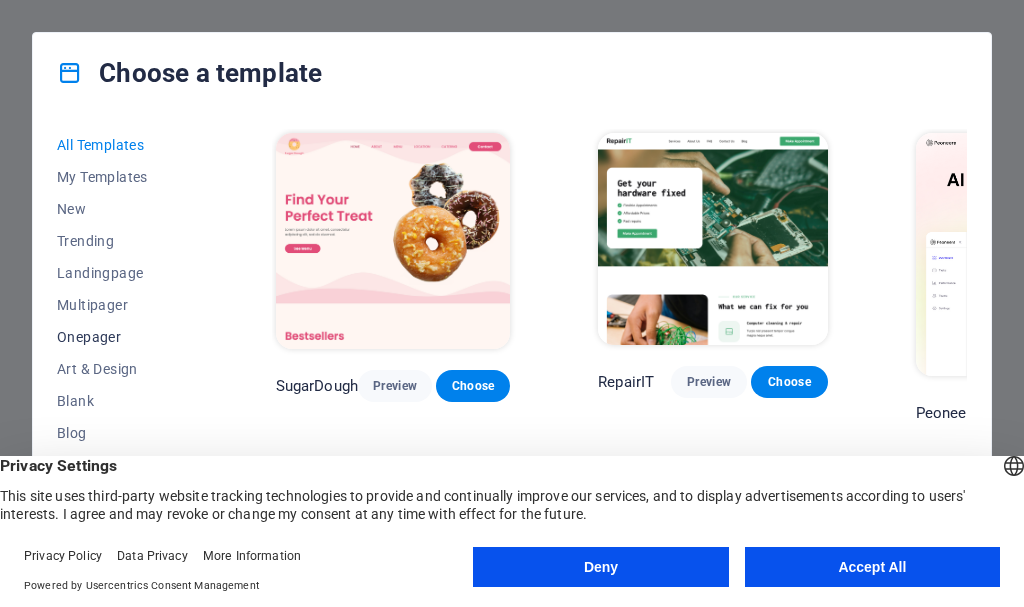 click on "Onepager" at bounding box center [122, 337] 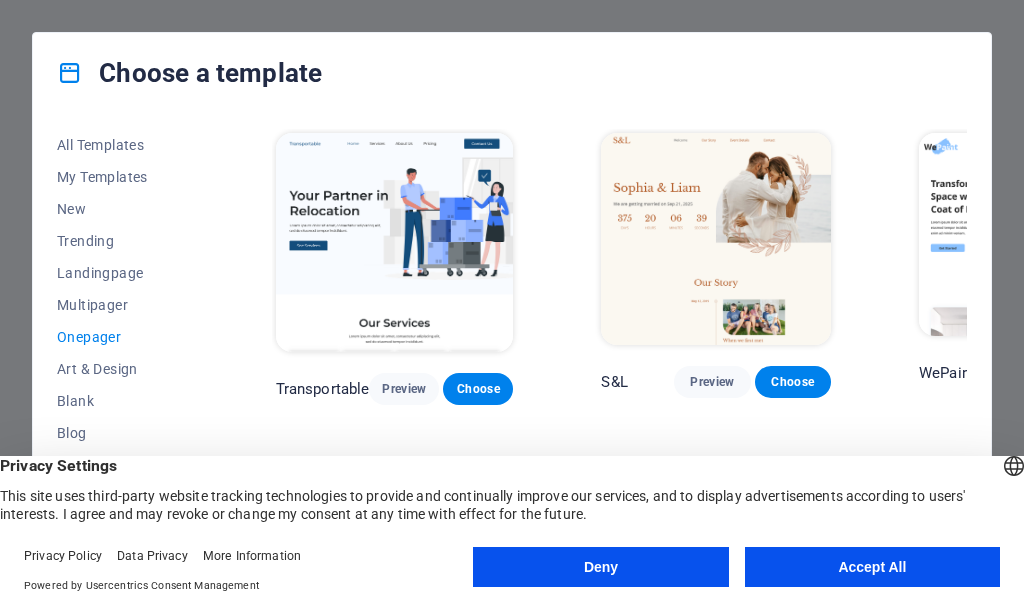 click on "All Templates My Templates New Trending Landingpage Multipager Onepager Art & Design Blank Blog Business Education & Culture Event Gastronomy Health IT & Media Legal & Finance Non-Profit Performance Portfolio Services Sports & Beauty Trades Travel Wireframe Transportable Preview Choose S&L Preview Choose WePaint Preview Choose Eco-Con Preview Choose MeetUp Preview Choose Podcaster Preview Choose UrbanNest Interiors Preview Choose Green Change Preview Choose Cleaner Preview Choose Johanna James Preview Choose Drive Preview Choose Wanderlust Preview Choose BERLIN Preview Choose Gadgets Preview Choose Max Hatzy Preview Choose Handyman Preview Choose Blogger Preview Choose Création Preview Choose Pesk Preview Choose Priodas Preview Choose Wireframe One Preview Choose Evergreen Preview Choose Kids-Events Preview Choose CleanCar Preview Choose Protector Preview Choose Pizzeria Di Dio Preview Choose Vinyasa Preview Choose Maki Preview Choose Woody Preview Choose BRGs Preview Choose Genius Preview Choose Volare Opus" at bounding box center (512, 343) 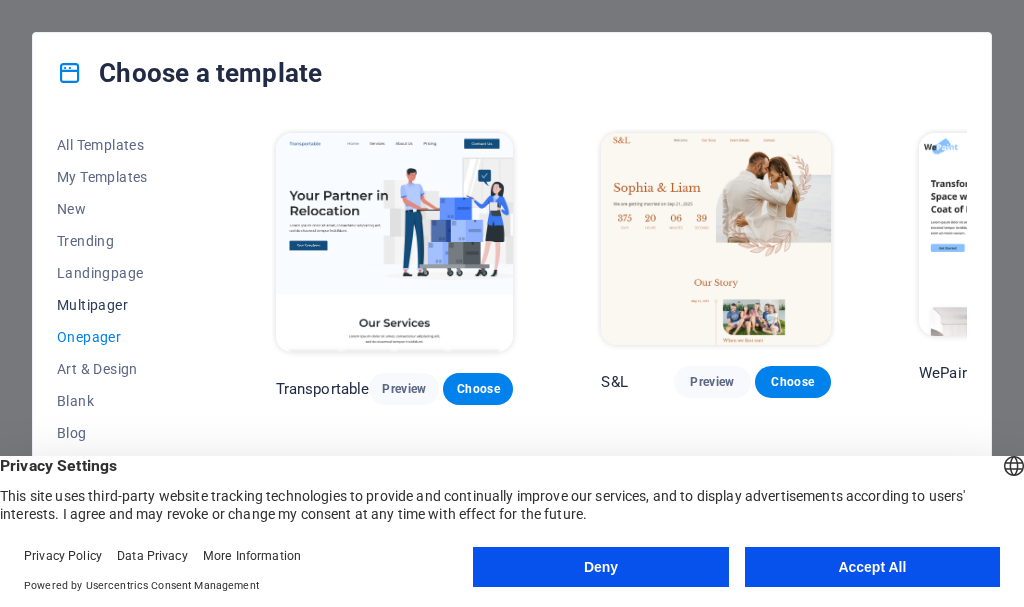click on "Multipager" at bounding box center (122, 305) 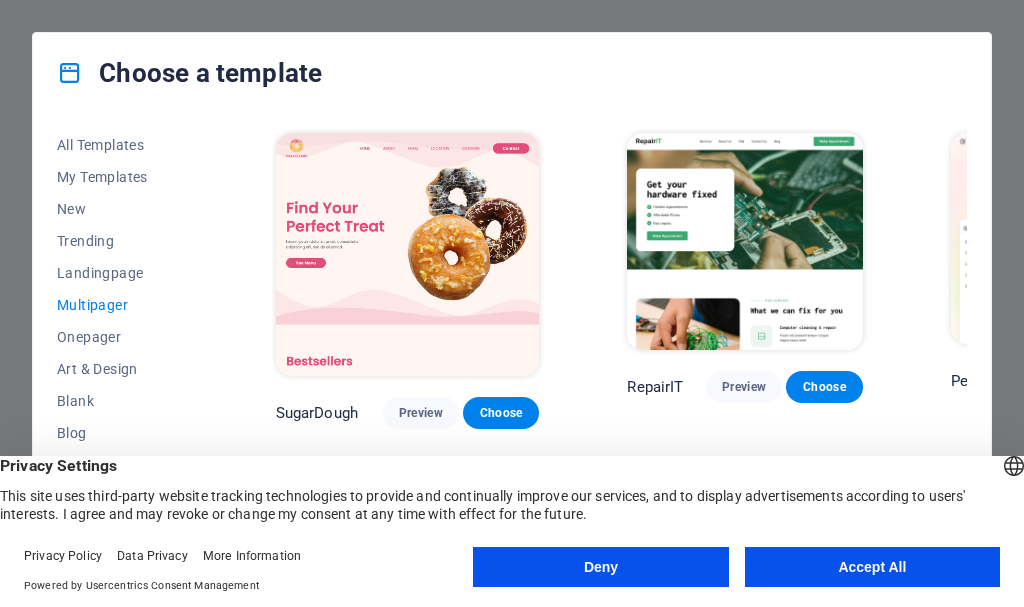 click on "All Templates My Templates New Trending Landingpage Multipager Onepager Art & Design Blank Blog Business Education & Culture Event Gastronomy Health IT & Media Legal & Finance Non-Profit Performance Portfolio Services Sports & Beauty Trades Travel Wireframe SugarDough Preview Choose RepairIT Preview Choose Peoneera Preview Choose Art Museum Preview Choose Wonder Planner Preview Choose Help & Care Preview Choose Academix Preview Choose BIG Barber Shop Preview Choose Health & Food Preview Choose The Beauty Temple Preview Choose WeTrain Preview Choose Delicioso Preview Choose Dream Garden Preview Choose LumeDeAqua Preview Choose Pets Care Preview Choose SafeSpace Preview Choose Midnight Rain Bar Preview Choose Estator Preview Choose Health Group Preview Choose MakeIt Agency Preview Choose WeSpa Preview Choose CoffeeScience Preview Choose CoachLife Preview Choose Cafe de Oceana Preview Choose Denteeth Preview Choose Le Hair Preview Choose TechUp Preview Choose Nolan-Bahler Preview Choose Fashion Preview Choose" at bounding box center [512, 343] 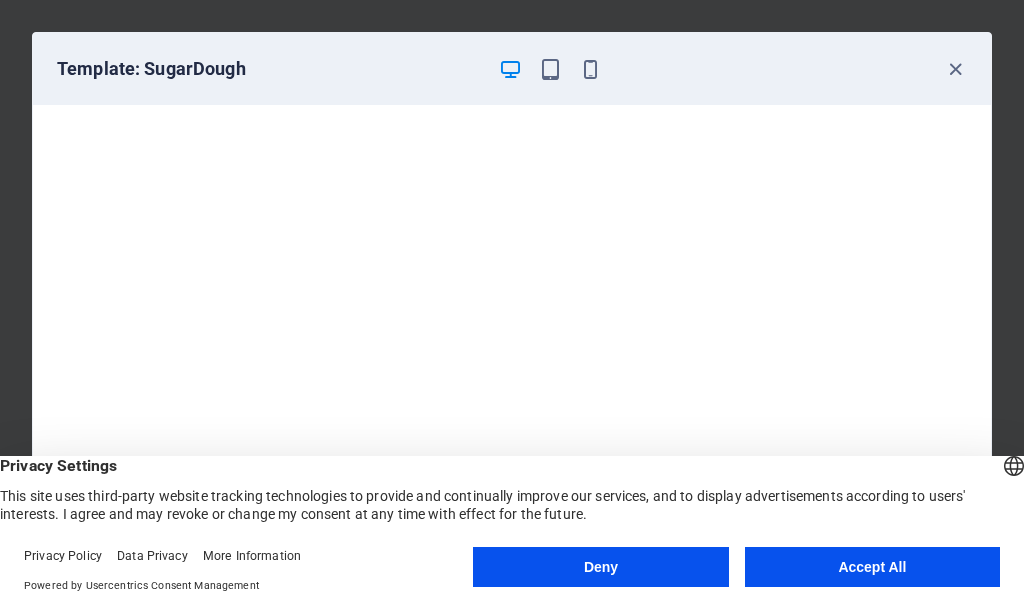 click on "Template: SugarDough" at bounding box center (512, 69) 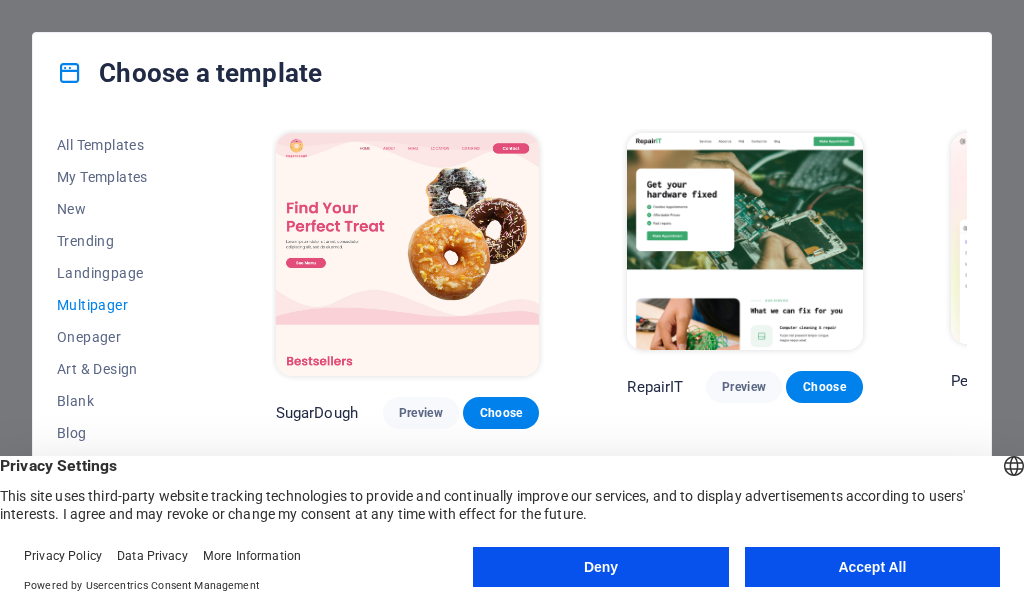 click on "All Templates My Templates New Trending Landingpage Multipager Onepager Art & Design Blank Blog Business Education & Culture Event Gastronomy Health IT & Media Legal & Finance Non-Profit Performance Portfolio Services Sports & Beauty Trades Travel Wireframe SugarDough Preview Choose RepairIT Preview Choose Peoneera Preview Choose Art Museum Preview Choose Wonder Planner Preview Choose Help & Care Preview Choose Academix Preview Choose BIG Barber Shop Preview Choose Health & Food Preview Choose The Beauty Temple Preview Choose WeTrain Preview Choose Delicioso Preview Choose Dream Garden Preview Choose LumeDeAqua Preview Choose Pets Care Preview Choose SafeSpace Preview Choose Midnight Rain Bar Preview Choose Estator Preview Choose Health Group Preview Choose MakeIt Agency Preview Choose WeSpa Preview Choose CoffeeScience Preview Choose CoachLife Preview Choose Cafe de Oceana Preview Choose Denteeth Preview Choose Le Hair Preview Choose TechUp Preview Choose Nolan-Bahler Preview Choose Fashion Preview Choose" at bounding box center [512, 343] 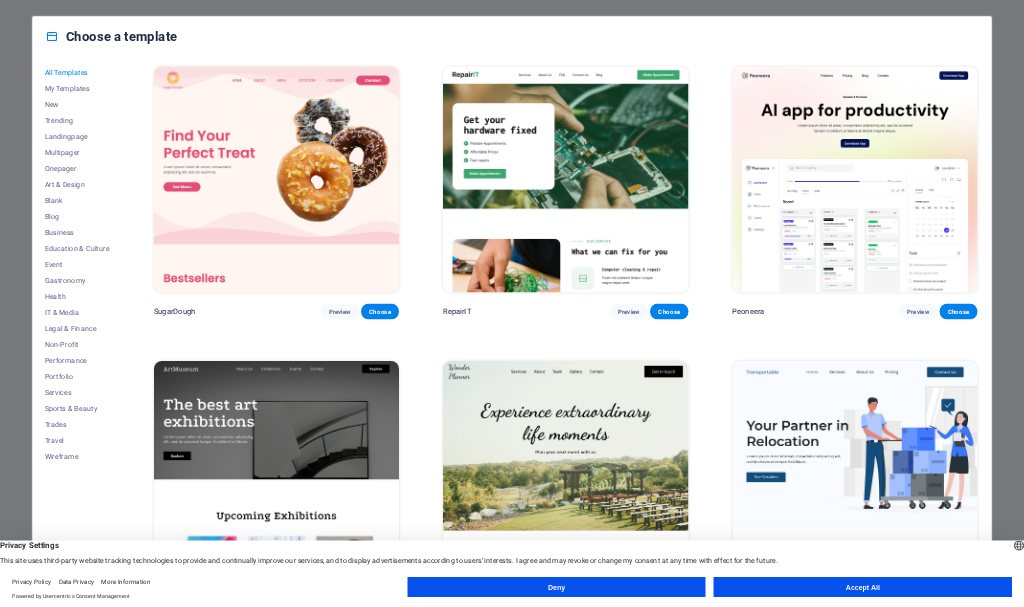 scroll, scrollTop: 0, scrollLeft: 0, axis: both 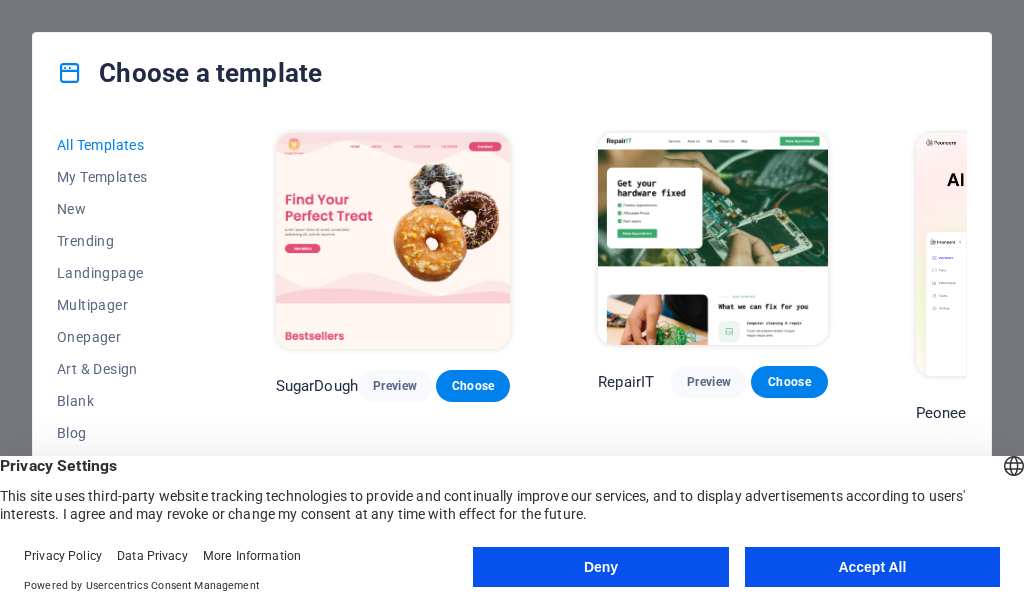 click on "All Templates My Templates New Trending Landingpage Multipager Onepager Art & Design Blank Blog Business Education & Culture Event Gastronomy Health IT & Media Legal & Finance Non-Profit Performance Portfolio Services Sports & Beauty Trades Travel Wireframe SugarDough Preview Choose RepairIT Preview Choose Peoneera Preview Choose Art Museum Preview Choose Wonder Planner Preview Choose Transportable Preview Choose S&L Preview Choose WePaint Preview Choose Eco-Con Preview Choose MeetUp Preview Choose Help & Care Preview Choose Podcaster Preview Choose Academix Preview Choose BIG Barber Shop Preview Choose Health & Food Preview Choose UrbanNest Interiors Preview Choose Green Change Preview Choose The Beauty Temple Preview Choose WeTrain Preview Choose Cleaner Preview Choose Johanna James Preview Choose Delicioso Preview Choose Dream Garden Preview Choose LumeDeAqua Preview Choose Pets Care Preview Choose SafeSpace Preview Choose Midnight Rain Bar Preview Choose Drive Preview Choose Estator Preview Choose Preview" at bounding box center (512, 343) 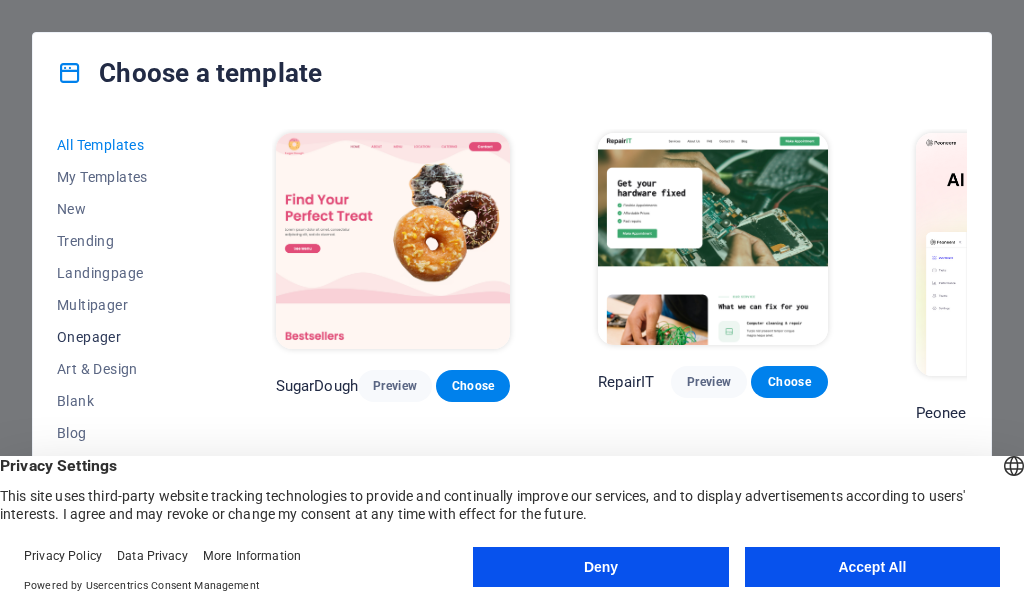 click on "Onepager" at bounding box center [122, 337] 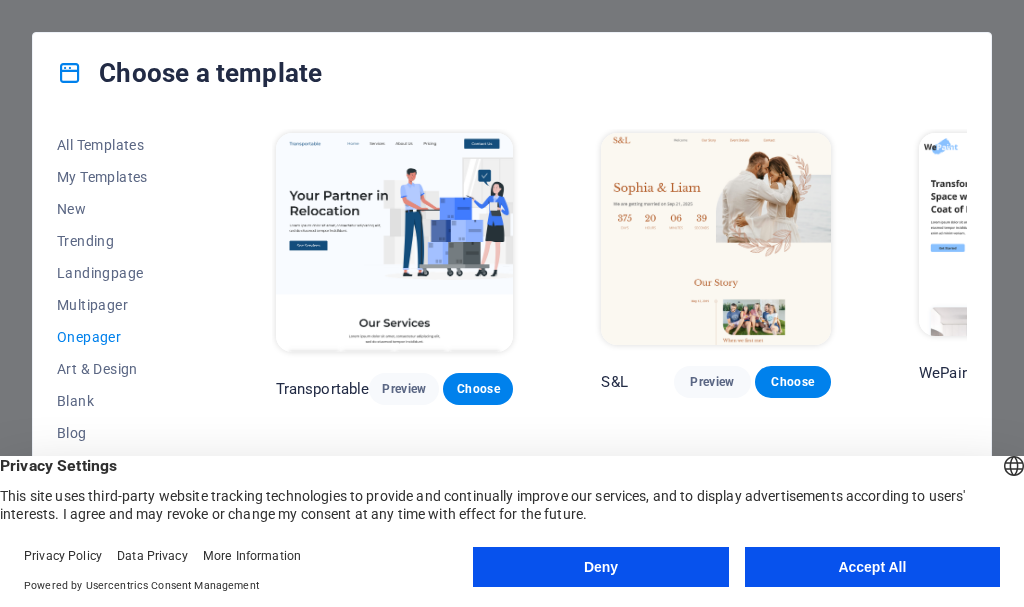 click on "All Templates My Templates New Trending Landingpage Multipager Onepager Art & Design Blank Blog Business Education & Culture Event Gastronomy Health IT & Media Legal & Finance Non-Profit Performance Portfolio Services Sports & Beauty Trades Travel Wireframe Transportable Preview Choose S&L Preview Choose WePaint Preview Choose Eco-Con Preview Choose MeetUp Preview Choose Podcaster Preview Choose UrbanNest Interiors Preview Choose Green Change Preview Choose Cleaner Preview Choose Johanna James Preview Choose Drive Preview Choose Wanderlust Preview Choose BERLIN Preview Choose Gadgets Preview Choose Max Hatzy Preview Choose Handyman Preview Choose Blogger Preview Choose Création Preview Choose Pesk Preview Choose Priodas Preview Choose Wireframe One Preview Choose Evergreen Preview Choose Kids-Events Preview Choose CleanCar Preview Choose Protector Preview Choose Pizzeria Di Dio Preview Choose Vinyasa Preview Choose Maki Preview Choose Woody Preview Choose BRGs Preview Choose Genius Preview Choose Volare Opus" at bounding box center (512, 343) 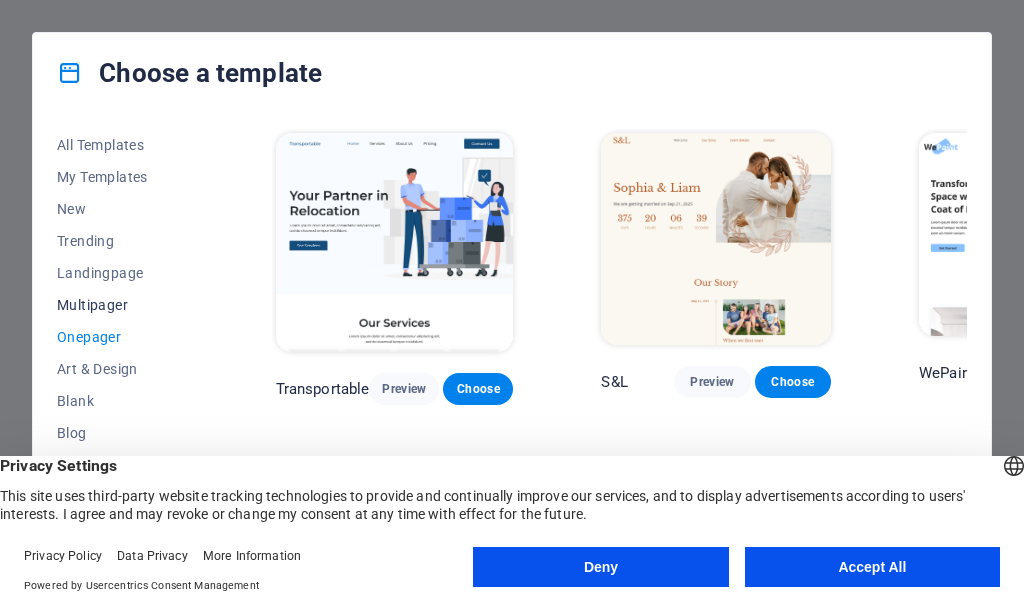 click on "Multipager" at bounding box center [122, 305] 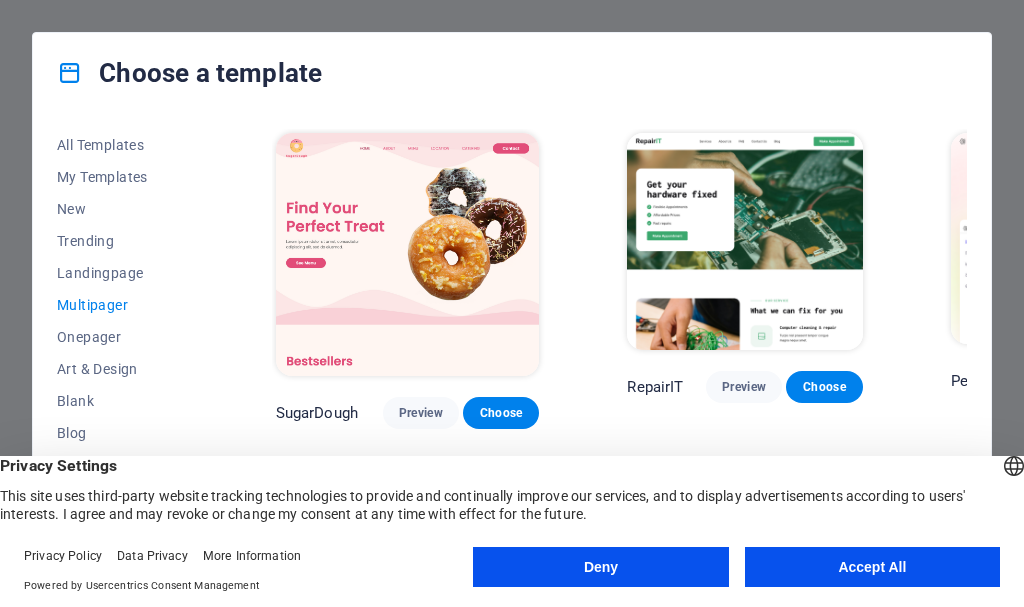 click on "All Templates My Templates New Trending Landingpage Multipager Onepager Art & Design Blank Blog Business Education & Culture Event Gastronomy Health IT & Media Legal & Finance Non-Profit Performance Portfolio Services Sports & Beauty Trades Travel Wireframe SugarDough Preview Choose RepairIT Preview Choose Peoneera Preview Choose Art Museum Preview Choose Wonder Planner Preview Choose Help & Care Preview Choose Academix Preview Choose BIG Barber Shop Preview Choose Health & Food Preview Choose The Beauty Temple Preview Choose WeTrain Preview Choose Delicioso Preview Choose Dream Garden Preview Choose LumeDeAqua Preview Choose Pets Care Preview Choose SafeSpace Preview Choose Midnight Rain Bar Preview Choose Estator Preview Choose Health Group Preview Choose MakeIt Agency Preview Choose WeSpa Preview Choose CoffeeScience Preview Choose CoachLife Preview Choose Cafe de Oceana Preview Choose Denteeth Preview Choose Le Hair Preview Choose TechUp Preview Choose Nolan-Bahler Preview Choose Fashion Preview Choose" at bounding box center [512, 343] 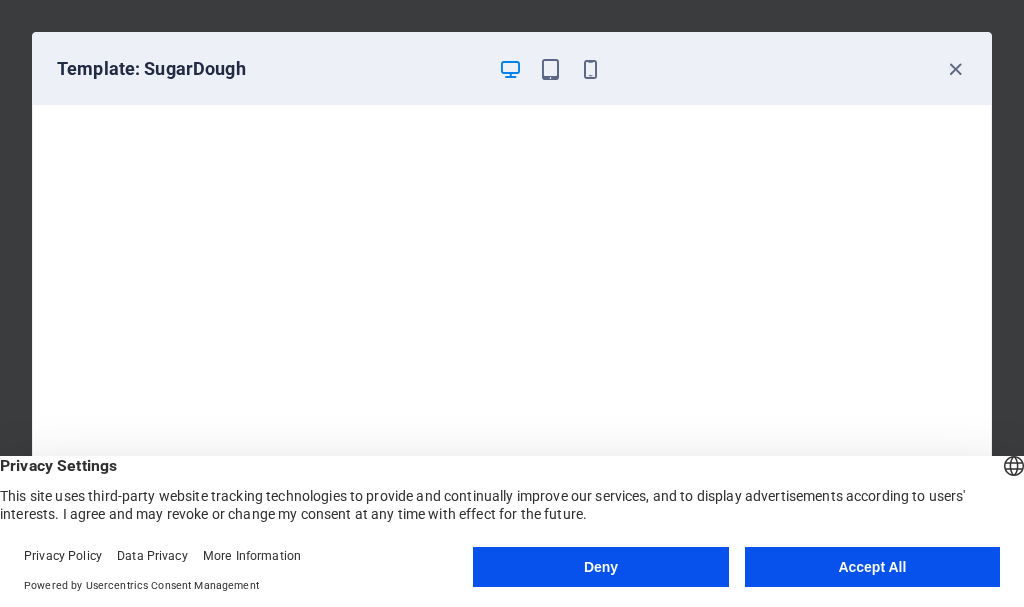 click on "Template: SugarDough" at bounding box center [512, 69] 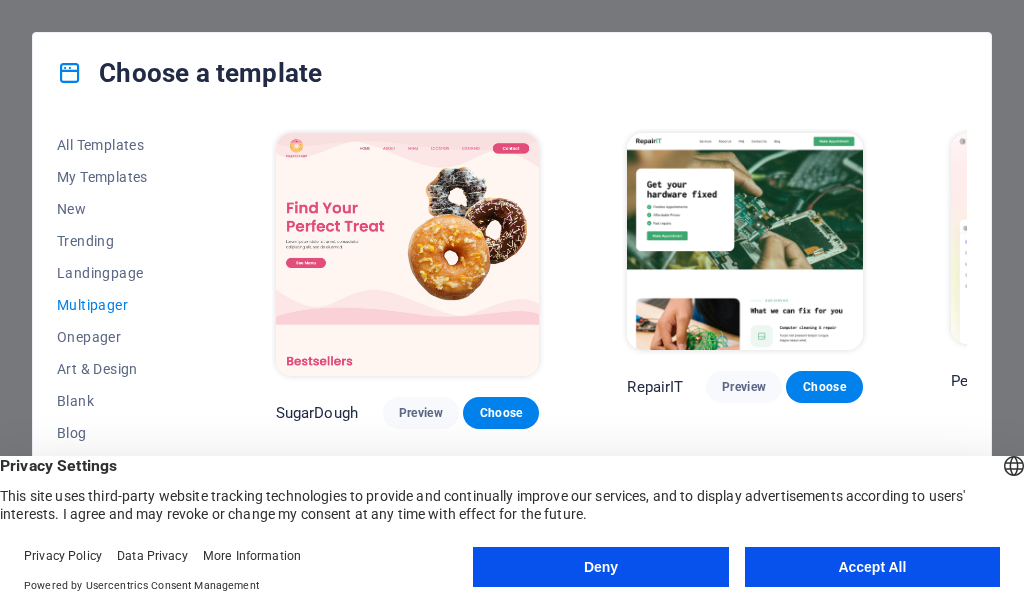 click on "All Templates My Templates New Trending Landingpage Multipager Onepager Art & Design Blank Blog Business Education & Culture Event Gastronomy Health IT & Media Legal & Finance Non-Profit Performance Portfolio Services Sports & Beauty Trades Travel Wireframe SugarDough Preview Choose RepairIT Preview Choose Peoneera Preview Choose Art Museum Preview Choose Wonder Planner Preview Choose Help & Care Preview Choose Academix Preview Choose BIG Barber Shop Preview Choose Health & Food Preview Choose The Beauty Temple Preview Choose WeTrain Preview Choose Delicioso Preview Choose Dream Garden Preview Choose LumeDeAqua Preview Choose Pets Care Preview Choose SafeSpace Preview Choose Midnight Rain Bar Preview Choose Estator Preview Choose Health Group Preview Choose MakeIt Agency Preview Choose WeSpa Preview Choose CoffeeScience Preview Choose CoachLife Preview Choose Cafe de Oceana Preview Choose Denteeth Preview Choose Le Hair Preview Choose TechUp Preview Choose Nolan-Bahler Preview Choose Fashion Preview Choose" at bounding box center [512, 343] 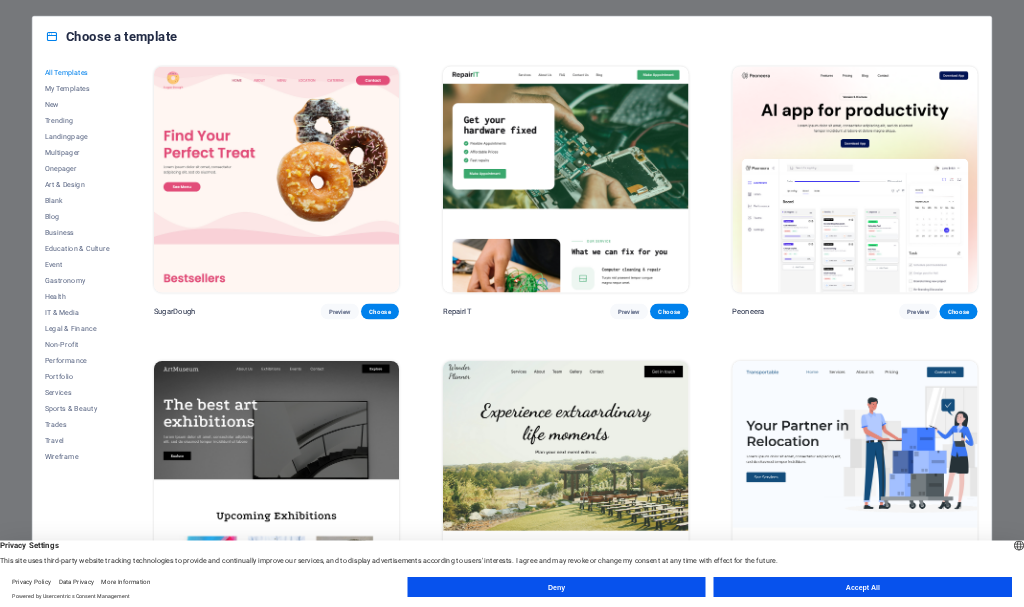 scroll, scrollTop: 0, scrollLeft: 0, axis: both 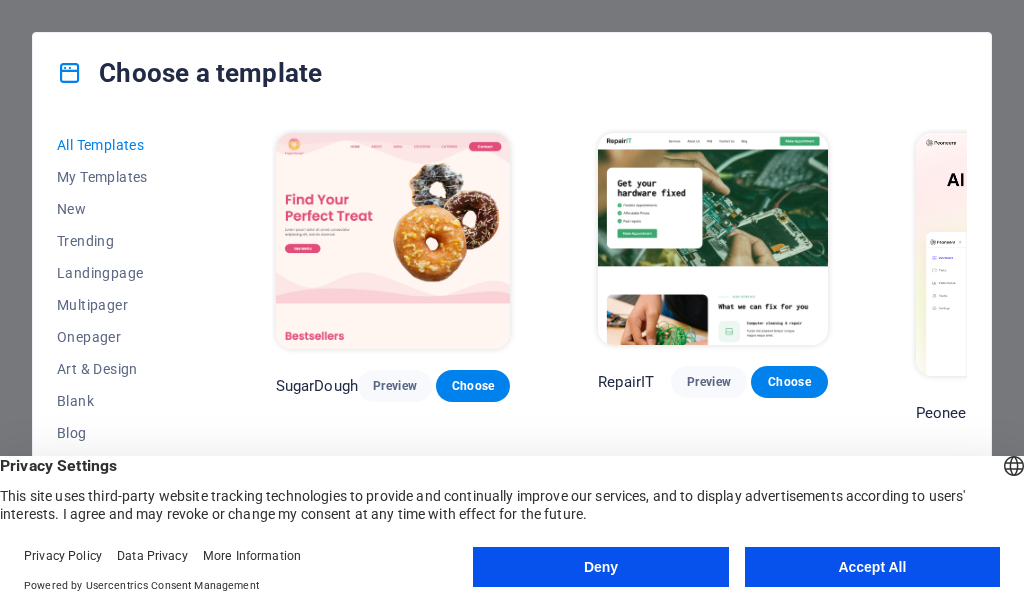 click on "All Templates My Templates New Trending Landingpage Multipager Onepager Art & Design Blank Blog Business Education & Culture Event Gastronomy Health IT & Media Legal & Finance Non-Profit Performance Portfolio Services Sports & Beauty Trades Travel Wireframe SugarDough Preview Choose RepairIT Preview Choose Peoneera Preview Choose Art Museum Preview Choose Wonder Planner Preview Choose Transportable Preview Choose S&L Preview Choose WePaint Preview Choose Eco-Con Preview Choose MeetUp Preview Choose Help & Care Preview Choose Podcaster Preview Choose Academix Preview Choose BIG Barber Shop Preview Choose Health & Food Preview Choose UrbanNest Interiors Preview Choose Green Change Preview Choose The Beauty Temple Preview Choose WeTrain Preview Choose Cleaner Preview Choose Johanna James Preview Choose Delicioso Preview Choose Dream Garden Preview Choose LumeDeAqua Preview Choose Pets Care Preview Choose SafeSpace Preview Choose Midnight Rain Bar Preview Choose Drive Preview Choose Estator Preview Choose Preview" at bounding box center [512, 343] 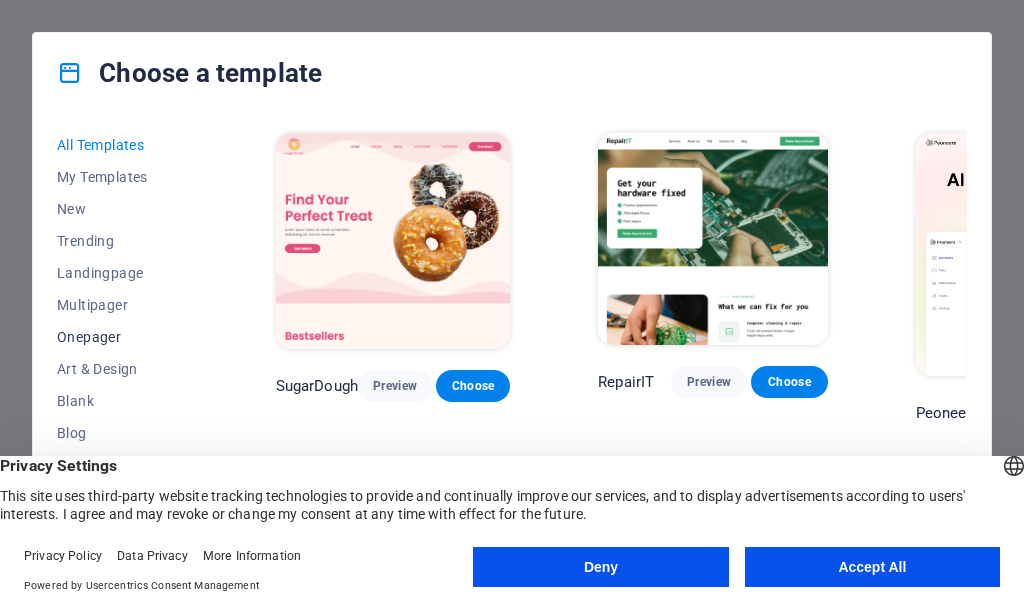 click on "Onepager" at bounding box center (122, 337) 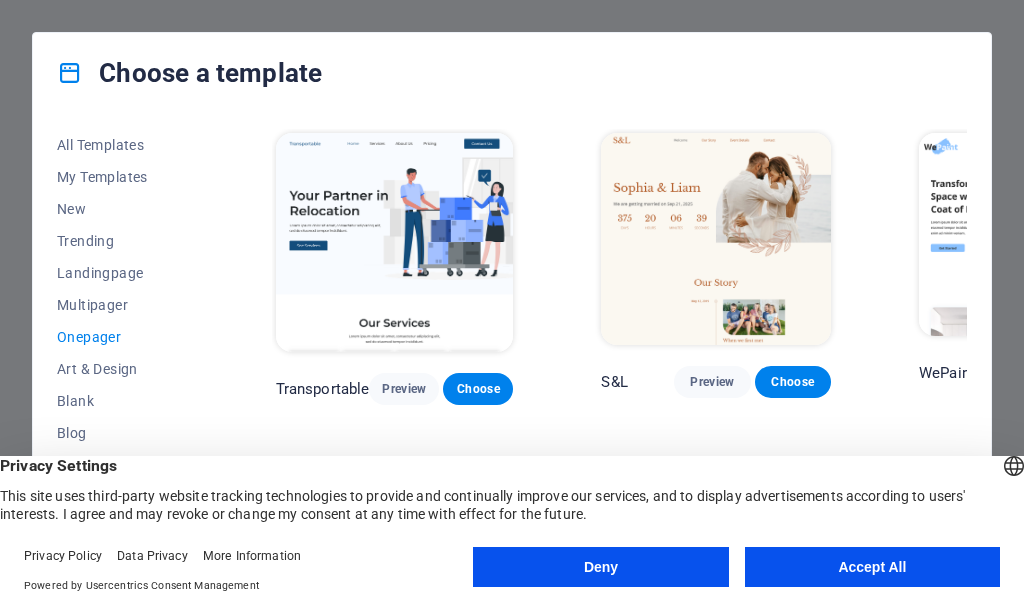 click on "All Templates My Templates New Trending Landingpage Multipager Onepager Art & Design Blank Blog Business Education & Culture Event Gastronomy Health IT & Media Legal & Finance Non-Profit Performance Portfolio Services Sports & Beauty Trades Travel Wireframe Transportable Preview Choose S&L Preview Choose WePaint Preview Choose Eco-Con Preview Choose MeetUp Preview Choose Podcaster Preview Choose UrbanNest Interiors Preview Choose Green Change Preview Choose Cleaner Preview Choose Johanna James Preview Choose Drive Preview Choose Wanderlust Preview Choose BERLIN Preview Choose Gadgets Preview Choose Max Hatzy Preview Choose Handyman Preview Choose Blogger Preview Choose Création Preview Choose Pesk Preview Choose Priodas Preview Choose Wireframe One Preview Choose Evergreen Preview Choose Kids-Events Preview Choose CleanCar Preview Choose Protector Preview Choose Pizzeria Di Dio Preview Choose Vinyasa Preview Choose Maki Preview Choose Woody Preview Choose BRGs Preview Choose Genius Preview Choose Volare Opus" at bounding box center (512, 343) 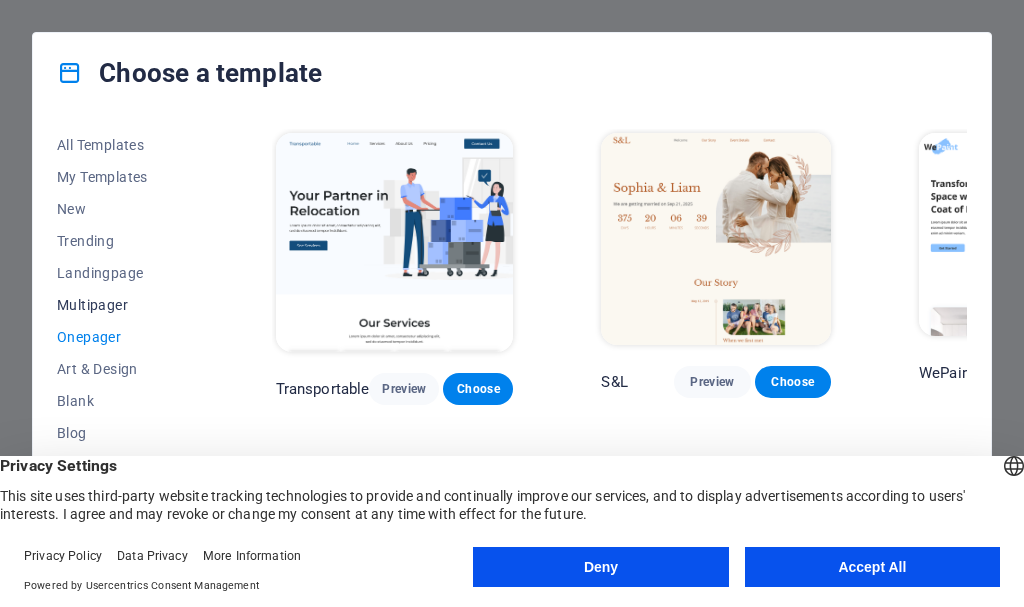 click on "Multipager" at bounding box center [122, 305] 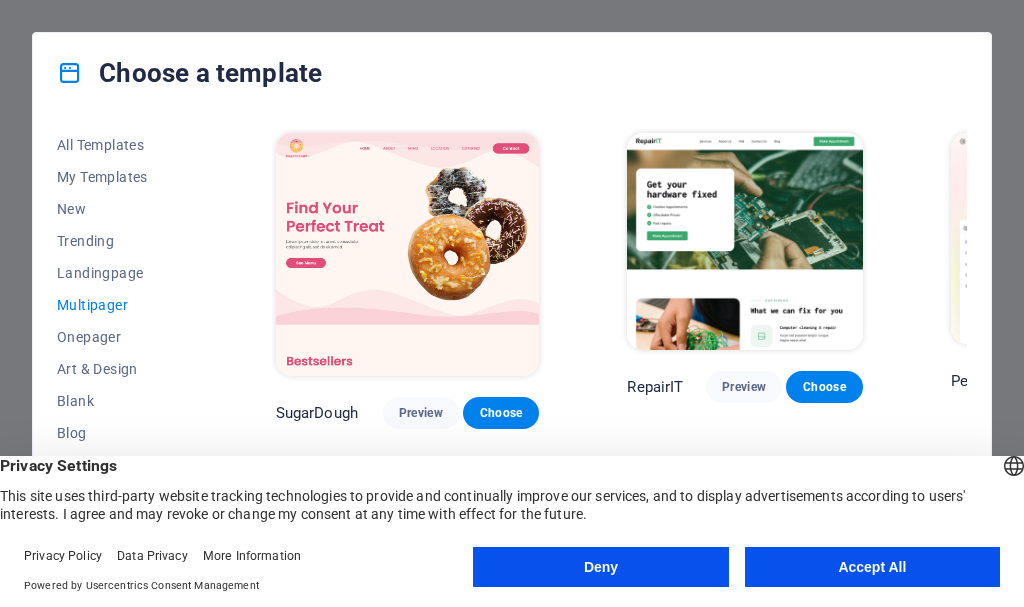 click on "All Templates My Templates New Trending Landingpage Multipager Onepager Art & Design Blank Blog Business Education & Culture Event Gastronomy Health IT & Media Legal & Finance Non-Profit Performance Portfolio Services Sports & Beauty Trades Travel Wireframe SugarDough Preview Choose RepairIT Preview Choose Peoneera Preview Choose Art Museum Preview Choose Wonder Planner Preview Choose Help & Care Preview Choose Academix Preview Choose BIG Barber Shop Preview Choose Health & Food Preview Choose The Beauty Temple Preview Choose WeTrain Preview Choose Delicioso Preview Choose Dream Garden Preview Choose LumeDeAqua Preview Choose Pets Care Preview Choose SafeSpace Preview Choose Midnight Rain Bar Preview Choose Estator Preview Choose Health Group Preview Choose MakeIt Agency Preview Choose WeSpa Preview Choose CoffeeScience Preview Choose CoachLife Preview Choose Cafe de Oceana Preview Choose Denteeth Preview Choose Le Hair Preview Choose TechUp Preview Choose Nolan-Bahler Preview Choose Fashion Preview Choose" at bounding box center (512, 343) 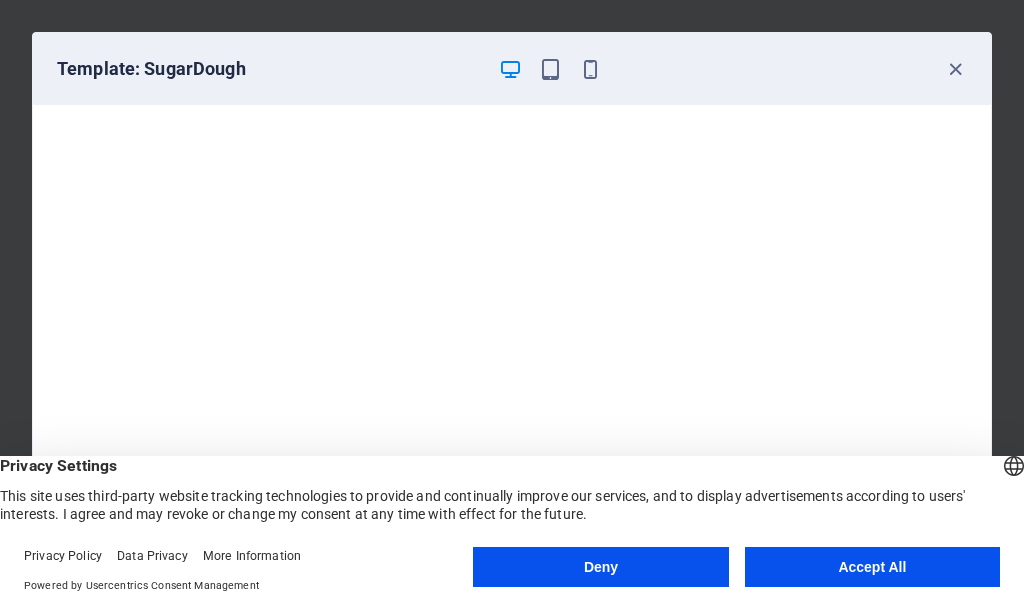 click on "Template: SugarDough" at bounding box center (512, 69) 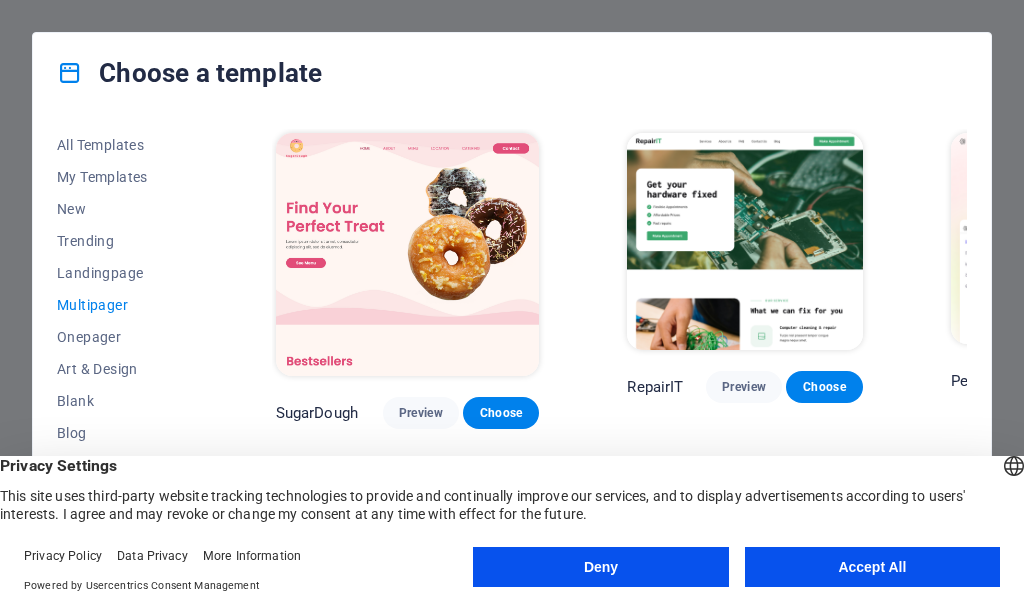 click on "All Templates My Templates New Trending Landingpage Multipager Onepager Art & Design Blank Blog Business Education & Culture Event Gastronomy Health IT & Media Legal & Finance Non-Profit Performance Portfolio Services Sports & Beauty Trades Travel Wireframe SugarDough Preview Choose RepairIT Preview Choose Peoneera Preview Choose Art Museum Preview Choose Wonder Planner Preview Choose Help & Care Preview Choose Academix Preview Choose BIG Barber Shop Preview Choose Health & Food Preview Choose The Beauty Temple Preview Choose WeTrain Preview Choose Delicioso Preview Choose Dream Garden Preview Choose LumeDeAqua Preview Choose Pets Care Preview Choose SafeSpace Preview Choose Midnight Rain Bar Preview Choose Estator Preview Choose Health Group Preview Choose MakeIt Agency Preview Choose WeSpa Preview Choose CoffeeScience Preview Choose CoachLife Preview Choose Cafe de Oceana Preview Choose Denteeth Preview Choose Le Hair Preview Choose TechUp Preview Choose Nolan-Bahler Preview Choose Fashion Preview Choose" at bounding box center [512, 343] 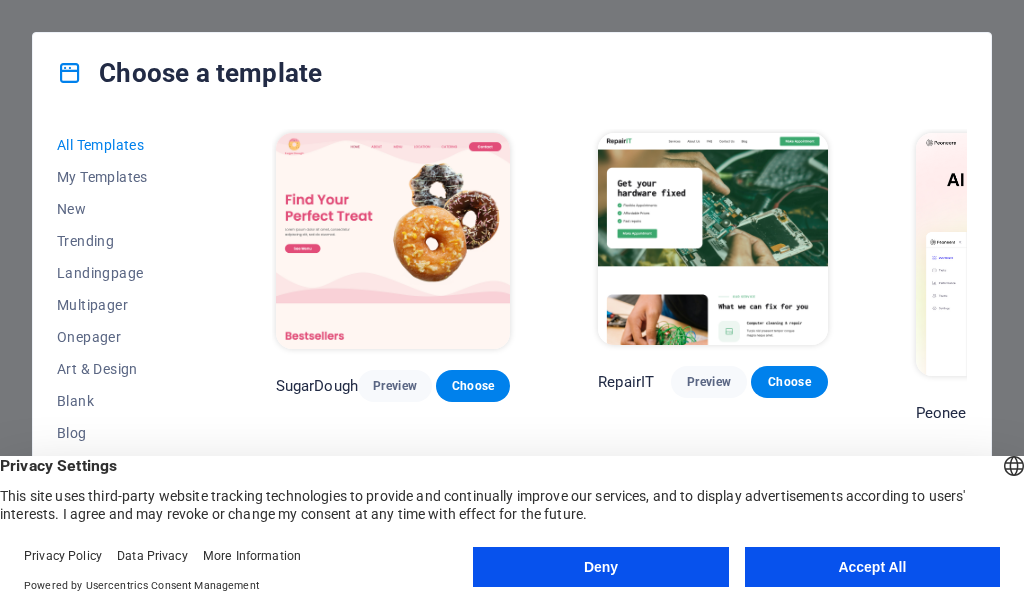 scroll, scrollTop: 0, scrollLeft: 0, axis: both 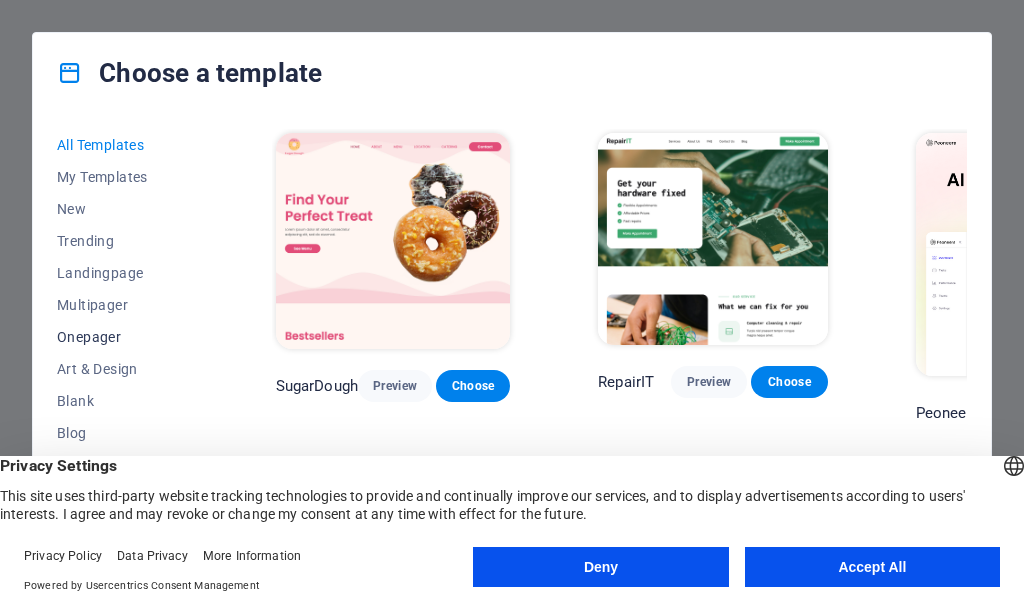 click on "Onepager" at bounding box center (122, 337) 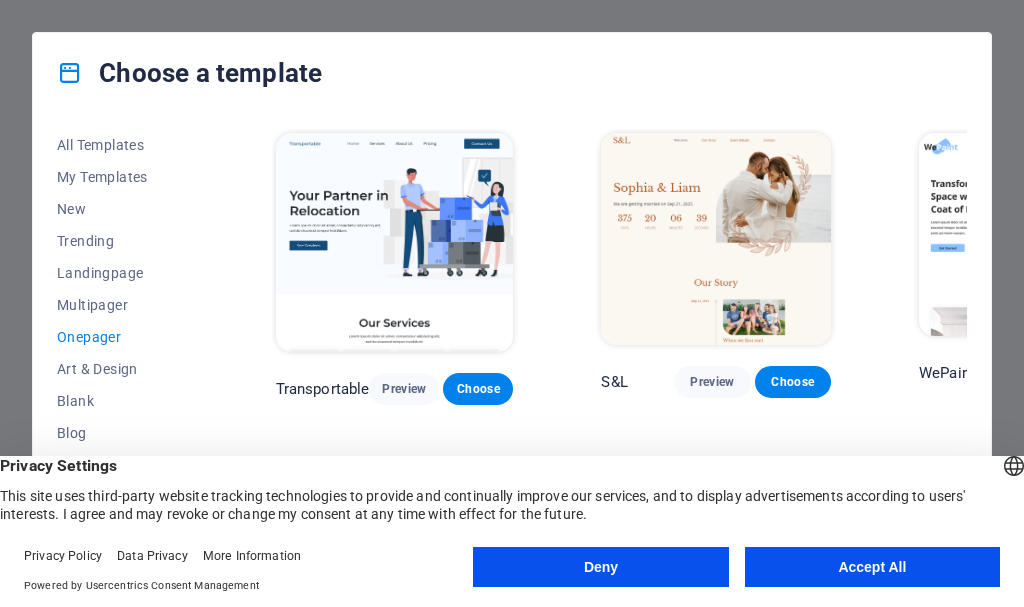 click on "All Templates My Templates New Trending Landingpage Multipager Onepager Art & Design Blank Blog Business Education & Culture Event Gastronomy Health IT & Media Legal & Finance Non-Profit Performance Portfolio Services Sports & Beauty Trades Travel Wireframe Transportable Preview Choose S&L Preview Choose WePaint Preview Choose Eco-Con Preview Choose MeetUp Preview Choose Podcaster Preview Choose UrbanNest Interiors Preview Choose Green Change Preview Choose Cleaner Preview Choose Johanna James Preview Choose Drive Preview Choose Wanderlust Preview Choose BERLIN Preview Choose Gadgets Preview Choose Max Hatzy Preview Choose Handyman Preview Choose Blogger Preview Choose Création Preview Choose Pesk Preview Choose Priodas Preview Choose Wireframe One Preview Choose Evergreen Preview Choose Kids-Events Preview Choose CleanCar Preview Choose Protector Preview Choose Pizzeria Di Dio Preview Choose Vinyasa Preview Choose Maki Preview Choose Woody Preview Choose BRGs Preview Choose Genius Preview Choose Volare Opus" at bounding box center (512, 343) 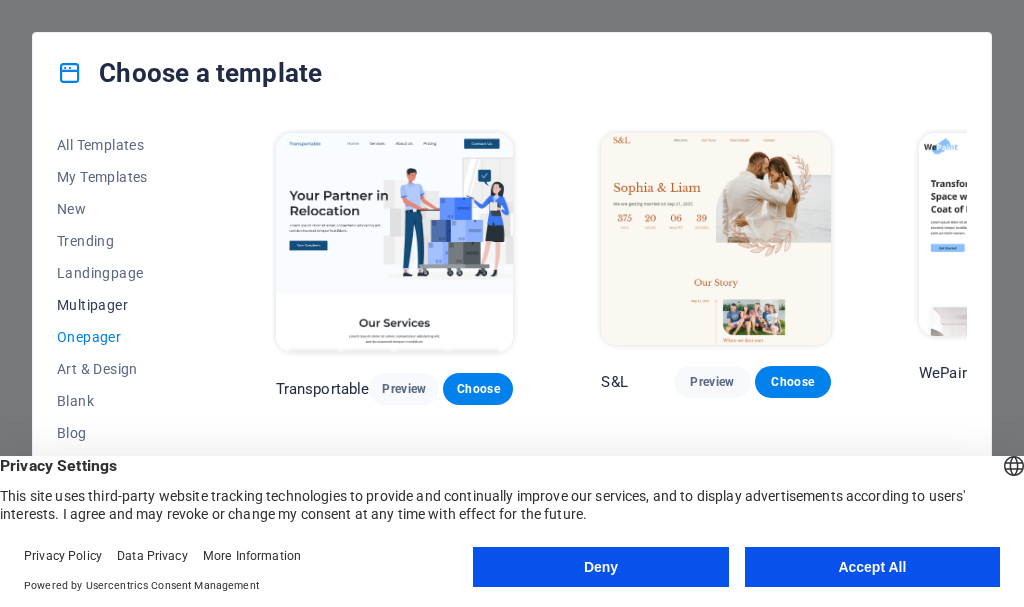 click on "Multipager" at bounding box center [122, 305] 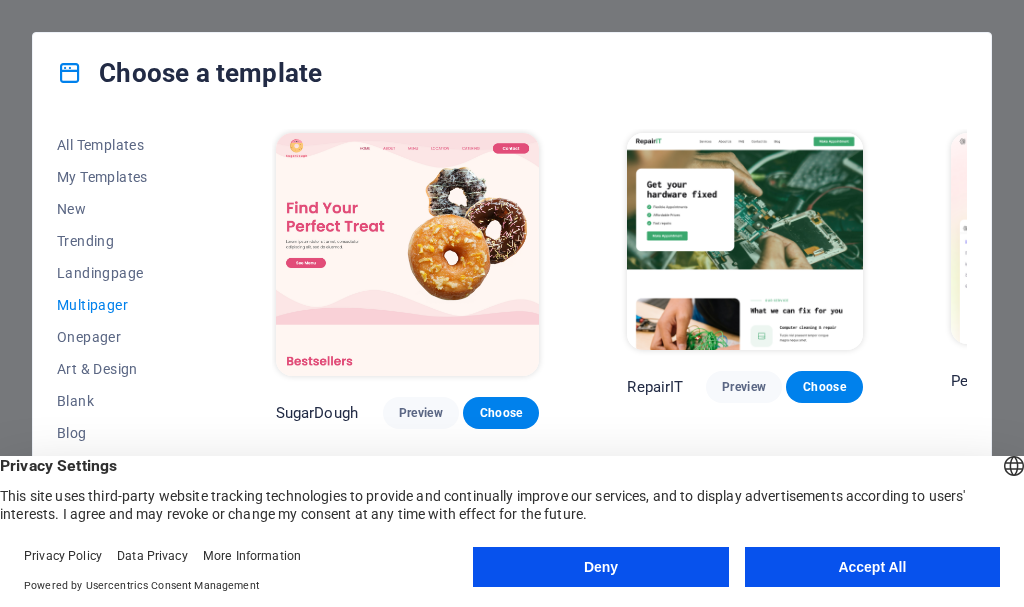click on "All Templates My Templates New Trending Landingpage Multipager Onepager Art & Design Blank Blog Business Education & Culture Event Gastronomy Health IT & Media Legal & Finance Non-Profit Performance Portfolio Services Sports & Beauty Trades Travel Wireframe SugarDough Preview Choose RepairIT Preview Choose Peoneera Preview Choose Art Museum Preview Choose Wonder Planner Preview Choose Help & Care Preview Choose Academix Preview Choose BIG Barber Shop Preview Choose Health & Food Preview Choose The Beauty Temple Preview Choose WeTrain Preview Choose Delicioso Preview Choose Dream Garden Preview Choose LumeDeAqua Preview Choose Pets Care Preview Choose SafeSpace Preview Choose Midnight Rain Bar Preview Choose Estator Preview Choose Health Group Preview Choose MakeIt Agency Preview Choose WeSpa Preview Choose CoffeeScience Preview Choose CoachLife Preview Choose Cafe de Oceana Preview Choose Denteeth Preview Choose Le Hair Preview Choose TechUp Preview Choose Nolan-Bahler Preview Choose Fashion Preview Choose" at bounding box center [512, 343] 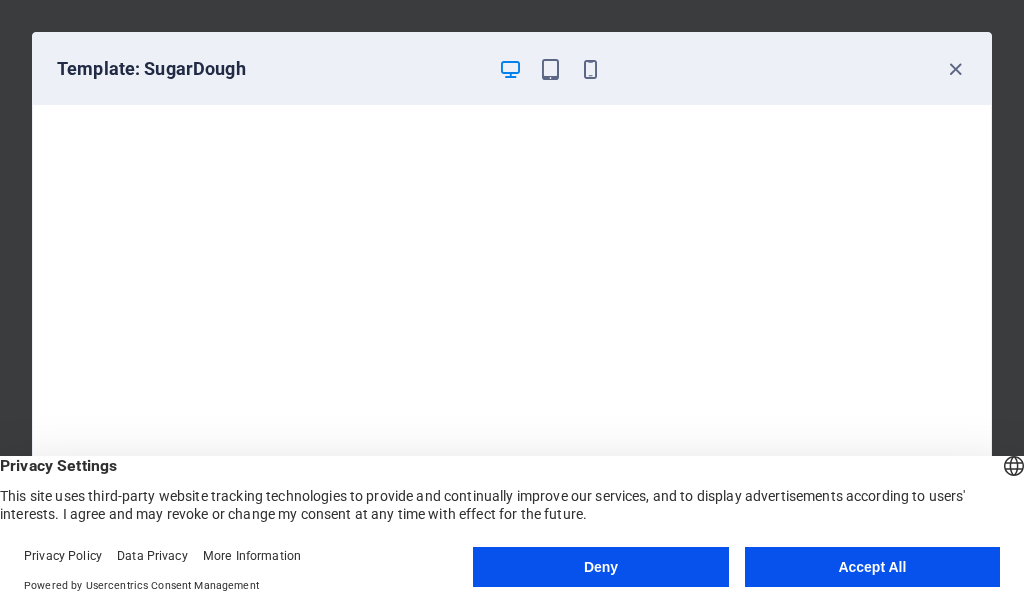 click on "Template: SugarDough" at bounding box center (512, 69) 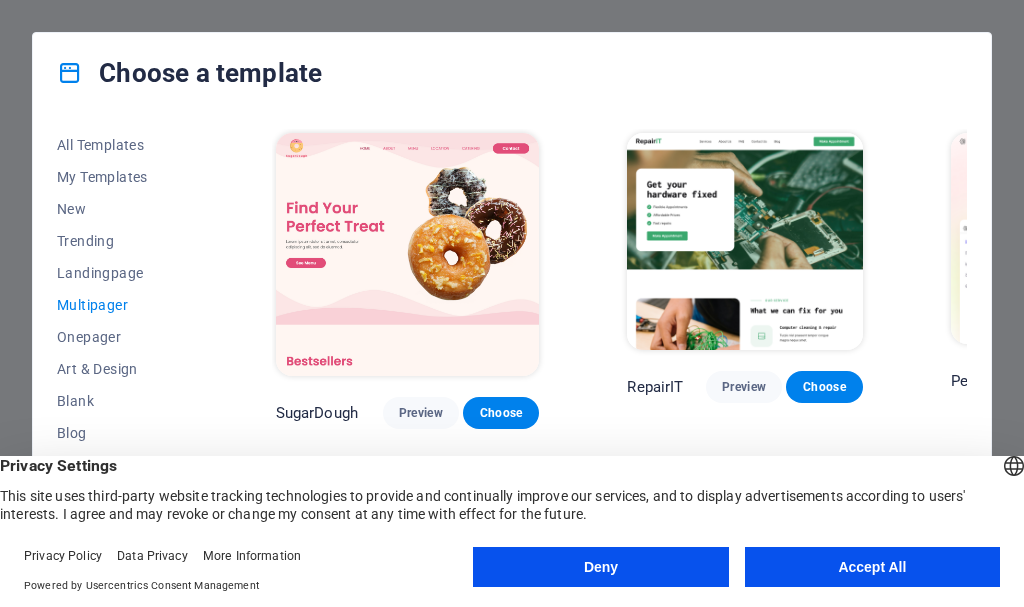 click on "All Templates My Templates New Trending Landingpage Multipager Onepager Art & Design Blank Blog Business Education & Culture Event Gastronomy Health IT & Media Legal & Finance Non-Profit Performance Portfolio Services Sports & Beauty Trades Travel Wireframe SugarDough Preview Choose RepairIT Preview Choose Peoneera Preview Choose Art Museum Preview Choose Wonder Planner Preview Choose Help & Care Preview Choose Academix Preview Choose BIG Barber Shop Preview Choose Health & Food Preview Choose The Beauty Temple Preview Choose WeTrain Preview Choose Delicioso Preview Choose Dream Garden Preview Choose LumeDeAqua Preview Choose Pets Care Preview Choose SafeSpace Preview Choose Midnight Rain Bar Preview Choose Estator Preview Choose Health Group Preview Choose MakeIt Agency Preview Choose WeSpa Preview Choose CoffeeScience Preview Choose CoachLife Preview Choose Cafe de Oceana Preview Choose Denteeth Preview Choose Le Hair Preview Choose TechUp Preview Choose Nolan-Bahler Preview Choose Fashion Preview Choose" at bounding box center (512, 343) 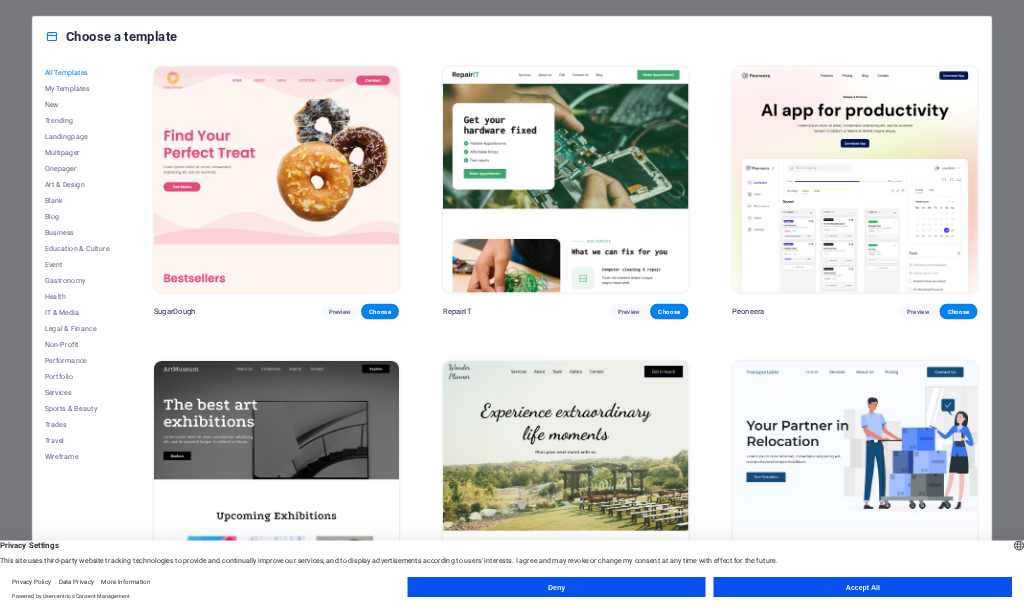 scroll, scrollTop: 0, scrollLeft: 0, axis: both 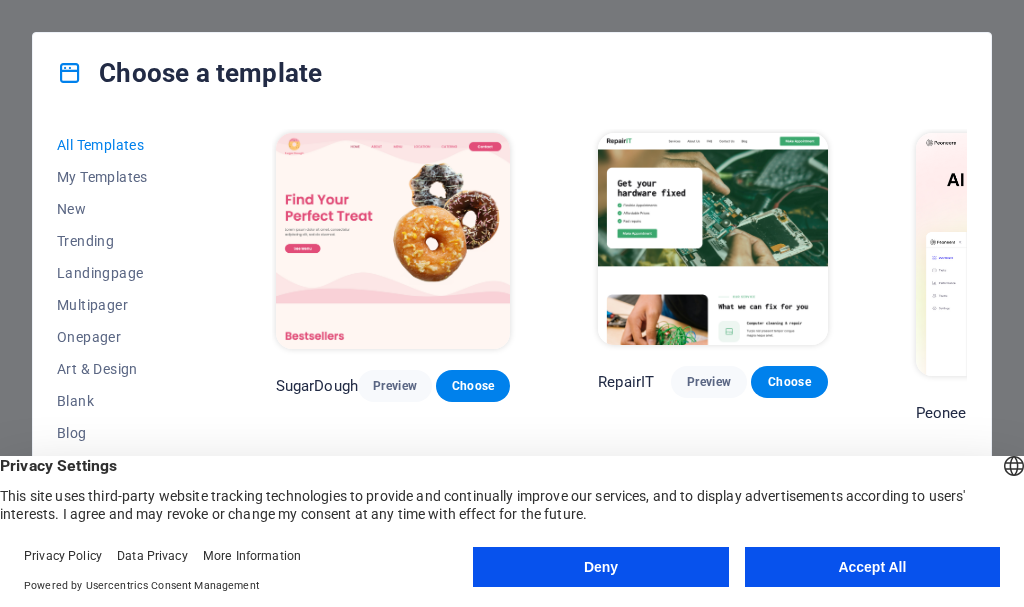 click on "All Templates My Templates New Trending Landingpage Multipager Onepager Art & Design Blank Blog Business Education & Culture Event Gastronomy Health IT & Media Legal & Finance Non-Profit Performance Portfolio Services Sports & Beauty Trades Travel Wireframe SugarDough Preview Choose RepairIT Preview Choose Peoneera Preview Choose Art Museum Preview Choose Wonder Planner Preview Choose Transportable Preview Choose S&L Preview Choose WePaint Preview Choose Eco-Con Preview Choose MeetUp Preview Choose Help & Care Preview Choose Podcaster Preview Choose Academix Preview Choose BIG Barber Shop Preview Choose Health & Food Preview Choose UrbanNest Interiors Preview Choose Green Change Preview Choose The Beauty Temple Preview Choose WeTrain Preview Choose Cleaner Preview Choose Johanna James Preview Choose Delicioso Preview Choose Dream Garden Preview Choose LumeDeAqua Preview Choose Pets Care Preview Choose SafeSpace Preview Choose Midnight Rain Bar Preview Choose Drive Preview Choose Estator Preview Choose Preview" at bounding box center (512, 343) 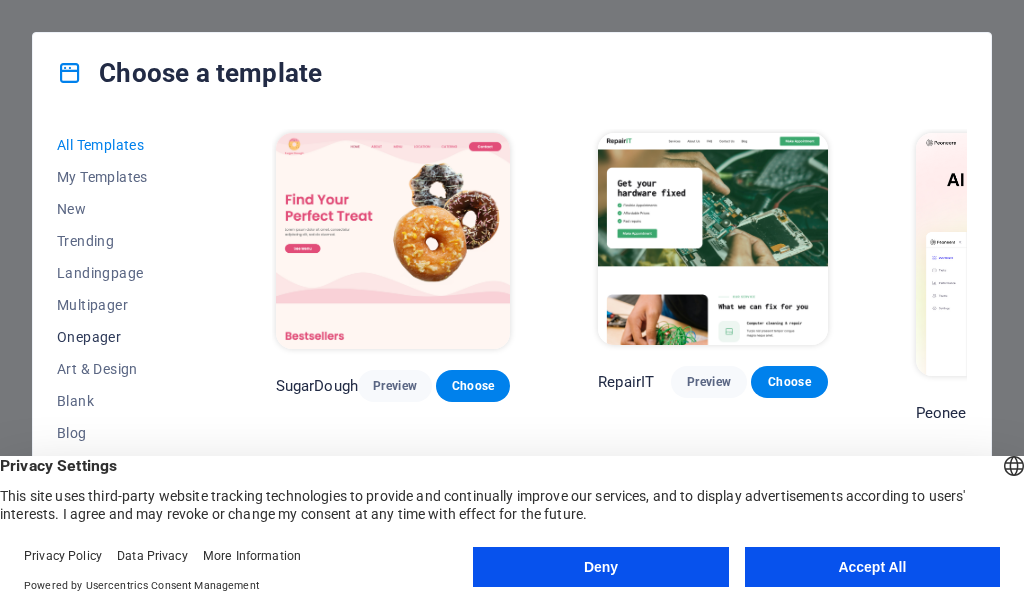 click on "Onepager" at bounding box center (122, 337) 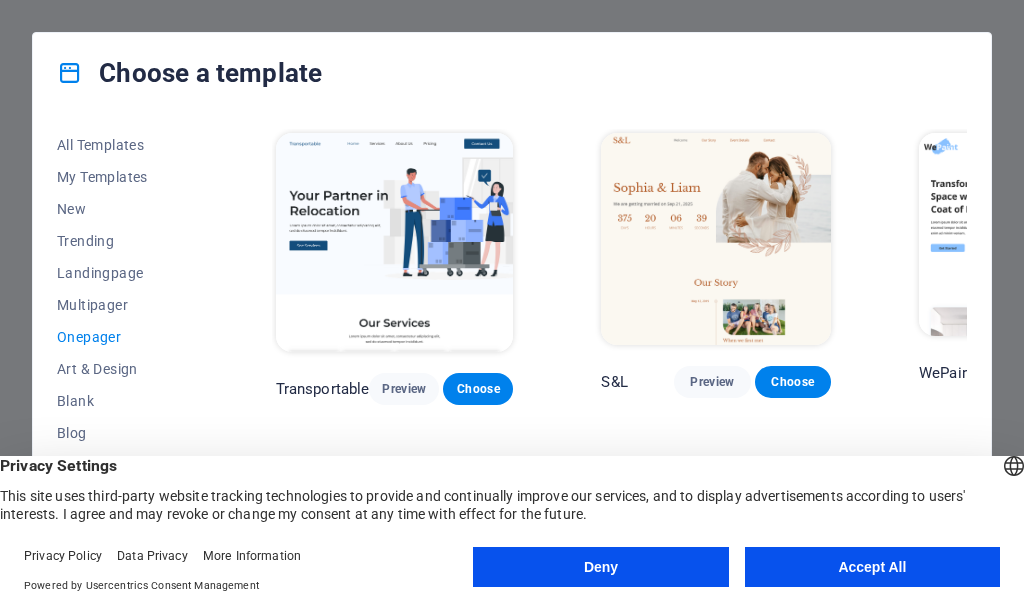 click on "All Templates My Templates New Trending Landingpage Multipager Onepager Art & Design Blank Blog Business Education & Culture Event Gastronomy Health IT & Media Legal & Finance Non-Profit Performance Portfolio Services Sports & Beauty Trades Travel Wireframe Transportable Preview Choose S&L Preview Choose WePaint Preview Choose Eco-Con Preview Choose MeetUp Preview Choose Podcaster Preview Choose UrbanNest Interiors Preview Choose Green Change Preview Choose Cleaner Preview Choose Johanna James Preview Choose Drive Preview Choose Wanderlust Preview Choose BERLIN Preview Choose Gadgets Preview Choose Max Hatzy Preview Choose Handyman Preview Choose Blogger Preview Choose Création Preview Choose Pesk Preview Choose Priodas Preview Choose Wireframe One Preview Choose Evergreen Preview Choose Kids-Events Preview Choose CleanCar Preview Choose Protector Preview Choose Pizzeria Di Dio Preview Choose Vinyasa Preview Choose Maki Preview Choose Woody Preview Choose BRGs Preview Choose Genius Preview Choose Volare Opus" at bounding box center [512, 343] 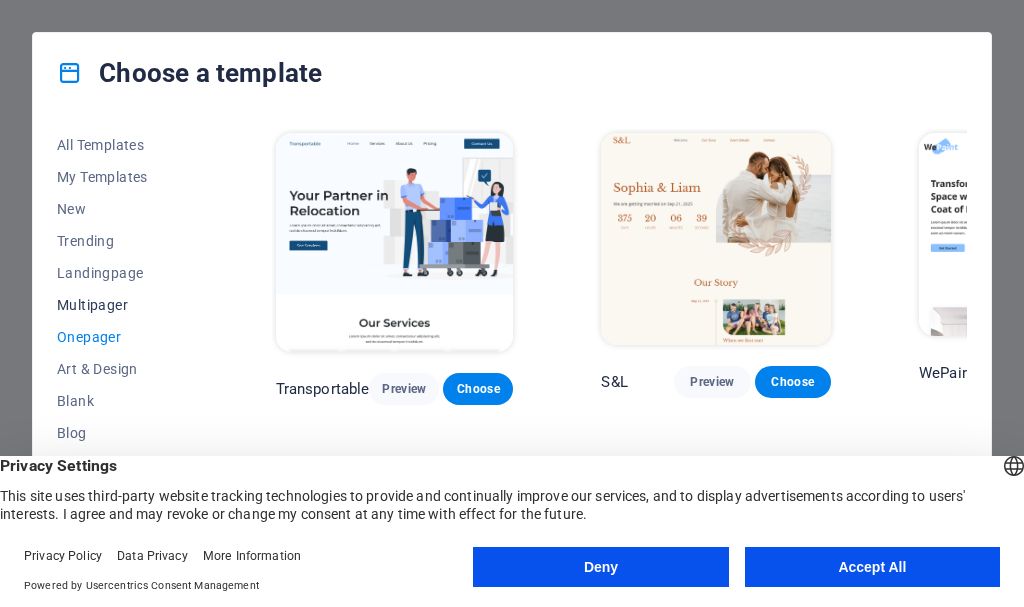 click on "Multipager" at bounding box center [122, 305] 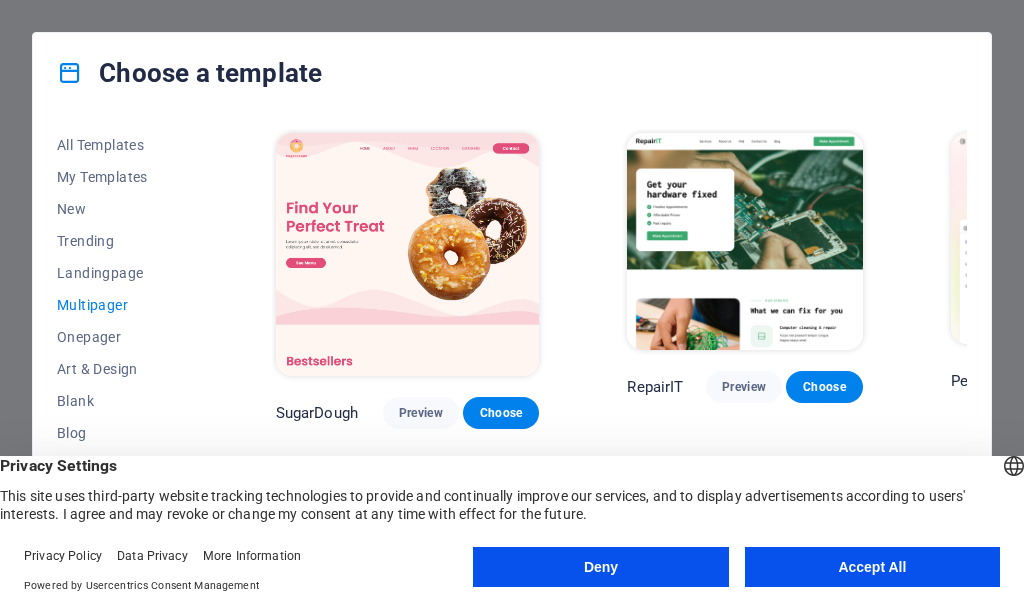click on "All Templates My Templates New Trending Landingpage Multipager Onepager Art & Design Blank Blog Business Education & Culture Event Gastronomy Health IT & Media Legal & Finance Non-Profit Performance Portfolio Services Sports & Beauty Trades Travel Wireframe SugarDough Preview Choose RepairIT Preview Choose Peoneera Preview Choose Art Museum Preview Choose Wonder Planner Preview Choose Help & Care Preview Choose Academix Preview Choose BIG Barber Shop Preview Choose Health & Food Preview Choose The Beauty Temple Preview Choose WeTrain Preview Choose Delicioso Preview Choose Dream Garden Preview Choose LumeDeAqua Preview Choose Pets Care Preview Choose SafeSpace Preview Choose Midnight Rain Bar Preview Choose Estator Preview Choose Health Group Preview Choose MakeIt Agency Preview Choose WeSpa Preview Choose CoffeeScience Preview Choose CoachLife Preview Choose Cafe de Oceana Preview Choose Denteeth Preview Choose Le Hair Preview Choose TechUp Preview Choose Nolan-Bahler Preview Choose Fashion Preview Choose" at bounding box center (512, 343) 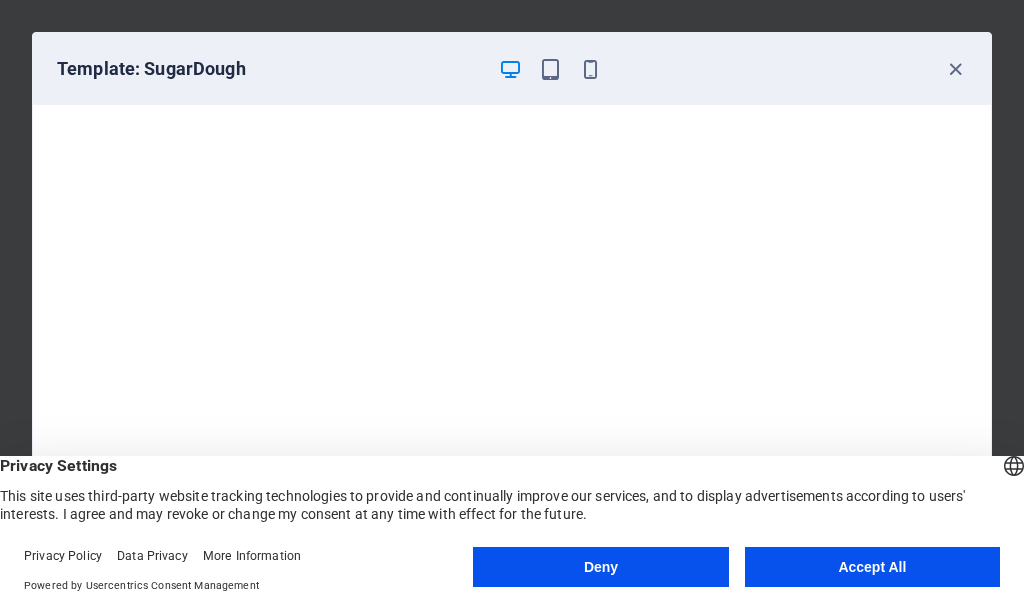 click on "Template: SugarDough" at bounding box center (512, 69) 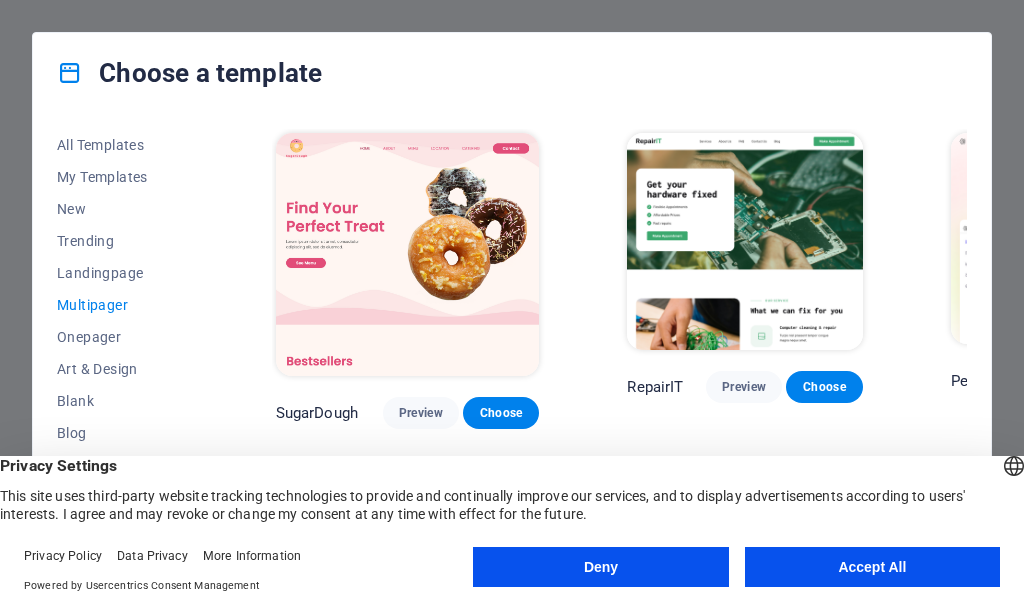 click on "All Templates My Templates New Trending Landingpage Multipager Onepager Art & Design Blank Blog Business Education & Culture Event Gastronomy Health IT & Media Legal & Finance Non-Profit Performance Portfolio Services Sports & Beauty Trades Travel Wireframe SugarDough Preview Choose RepairIT Preview Choose Peoneera Preview Choose Art Museum Preview Choose Wonder Planner Preview Choose Help & Care Preview Choose Academix Preview Choose BIG Barber Shop Preview Choose Health & Food Preview Choose The Beauty Temple Preview Choose WeTrain Preview Choose Delicioso Preview Choose Dream Garden Preview Choose LumeDeAqua Preview Choose Pets Care Preview Choose SafeSpace Preview Choose Midnight Rain Bar Preview Choose Estator Preview Choose Health Group Preview Choose MakeIt Agency Preview Choose WeSpa Preview Choose CoffeeScience Preview Choose CoachLife Preview Choose Cafe de Oceana Preview Choose Denteeth Preview Choose Le Hair Preview Choose TechUp Preview Choose Nolan-Bahler Preview Choose Fashion Preview Choose" at bounding box center [512, 343] 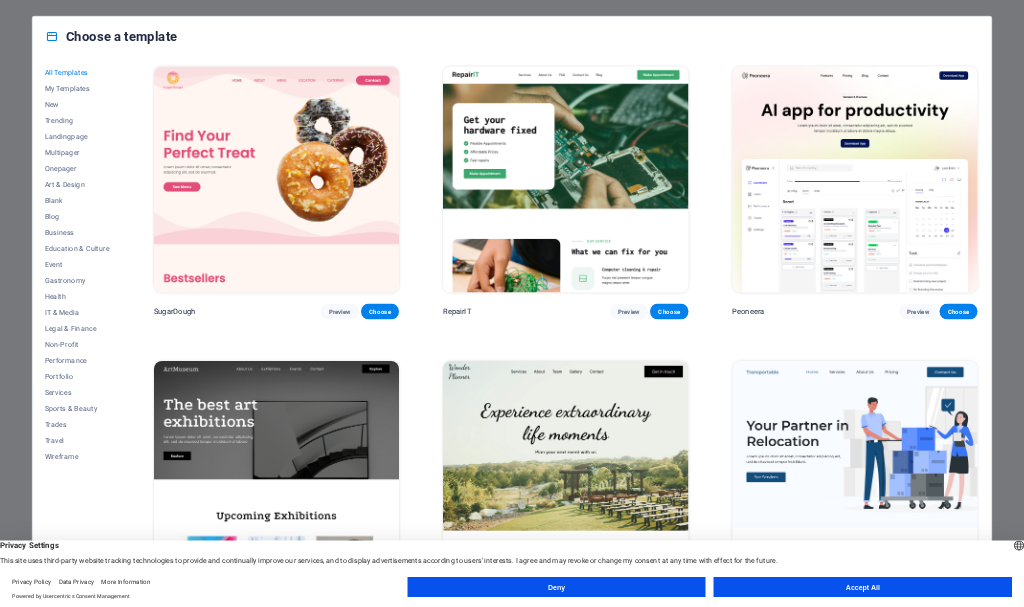 scroll, scrollTop: 0, scrollLeft: 0, axis: both 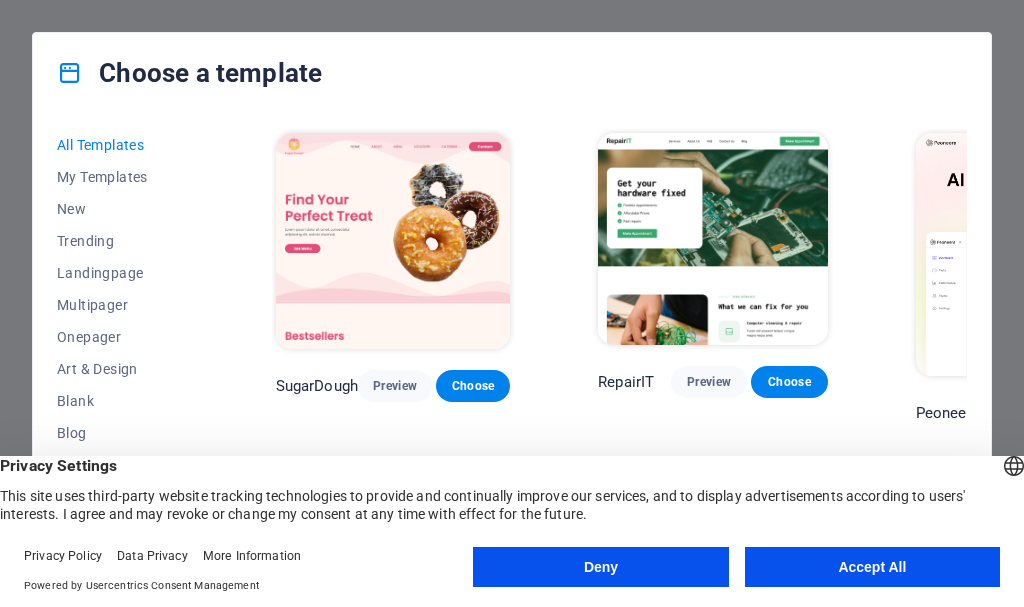 click on "All Templates My Templates New Trending Landingpage Multipager Onepager Art & Design Blank Blog Business Education & Culture Event Gastronomy Health IT & Media Legal & Finance Non-Profit Performance Portfolio Services Sports & Beauty Trades Travel Wireframe SugarDough Preview Choose RepairIT Preview Choose Peoneera Preview Choose Art Museum Preview Choose Wonder Planner Preview Choose Transportable Preview Choose S&L Preview Choose WePaint Preview Choose Eco-Con Preview Choose MeetUp Preview Choose Help & Care Preview Choose Podcaster Preview Choose Academix Preview Choose BIG Barber Shop Preview Choose Health & Food Preview Choose UrbanNest Interiors Preview Choose Green Change Preview Choose The Beauty Temple Preview Choose WeTrain Preview Choose Cleaner Preview Choose Johanna James Preview Choose Delicioso Preview Choose Dream Garden Preview Choose LumeDeAqua Preview Choose Pets Care Preview Choose SafeSpace Preview Choose Midnight Rain Bar Preview Choose Drive Preview Choose Estator Preview Choose Preview" at bounding box center [512, 343] 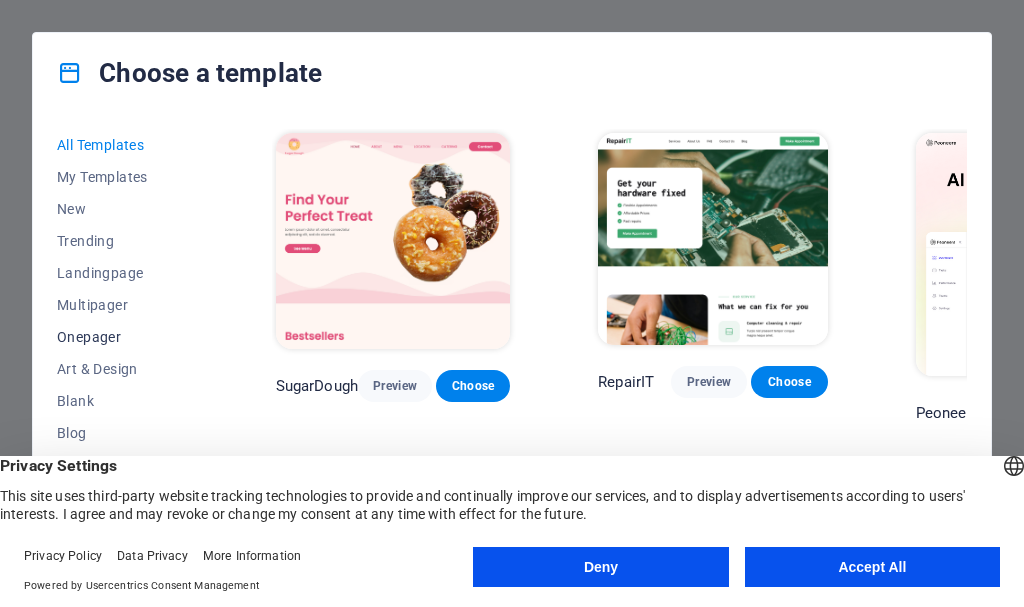 click on "Onepager" at bounding box center (122, 337) 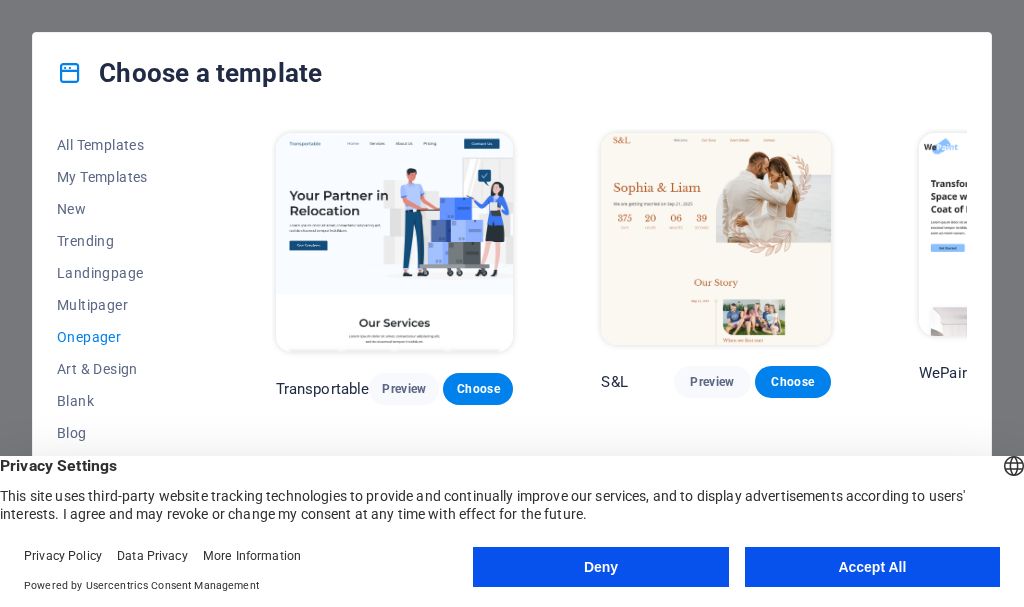 click on "All Templates My Templates New Trending Landingpage Multipager Onepager Art & Design Blank Blog Business Education & Culture Event Gastronomy Health IT & Media Legal & Finance Non-Profit Performance Portfolio Services Sports & Beauty Trades Travel Wireframe Transportable Preview Choose S&L Preview Choose WePaint Preview Choose Eco-Con Preview Choose MeetUp Preview Choose Podcaster Preview Choose UrbanNest Interiors Preview Choose Green Change Preview Choose Cleaner Preview Choose Johanna James Preview Choose Drive Preview Choose Wanderlust Preview Choose BERLIN Preview Choose Gadgets Preview Choose Max Hatzy Preview Choose Handyman Preview Choose Blogger Preview Choose Création Preview Choose Pesk Preview Choose Priodas Preview Choose Wireframe One Preview Choose Evergreen Preview Choose Kids-Events Preview Choose CleanCar Preview Choose Protector Preview Choose Pizzeria Di Dio Preview Choose Vinyasa Preview Choose Maki Preview Choose Woody Preview Choose BRGs Preview Choose Genius Preview Choose Volare Opus" at bounding box center [512, 343] 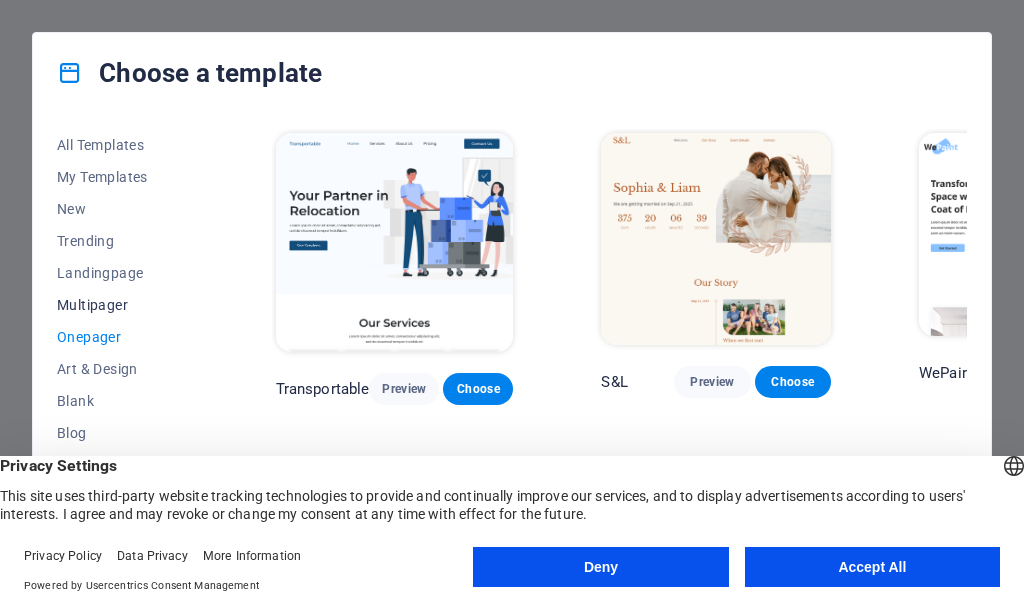 click on "Multipager" at bounding box center [122, 305] 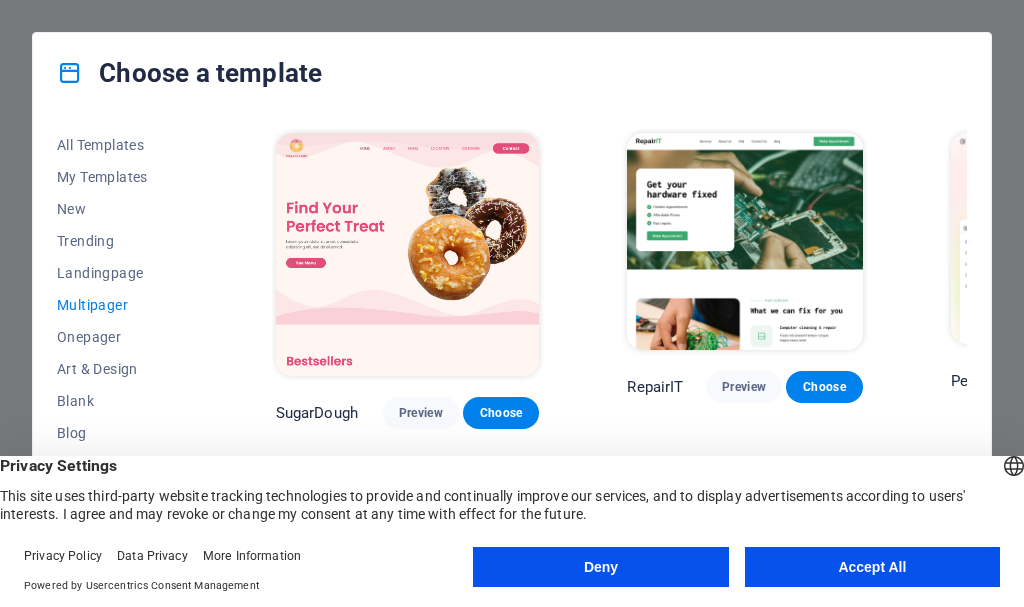 click on "All Templates My Templates New Trending Landingpage Multipager Onepager Art & Design Blank Blog Business Education & Culture Event Gastronomy Health IT & Media Legal & Finance Non-Profit Performance Portfolio Services Sports & Beauty Trades Travel Wireframe SugarDough Preview Choose RepairIT Preview Choose Peoneera Preview Choose Art Museum Preview Choose Wonder Planner Preview Choose Help & Care Preview Choose Academix Preview Choose BIG Barber Shop Preview Choose Health & Food Preview Choose The Beauty Temple Preview Choose WeTrain Preview Choose Delicioso Preview Choose Dream Garden Preview Choose LumeDeAqua Preview Choose Pets Care Preview Choose SafeSpace Preview Choose Midnight Rain Bar Preview Choose Estator Preview Choose Health Group Preview Choose MakeIt Agency Preview Choose WeSpa Preview Choose CoffeeScience Preview Choose CoachLife Preview Choose Cafe de Oceana Preview Choose Denteeth Preview Choose Le Hair Preview Choose TechUp Preview Choose Nolan-Bahler Preview Choose Fashion Preview Choose" at bounding box center (512, 343) 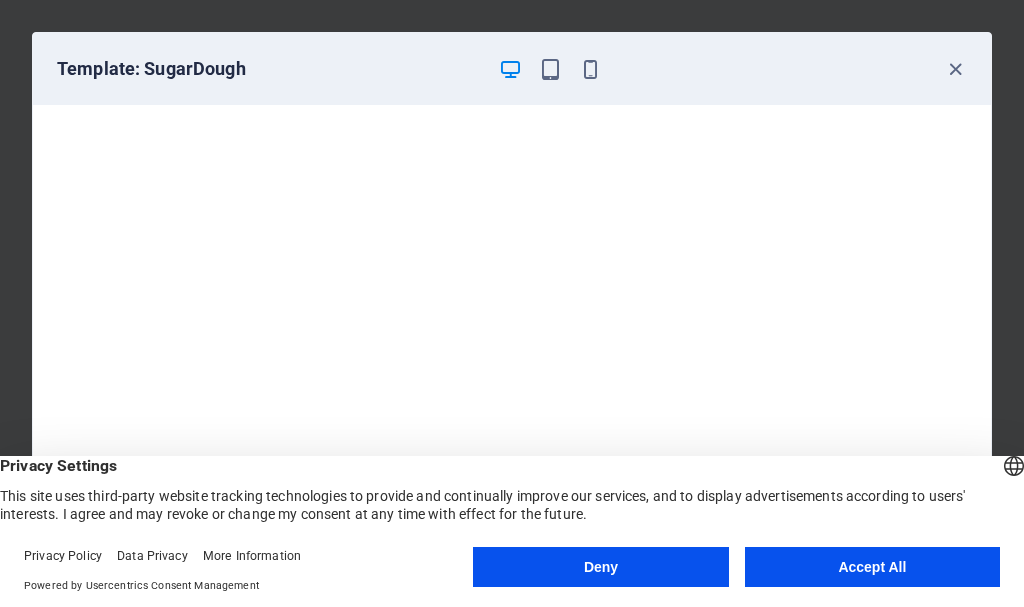 click on "Template: SugarDough" at bounding box center [512, 69] 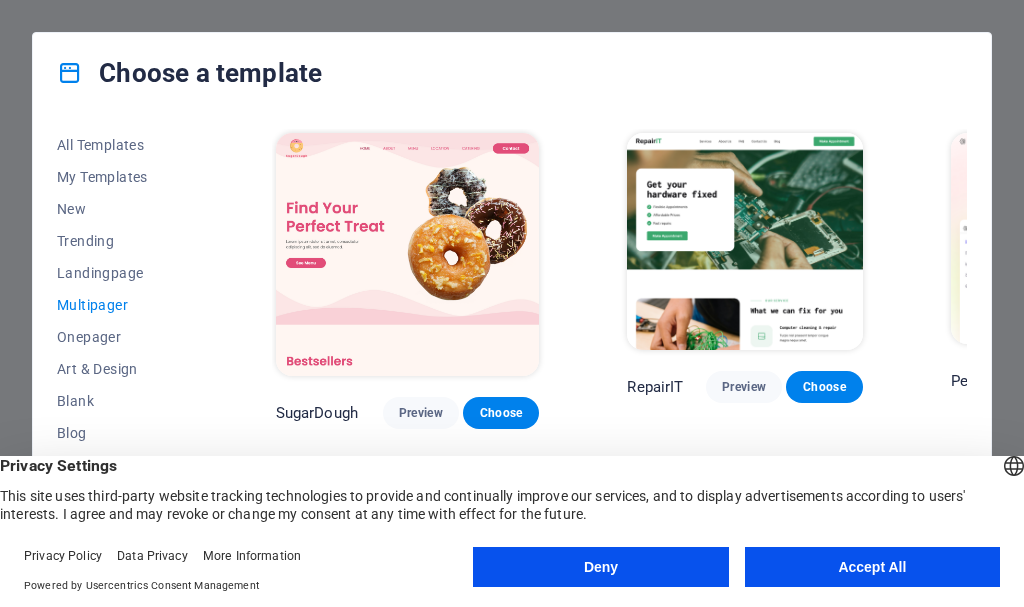 click on "All Templates My Templates New Trending Landingpage Multipager Onepager Art & Design Blank Blog Business Education & Culture Event Gastronomy Health IT & Media Legal & Finance Non-Profit Performance Portfolio Services Sports & Beauty Trades Travel Wireframe SugarDough Preview Choose RepairIT Preview Choose Peoneera Preview Choose Art Museum Preview Choose Wonder Planner Preview Choose Help & Care Preview Choose Academix Preview Choose BIG Barber Shop Preview Choose Health & Food Preview Choose The Beauty Temple Preview Choose WeTrain Preview Choose Delicioso Preview Choose Dream Garden Preview Choose LumeDeAqua Preview Choose Pets Care Preview Choose SafeSpace Preview Choose Midnight Rain Bar Preview Choose Estator Preview Choose Health Group Preview Choose MakeIt Agency Preview Choose WeSpa Preview Choose CoffeeScience Preview Choose CoachLife Preview Choose Cafe de Oceana Preview Choose Denteeth Preview Choose Le Hair Preview Choose TechUp Preview Choose Nolan-Bahler Preview Choose Fashion Preview Choose" at bounding box center [512, 343] 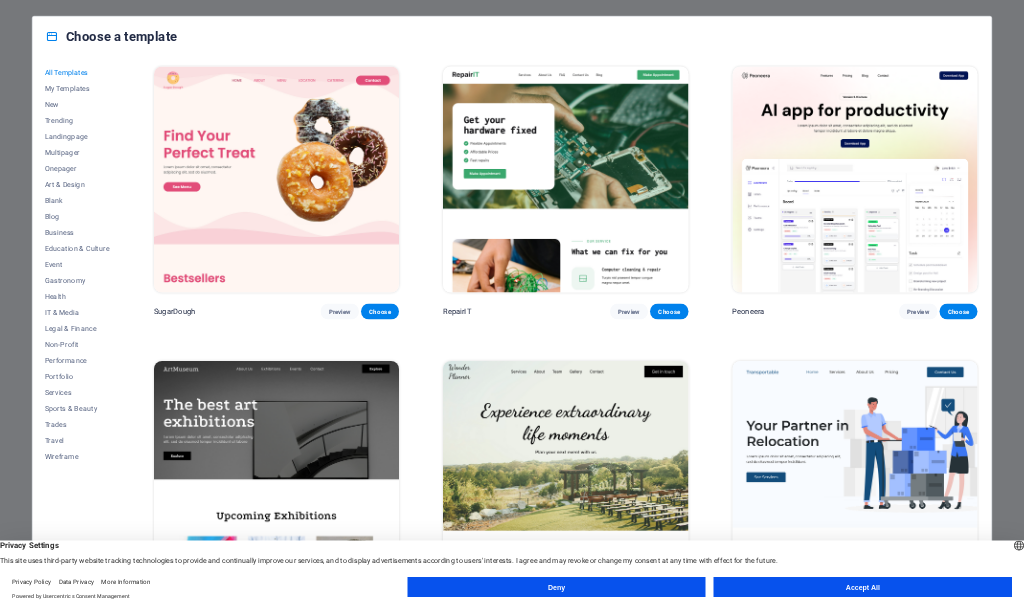 scroll, scrollTop: 0, scrollLeft: 0, axis: both 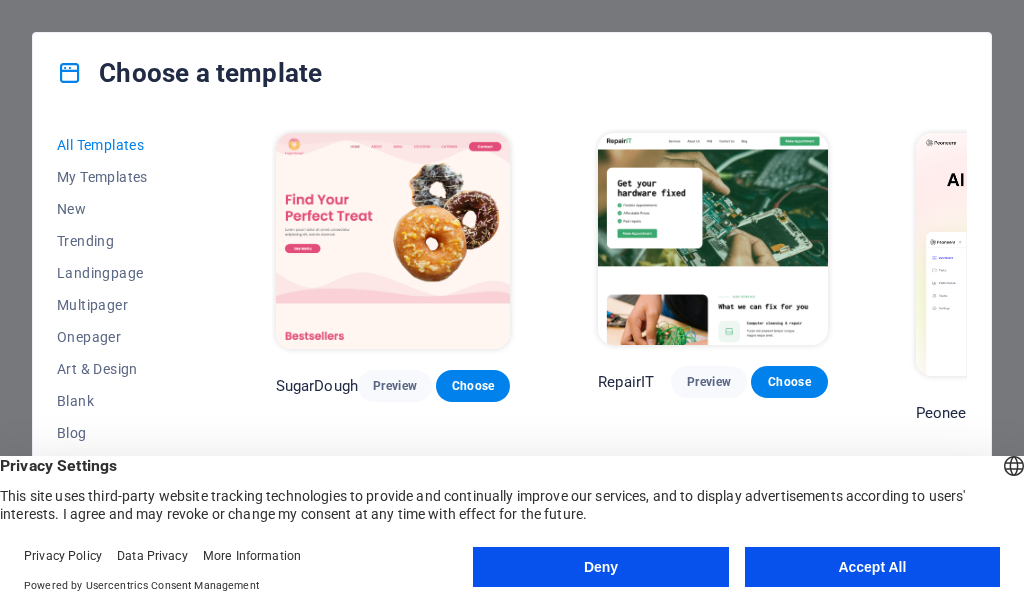 click on "All Templates My Templates New Trending Landingpage Multipager Onepager Art & Design Blank Blog Business Education & Culture Event Gastronomy Health IT & Media Legal & Finance Non-Profit Performance Portfolio Services Sports & Beauty Trades Travel Wireframe SugarDough Preview Choose RepairIT Preview Choose Peoneera Preview Choose Art Museum Preview Choose Wonder Planner Preview Choose Transportable Preview Choose S&L Preview Choose WePaint Preview Choose Eco-Con Preview Choose MeetUp Preview Choose Help & Care Preview Choose Podcaster Preview Choose Academix Preview Choose BIG Barber Shop Preview Choose Health & Food Preview Choose UrbanNest Interiors Preview Choose Green Change Preview Choose The Beauty Temple Preview Choose WeTrain Preview Choose Cleaner Preview Choose Johanna James Preview Choose Delicioso Preview Choose Dream Garden Preview Choose LumeDeAqua Preview Choose Pets Care Preview Choose SafeSpace Preview Choose Midnight Rain Bar Preview Choose Drive Preview Choose Estator Preview Choose Preview" at bounding box center [512, 343] 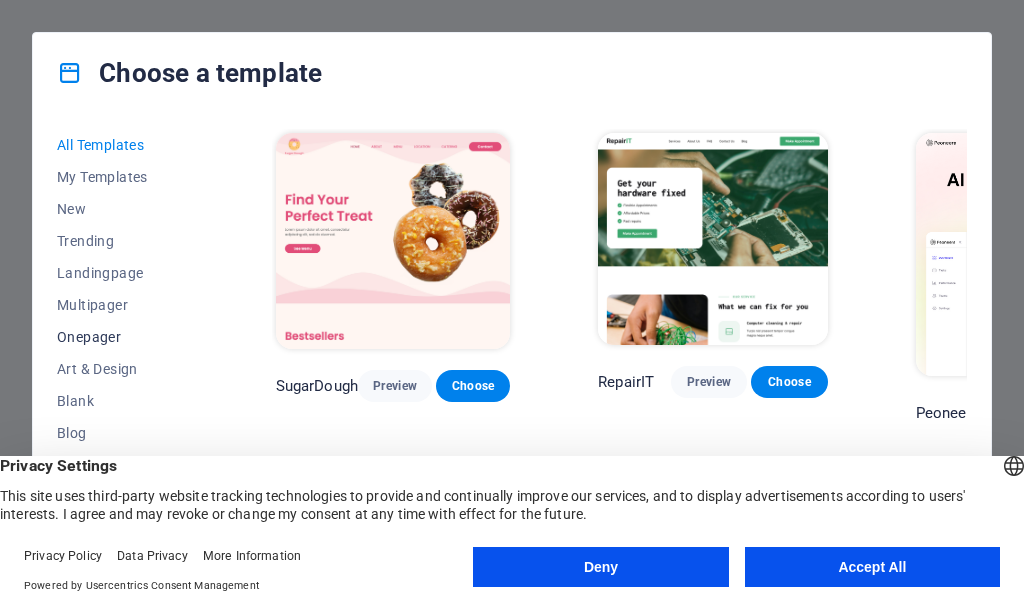click on "Onepager" at bounding box center [122, 337] 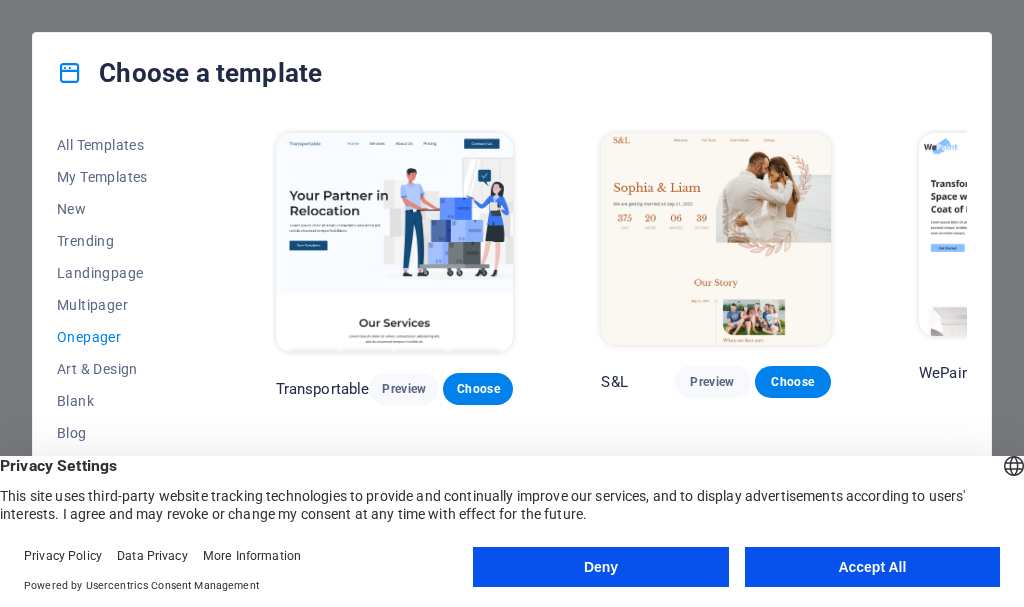 click on "All Templates My Templates New Trending Landingpage Multipager Onepager Art & Design Blank Blog Business Education & Culture Event Gastronomy Health IT & Media Legal & Finance Non-Profit Performance Portfolio Services Sports & Beauty Trades Travel Wireframe Transportable Preview Choose S&L Preview Choose WePaint Preview Choose Eco-Con Preview Choose MeetUp Preview Choose Podcaster Preview Choose UrbanNest Interiors Preview Choose Green Change Preview Choose Cleaner Preview Choose Johanna James Preview Choose Drive Preview Choose Wanderlust Preview Choose BERLIN Preview Choose Gadgets Preview Choose Max Hatzy Preview Choose Handyman Preview Choose Blogger Preview Choose Création Preview Choose Pesk Preview Choose Priodas Preview Choose Wireframe One Preview Choose Evergreen Preview Choose Kids-Events Preview Choose CleanCar Preview Choose Protector Preview Choose Pizzeria Di Dio Preview Choose Vinyasa Preview Choose Maki Preview Choose Woody Preview Choose BRGs Preview Choose Genius Preview Choose Volare Opus" at bounding box center (512, 343) 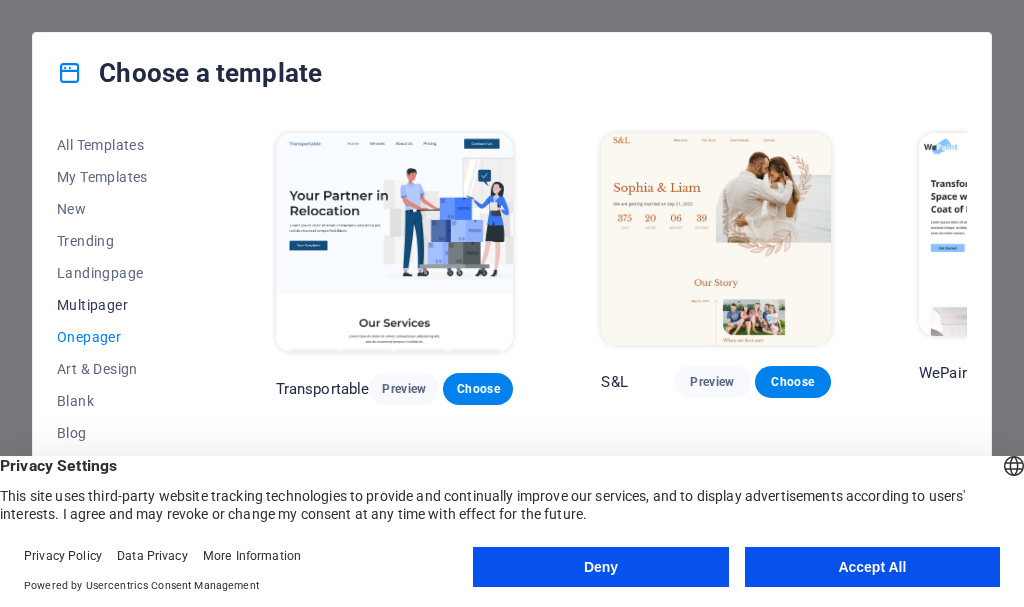 click on "Multipager" at bounding box center [122, 305] 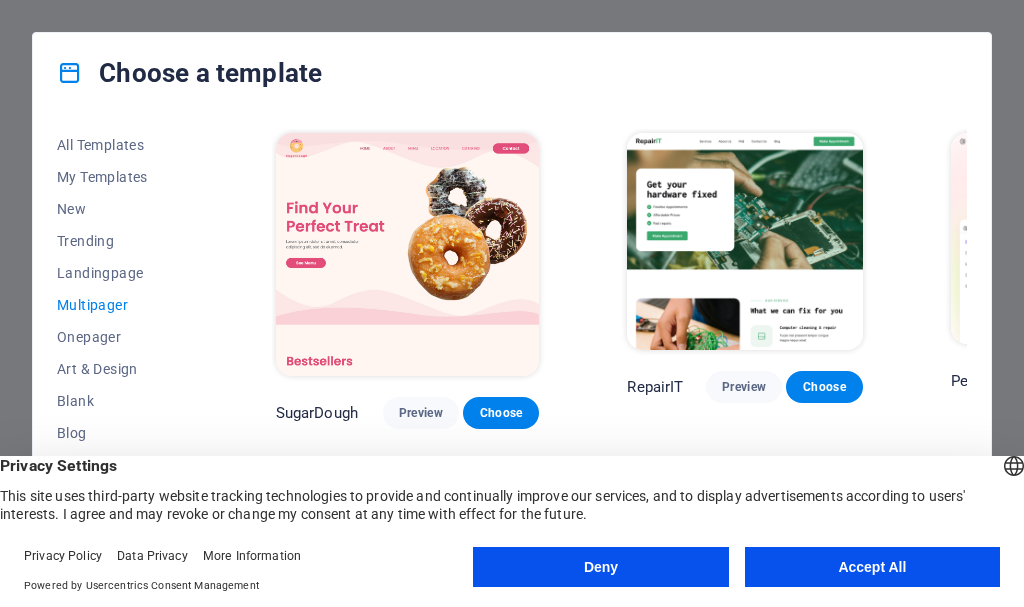 click on "All Templates My Templates New Trending Landingpage Multipager Onepager Art & Design Blank Blog Business Education & Culture Event Gastronomy Health IT & Media Legal & Finance Non-Profit Performance Portfolio Services Sports & Beauty Trades Travel Wireframe SugarDough Preview Choose RepairIT Preview Choose Peoneera Preview Choose Art Museum Preview Choose Wonder Planner Preview Choose Help & Care Preview Choose Academix Preview Choose BIG Barber Shop Preview Choose Health & Food Preview Choose The Beauty Temple Preview Choose WeTrain Preview Choose Delicioso Preview Choose Dream Garden Preview Choose LumeDeAqua Preview Choose Pets Care Preview Choose SafeSpace Preview Choose Midnight Rain Bar Preview Choose Estator Preview Choose Health Group Preview Choose MakeIt Agency Preview Choose WeSpa Preview Choose CoffeeScience Preview Choose CoachLife Preview Choose Cafe de Oceana Preview Choose Denteeth Preview Choose Le Hair Preview Choose TechUp Preview Choose Nolan-Bahler Preview Choose Fashion Preview Choose" at bounding box center (512, 343) 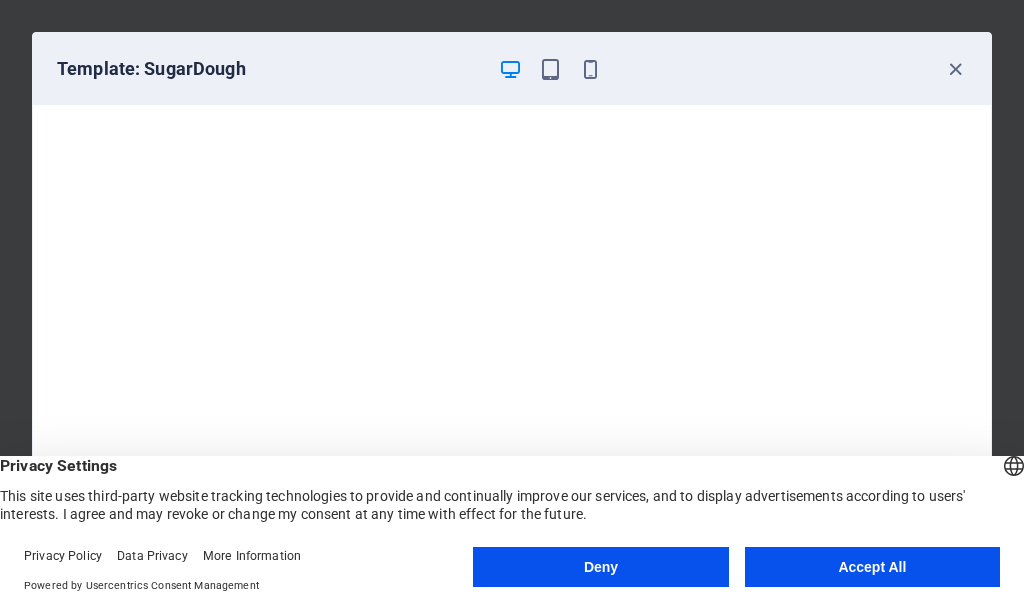 click on "Template: SugarDough" at bounding box center (512, 69) 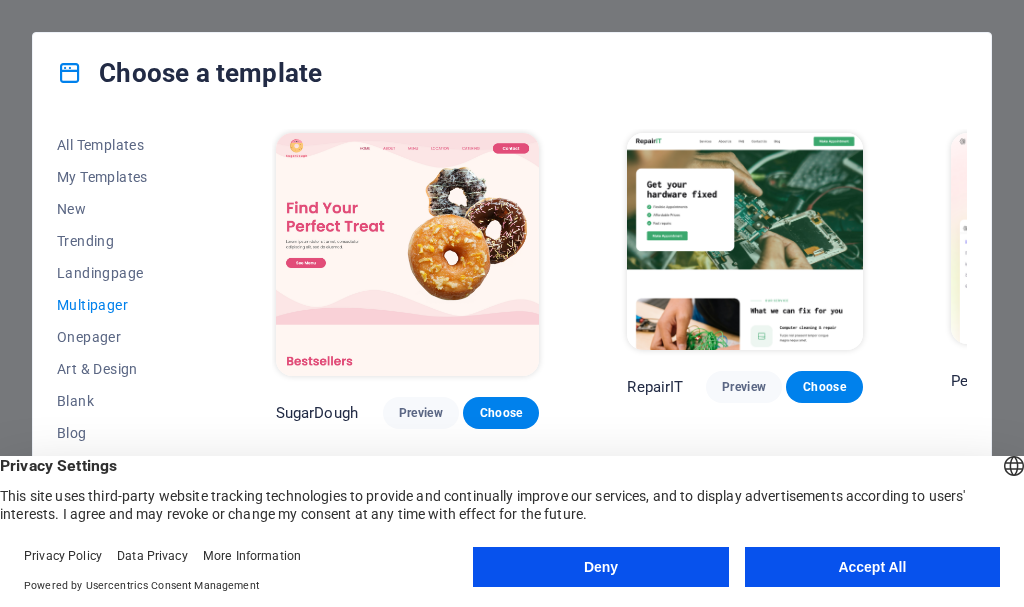 click on "All Templates My Templates New Trending Landingpage Multipager Onepager Art & Design Blank Blog Business Education & Culture Event Gastronomy Health IT & Media Legal & Finance Non-Profit Performance Portfolio Services Sports & Beauty Trades Travel Wireframe SugarDough Preview Choose RepairIT Preview Choose Peoneera Preview Choose Art Museum Preview Choose Wonder Planner Preview Choose Help & Care Preview Choose Academix Preview Choose BIG Barber Shop Preview Choose Health & Food Preview Choose The Beauty Temple Preview Choose WeTrain Preview Choose Delicioso Preview Choose Dream Garden Preview Choose LumeDeAqua Preview Choose Pets Care Preview Choose SafeSpace Preview Choose Midnight Rain Bar Preview Choose Estator Preview Choose Health Group Preview Choose MakeIt Agency Preview Choose WeSpa Preview Choose CoffeeScience Preview Choose CoachLife Preview Choose Cafe de Oceana Preview Choose Denteeth Preview Choose Le Hair Preview Choose TechUp Preview Choose Nolan-Bahler Preview Choose Fashion Preview Choose" at bounding box center (512, 343) 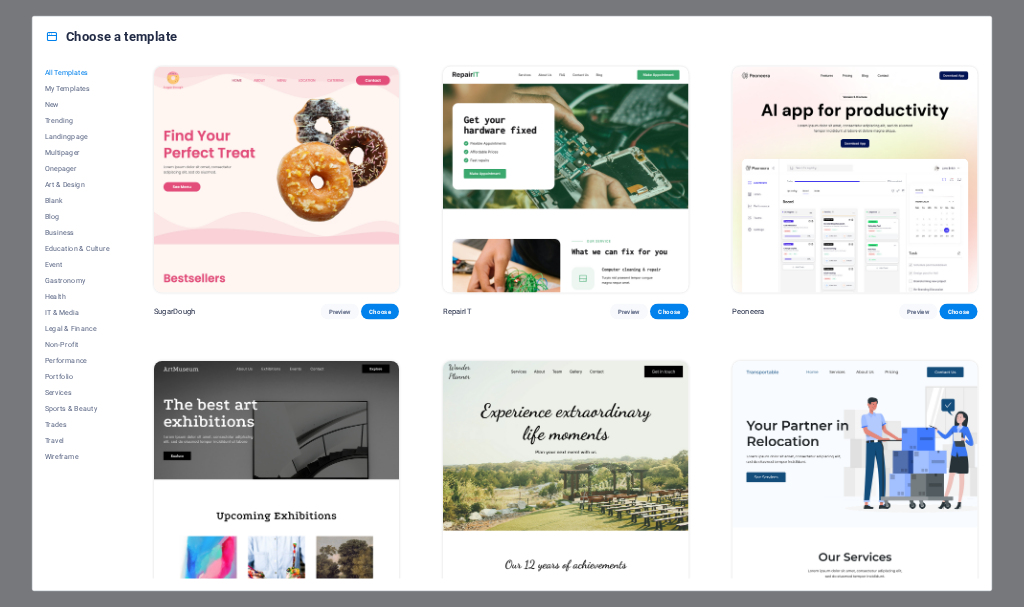 scroll, scrollTop: 0, scrollLeft: 0, axis: both 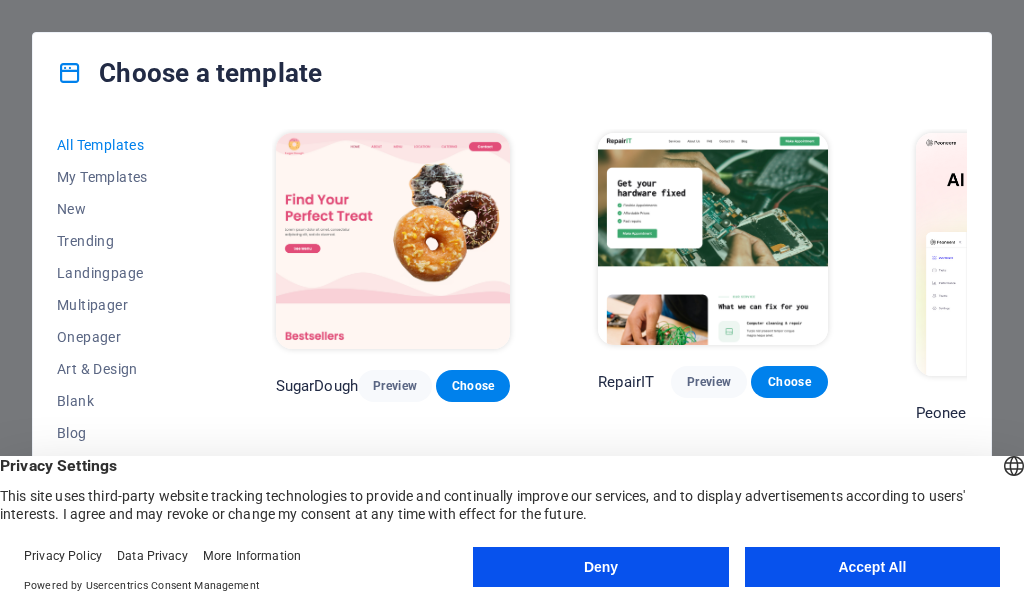 click on "All Templates My Templates New Trending Landingpage Multipager Onepager Art & Design Blank Blog Business Education & Culture Event Gastronomy Health IT & Media Legal & Finance Non-Profit Performance Portfolio Services Sports & Beauty Trades Travel Wireframe SugarDough Preview Choose RepairIT Preview Choose Peoneera Preview Choose Art Museum Preview Choose Wonder Planner Preview Choose Transportable Preview Choose S&L Preview Choose WePaint Preview Choose Eco-Con Preview Choose MeetUp Preview Choose Help & Care Preview Choose Podcaster Preview Choose Academix Preview Choose BIG Barber Shop Preview Choose Health & Food Preview Choose UrbanNest Interiors Preview Choose Green Change Preview Choose The Beauty Temple Preview Choose WeTrain Preview Choose Cleaner Preview Choose Johanna James Preview Choose Delicioso Preview Choose Dream Garden Preview Choose LumeDeAqua Preview Choose Pets Care Preview Choose SafeSpace Preview Choose Midnight Rain Bar Preview Choose Drive Preview Choose Estator Preview Choose Preview" at bounding box center (512, 343) 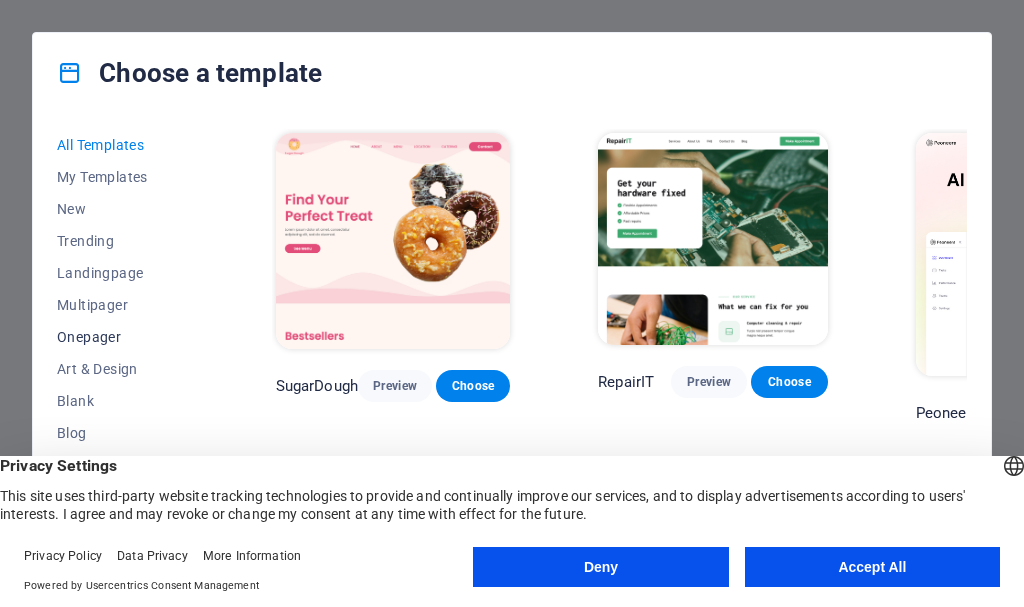 click on "Onepager" at bounding box center [122, 337] 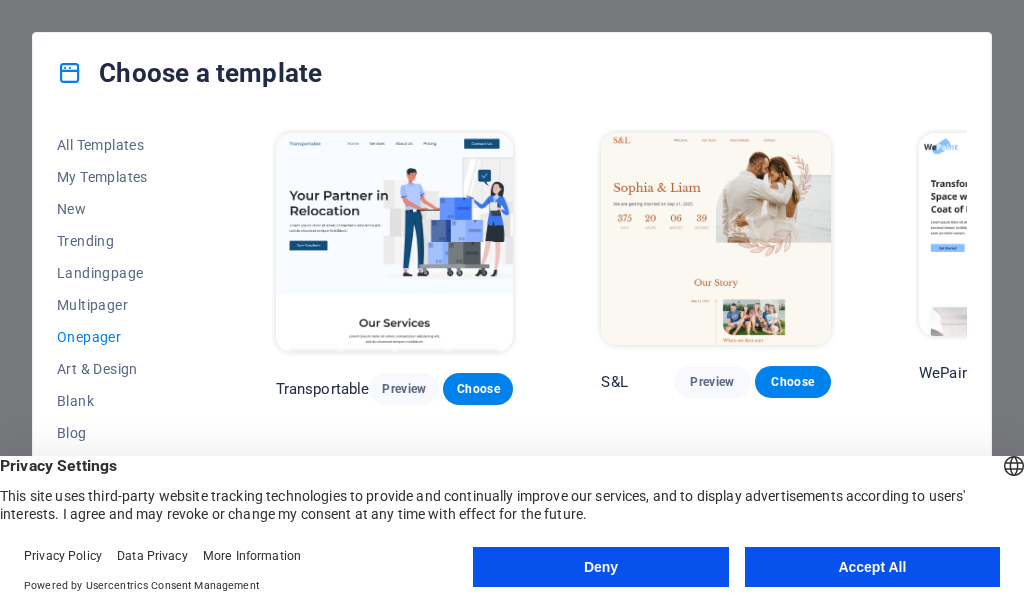 click on "All Templates My Templates New Trending Landingpage Multipager Onepager Art & Design Blank Blog Business Education & Culture Event Gastronomy Health IT & Media Legal & Finance Non-Profit Performance Portfolio Services Sports & Beauty Trades Travel Wireframe Transportable Preview Choose S&L Preview Choose WePaint Preview Choose Eco-Con Preview Choose MeetUp Preview Choose Podcaster Preview Choose UrbanNest Interiors Preview Choose Green Change Preview Choose Cleaner Preview Choose Johanna James Preview Choose Drive Preview Choose Wanderlust Preview Choose BERLIN Preview Choose Gadgets Preview Choose Max Hatzy Preview Choose Handyman Preview Choose Blogger Preview Choose Création Preview Choose Pesk Preview Choose Priodas Preview Choose Wireframe One Preview Choose Evergreen Preview Choose Kids-Events Preview Choose CleanCar Preview Choose Protector Preview Choose Pizzeria Di Dio Preview Choose Vinyasa Preview Choose Maki Preview Choose Woody Preview Choose BRGs Preview Choose Genius Preview Choose Volare Opus" at bounding box center (512, 343) 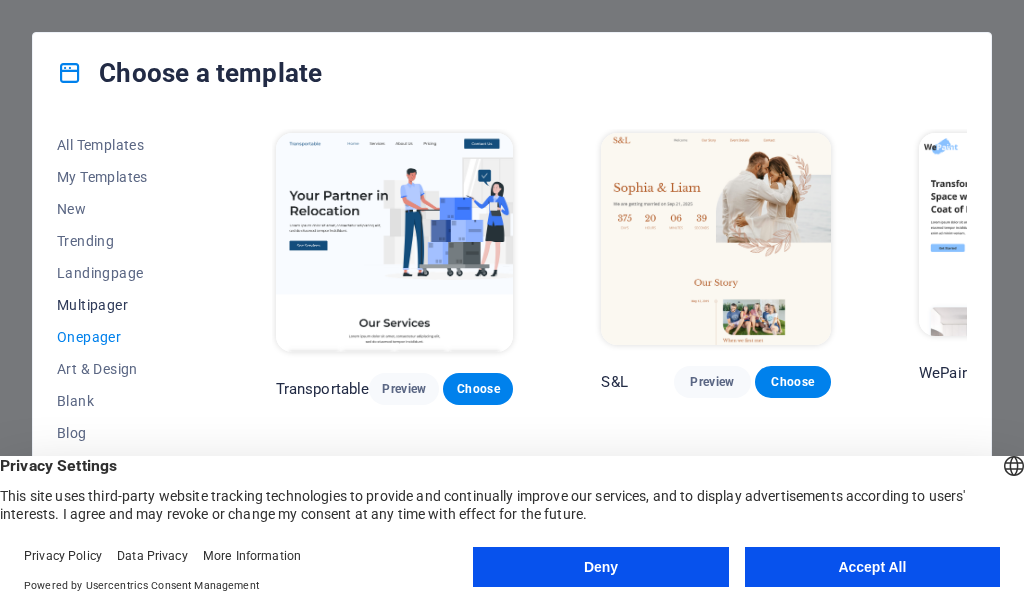 click on "Multipager" at bounding box center (122, 305) 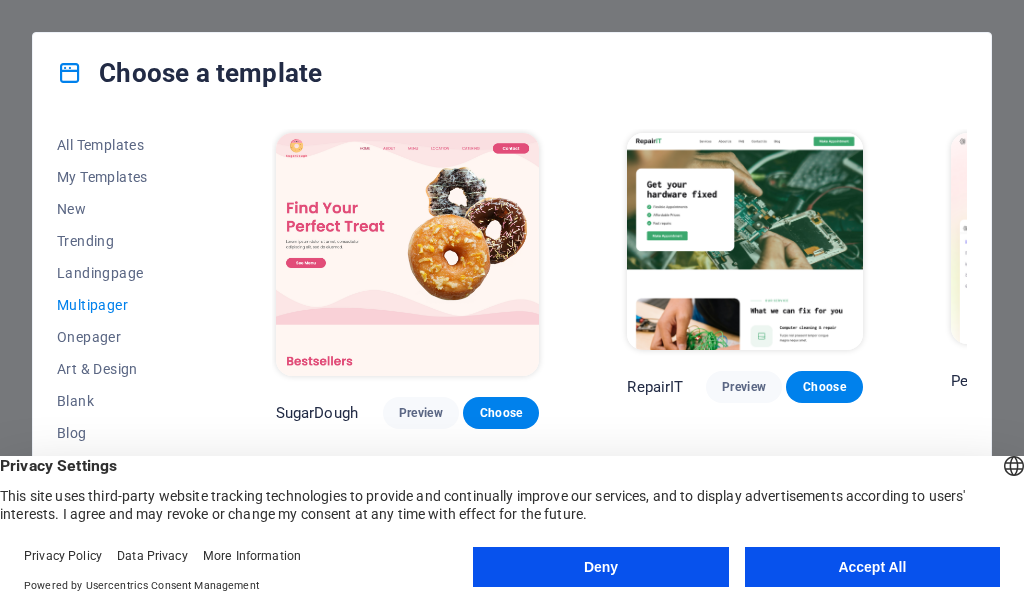 click on "All Templates My Templates New Trending Landingpage Multipager Onepager Art & Design Blank Blog Business Education & Culture Event Gastronomy Health IT & Media Legal & Finance Non-Profit Performance Portfolio Services Sports & Beauty Trades Travel Wireframe SugarDough Preview Choose RepairIT Preview Choose Peoneera Preview Choose Art Museum Preview Choose Wonder Planner Preview Choose Help & Care Preview Choose Academix Preview Choose BIG Barber Shop Preview Choose Health & Food Preview Choose The Beauty Temple Preview Choose WeTrain Preview Choose Delicioso Preview Choose Dream Garden Preview Choose LumeDeAqua Preview Choose Pets Care Preview Choose SafeSpace Preview Choose Midnight Rain Bar Preview Choose Estator Preview Choose Health Group Preview Choose MakeIt Agency Preview Choose WeSpa Preview Choose CoffeeScience Preview Choose CoachLife Preview Choose Cafe de Oceana Preview Choose Denteeth Preview Choose Le Hair Preview Choose TechUp Preview Choose Nolan-Bahler Preview Choose Fashion Preview Choose" at bounding box center (512, 343) 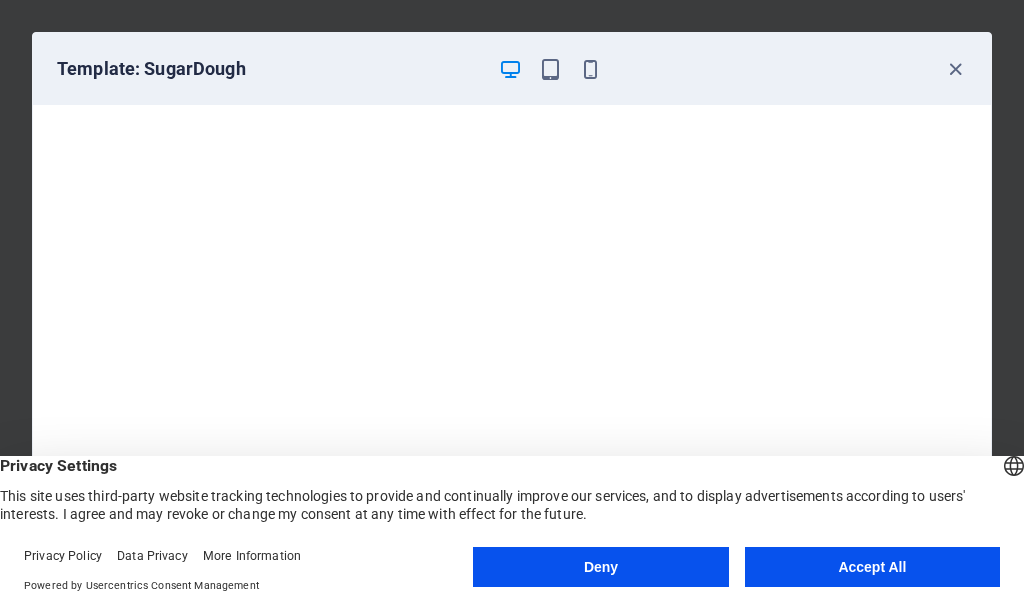 click on "Template: SugarDough" at bounding box center (512, 69) 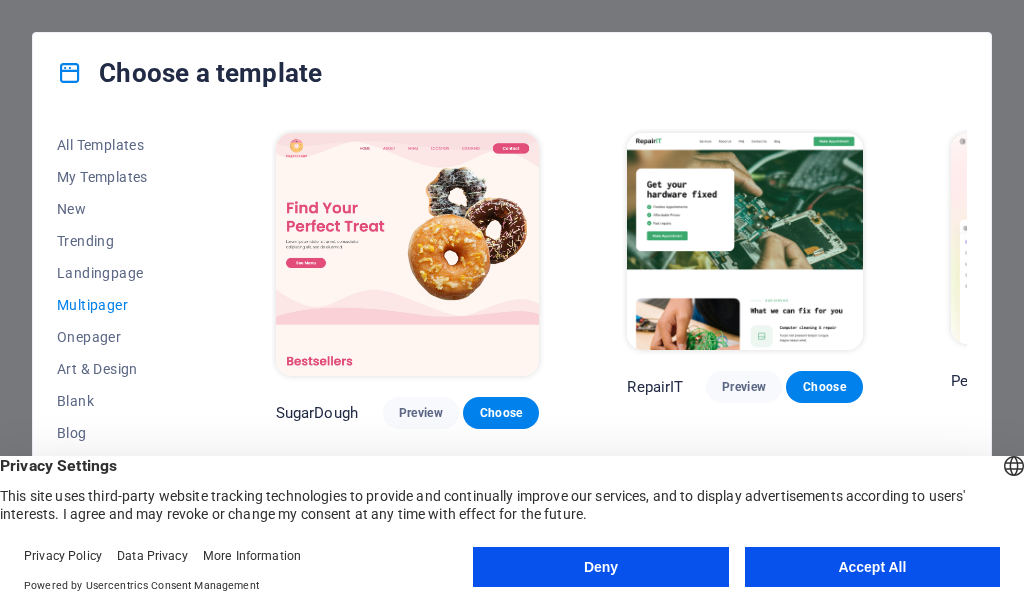 click on "All Templates My Templates New Trending Landingpage Multipager Onepager Art & Design Blank Blog Business Education & Culture Event Gastronomy Health IT & Media Legal & Finance Non-Profit Performance Portfolio Services Sports & Beauty Trades Travel Wireframe SugarDough Preview Choose RepairIT Preview Choose Peoneera Preview Choose Art Museum Preview Choose Wonder Planner Preview Choose Help & Care Preview Choose Academix Preview Choose BIG Barber Shop Preview Choose Health & Food Preview Choose The Beauty Temple Preview Choose WeTrain Preview Choose Delicioso Preview Choose Dream Garden Preview Choose LumeDeAqua Preview Choose Pets Care Preview Choose SafeSpace Preview Choose Midnight Rain Bar Preview Choose Estator Preview Choose Health Group Preview Choose MakeIt Agency Preview Choose WeSpa Preview Choose CoffeeScience Preview Choose CoachLife Preview Choose Cafe de Oceana Preview Choose Denteeth Preview Choose Le Hair Preview Choose TechUp Preview Choose Nolan-Bahler Preview Choose Fashion Preview Choose" at bounding box center (512, 343) 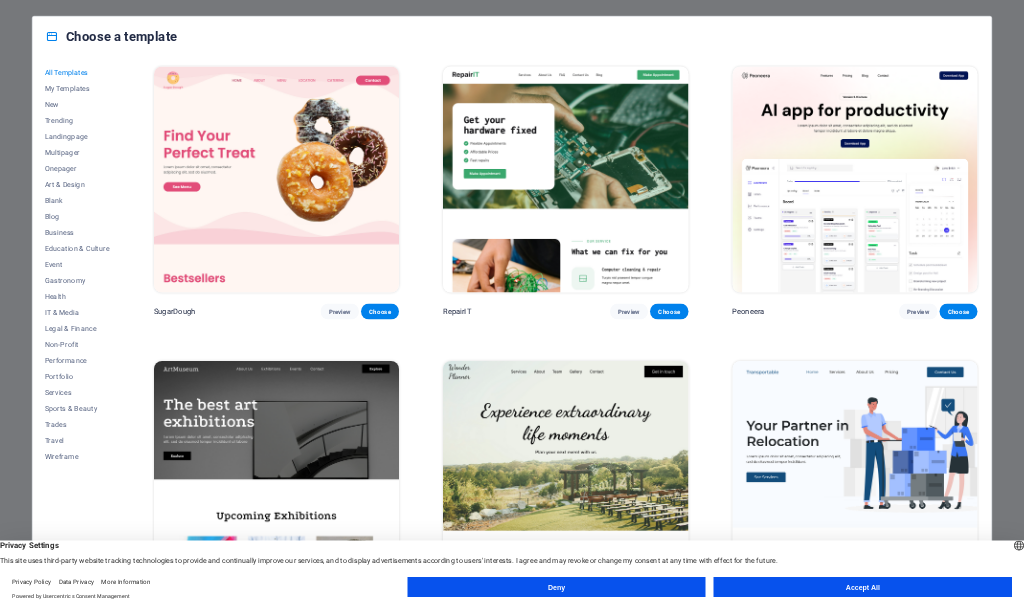 scroll, scrollTop: 0, scrollLeft: 0, axis: both 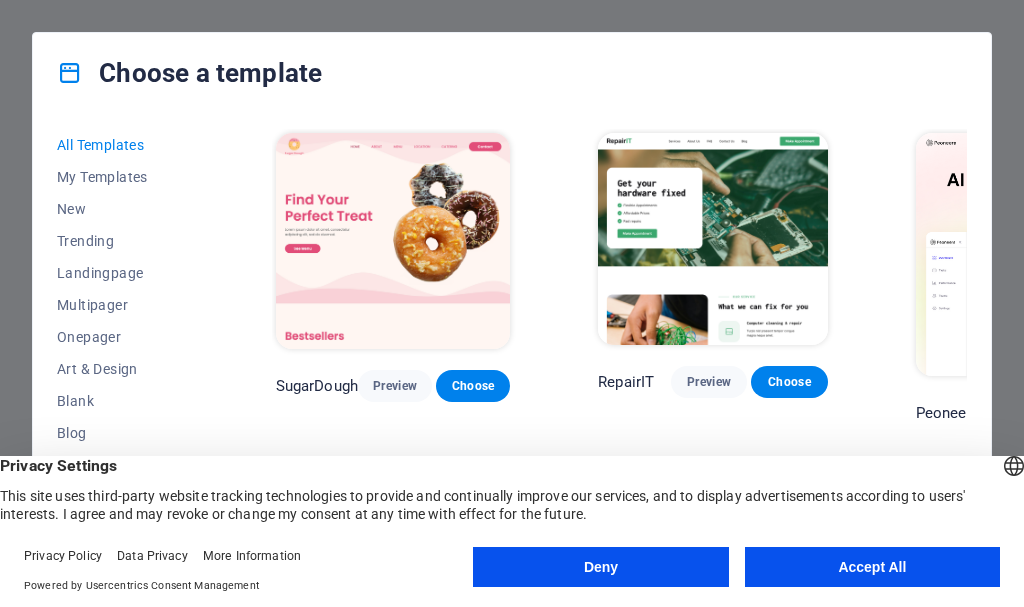 click on "All Templates My Templates New Trending Landingpage Multipager Onepager Art & Design Blank Blog Business Education & Culture Event Gastronomy Health IT & Media Legal & Finance Non-Profit Performance Portfolio Services Sports & Beauty Trades Travel Wireframe SugarDough Preview Choose RepairIT Preview Choose Peoneera Preview Choose Art Museum Preview Choose Wonder Planner Preview Choose Transportable Preview Choose S&L Preview Choose WePaint Preview Choose Eco-Con Preview Choose MeetUp Preview Choose Help & Care Preview Choose Podcaster Preview Choose Academix Preview Choose BIG Barber Shop Preview Choose Health & Food Preview Choose UrbanNest Interiors Preview Choose Green Change Preview Choose The Beauty Temple Preview Choose WeTrain Preview Choose Cleaner Preview Choose Johanna James Preview Choose Delicioso Preview Choose Dream Garden Preview Choose LumeDeAqua Preview Choose Pets Care Preview Choose SafeSpace Preview Choose Midnight Rain Bar Preview Choose Drive Preview Choose Estator Preview Choose Preview" at bounding box center (512, 343) 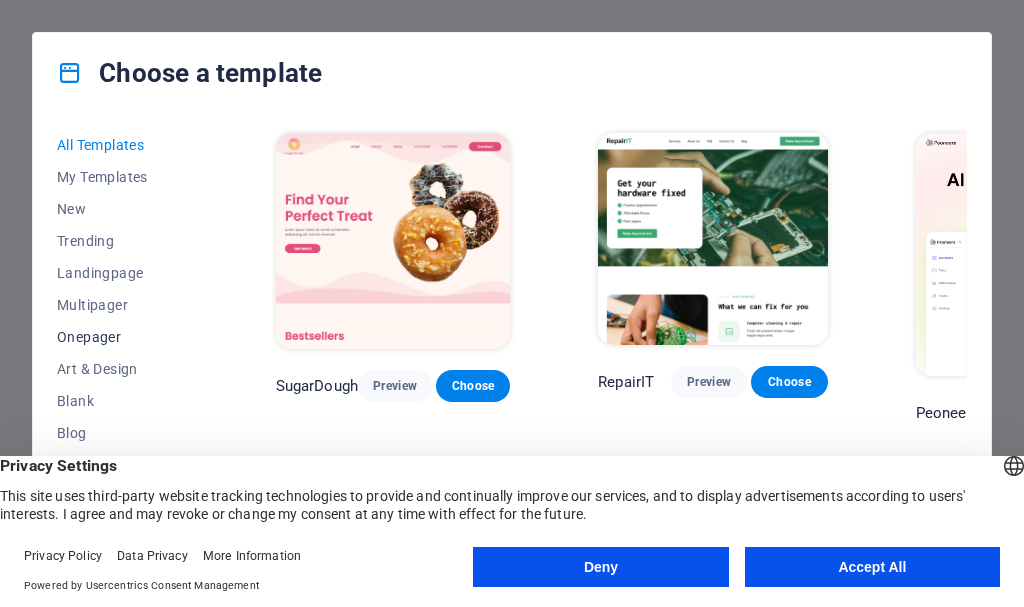 click on "Onepager" at bounding box center [122, 337] 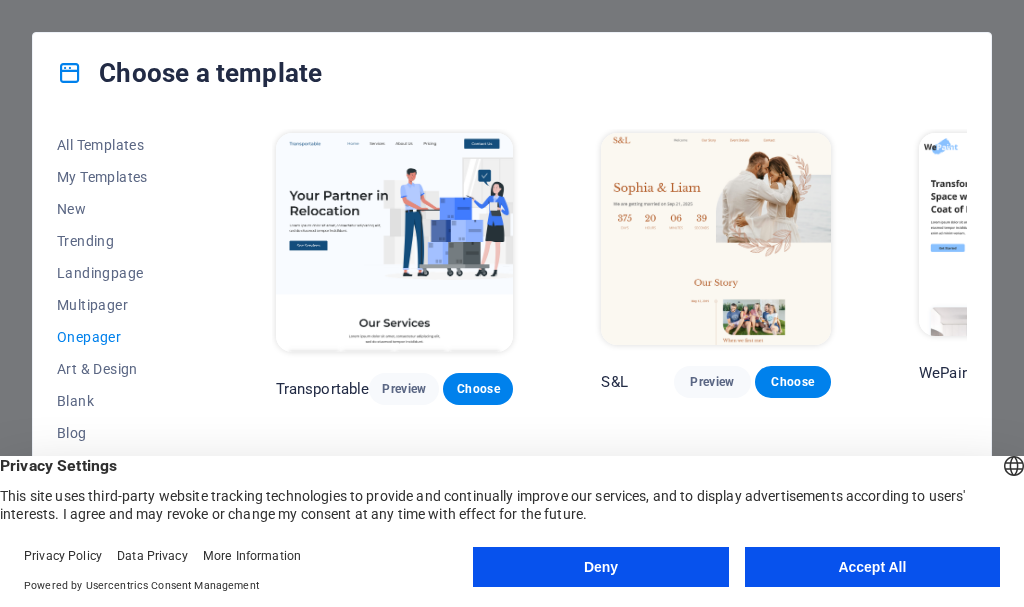 click on "All Templates My Templates New Trending Landingpage Multipager Onepager Art & Design Blank Blog Business Education & Culture Event Gastronomy Health IT & Media Legal & Finance Non-Profit Performance Portfolio Services Sports & Beauty Trades Travel Wireframe Transportable Preview Choose S&L Preview Choose WePaint Preview Choose Eco-Con Preview Choose MeetUp Preview Choose Podcaster Preview Choose UrbanNest Interiors Preview Choose Green Change Preview Choose Cleaner Preview Choose Johanna James Preview Choose Drive Preview Choose Wanderlust Preview Choose BERLIN Preview Choose Gadgets Preview Choose Max Hatzy Preview Choose Handyman Preview Choose Blogger Preview Choose Création Preview Choose Pesk Preview Choose Priodas Preview Choose Wireframe One Preview Choose Evergreen Preview Choose Kids-Events Preview Choose CleanCar Preview Choose Protector Preview Choose Pizzeria Di Dio Preview Choose Vinyasa Preview Choose Maki Preview Choose Woody Preview Choose BRGs Preview Choose Genius Preview Choose Volare Opus" at bounding box center (512, 343) 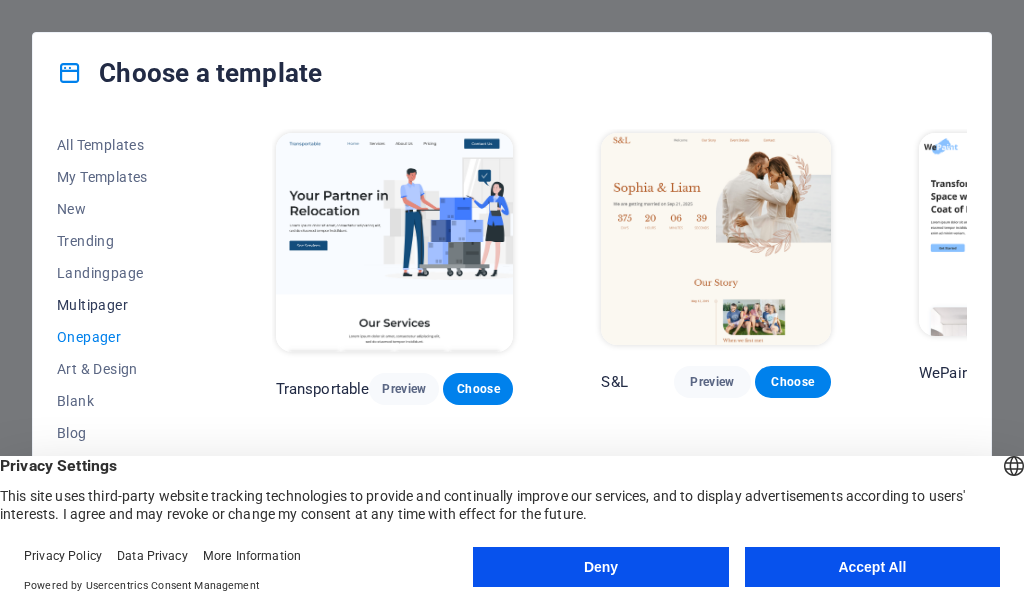 click on "Multipager" at bounding box center [122, 305] 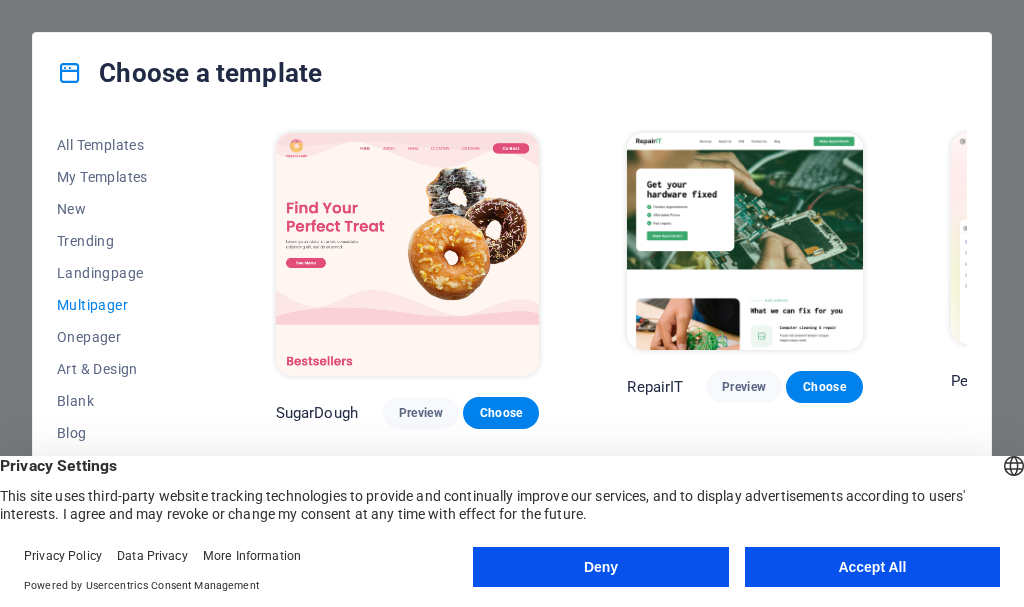 click on "All Templates My Templates New Trending Landingpage Multipager Onepager Art & Design Blank Blog Business Education & Culture Event Gastronomy Health IT & Media Legal & Finance Non-Profit Performance Portfolio Services Sports & Beauty Trades Travel Wireframe SugarDough Preview Choose RepairIT Preview Choose Peoneera Preview Choose Art Museum Preview Choose Wonder Planner Preview Choose Help & Care Preview Choose Academix Preview Choose BIG Barber Shop Preview Choose Health & Food Preview Choose The Beauty Temple Preview Choose WeTrain Preview Choose Delicioso Preview Choose Dream Garden Preview Choose LumeDeAqua Preview Choose Pets Care Preview Choose SafeSpace Preview Choose Midnight Rain Bar Preview Choose Estator Preview Choose Health Group Preview Choose MakeIt Agency Preview Choose WeSpa Preview Choose CoffeeScience Preview Choose CoachLife Preview Choose Cafe de Oceana Preview Choose Denteeth Preview Choose Le Hair Preview Choose TechUp Preview Choose Nolan-Bahler Preview Choose Fashion Preview Choose" at bounding box center (512, 343) 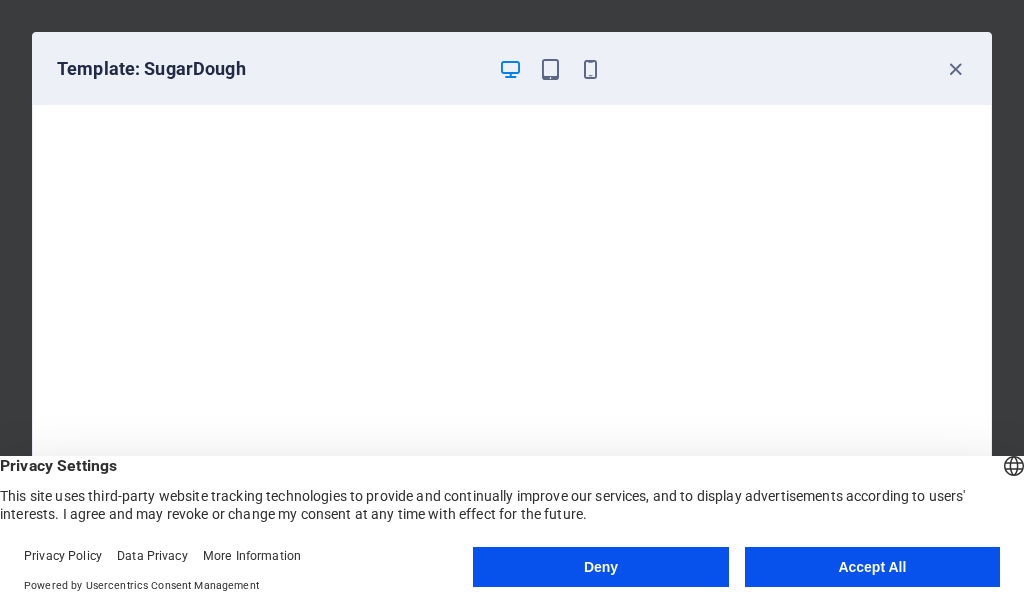 click on "Template: SugarDough" at bounding box center (512, 69) 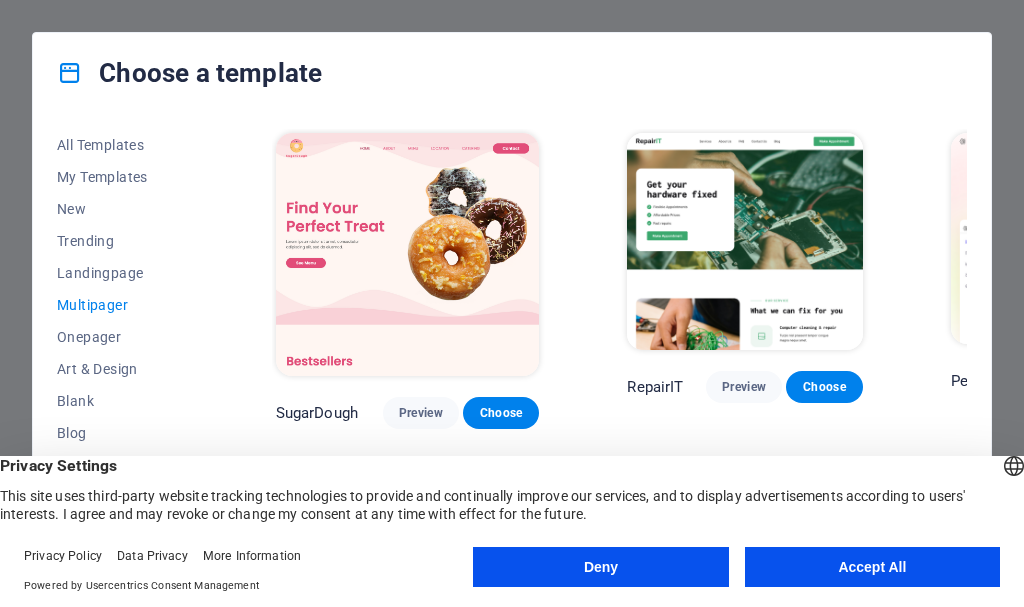 click on "All Templates My Templates New Trending Landingpage Multipager Onepager Art & Design Blank Blog Business Education & Culture Event Gastronomy Health IT & Media Legal & Finance Non-Profit Performance Portfolio Services Sports & Beauty Trades Travel Wireframe SugarDough Preview Choose RepairIT Preview Choose Peoneera Preview Choose Art Museum Preview Choose Wonder Planner Preview Choose Help & Care Preview Choose Academix Preview Choose BIG Barber Shop Preview Choose Health & Food Preview Choose The Beauty Temple Preview Choose WeTrain Preview Choose Delicioso Preview Choose Dream Garden Preview Choose LumeDeAqua Preview Choose Pets Care Preview Choose SafeSpace Preview Choose Midnight Rain Bar Preview Choose Estator Preview Choose Health Group Preview Choose MakeIt Agency Preview Choose WeSpa Preview Choose CoffeeScience Preview Choose CoachLife Preview Choose Cafe de Oceana Preview Choose Denteeth Preview Choose Le Hair Preview Choose TechUp Preview Choose Nolan-Bahler Preview Choose Fashion Preview Choose" at bounding box center [512, 343] 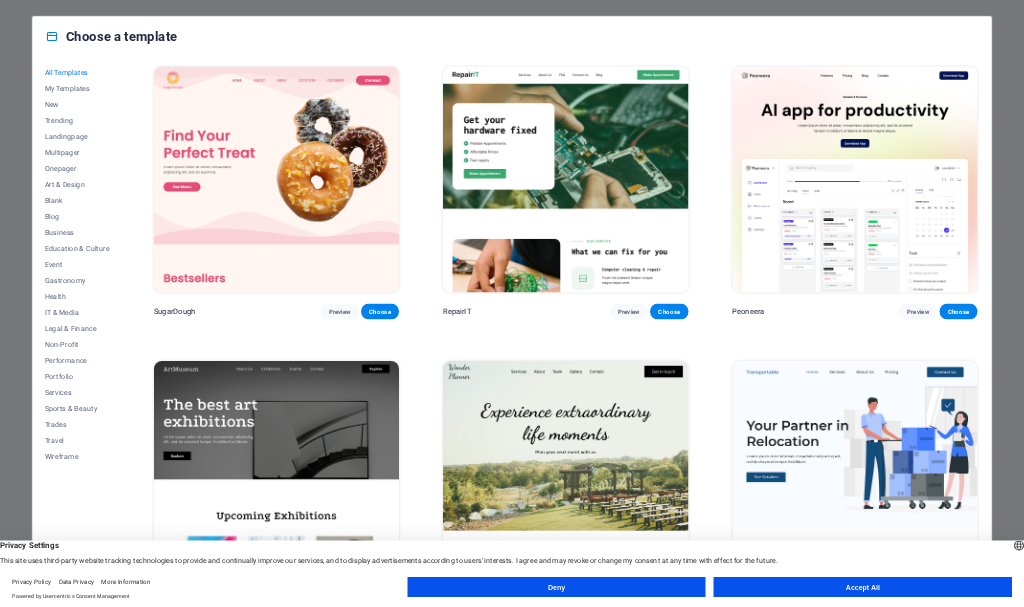 scroll, scrollTop: 0, scrollLeft: 0, axis: both 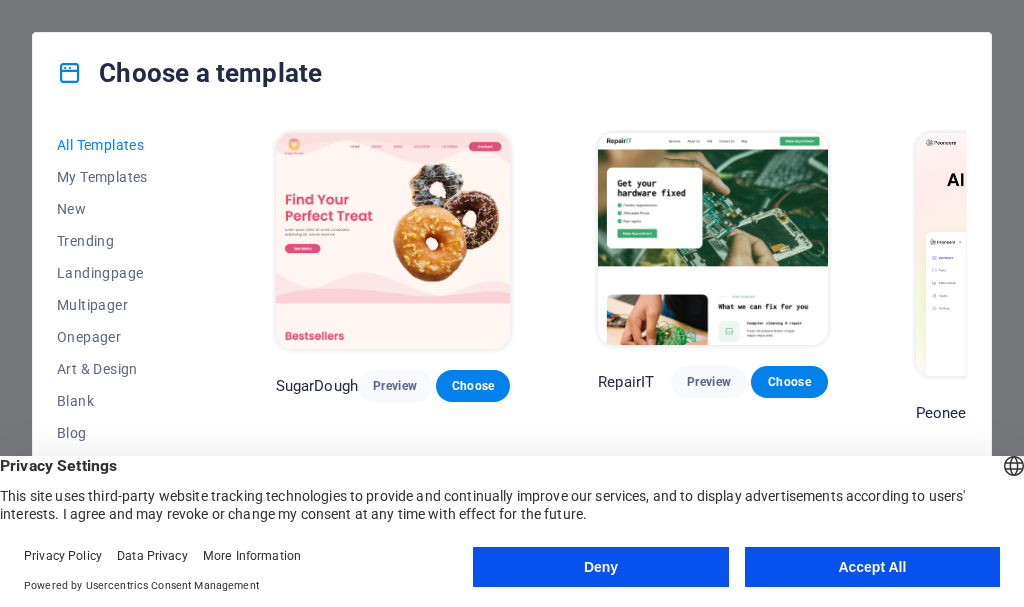 click on "All Templates My Templates New Trending Landingpage Multipager Onepager Art & Design Blank Blog Business Education & Culture Event Gastronomy Health IT & Media Legal & Finance Non-Profit Performance Portfolio Services Sports & Beauty Trades Travel Wireframe SugarDough Preview Choose RepairIT Preview Choose Peoneera Preview Choose Art Museum Preview Choose Wonder Planner Preview Choose Transportable Preview Choose S&L Preview Choose WePaint Preview Choose Eco-Con Preview Choose MeetUp Preview Choose Help & Care Preview Choose Podcaster Preview Choose Academix Preview Choose BIG Barber Shop Preview Choose Health & Food Preview Choose UrbanNest Interiors Preview Choose Green Change Preview Choose The Beauty Temple Preview Choose WeTrain Preview Choose Cleaner Preview Choose Johanna James Preview Choose Delicioso Preview Choose Dream Garden Preview Choose LumeDeAqua Preview Choose Pets Care Preview Choose SafeSpace Preview Choose Midnight Rain Bar Preview Choose Drive Preview Choose Estator Preview Choose Preview" at bounding box center (512, 343) 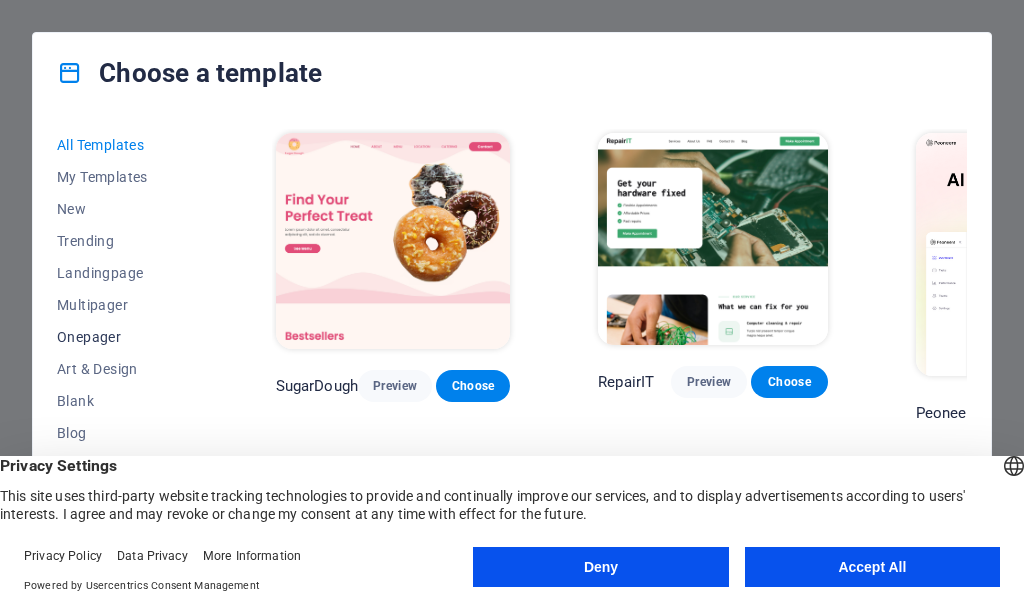 click on "Onepager" at bounding box center (122, 337) 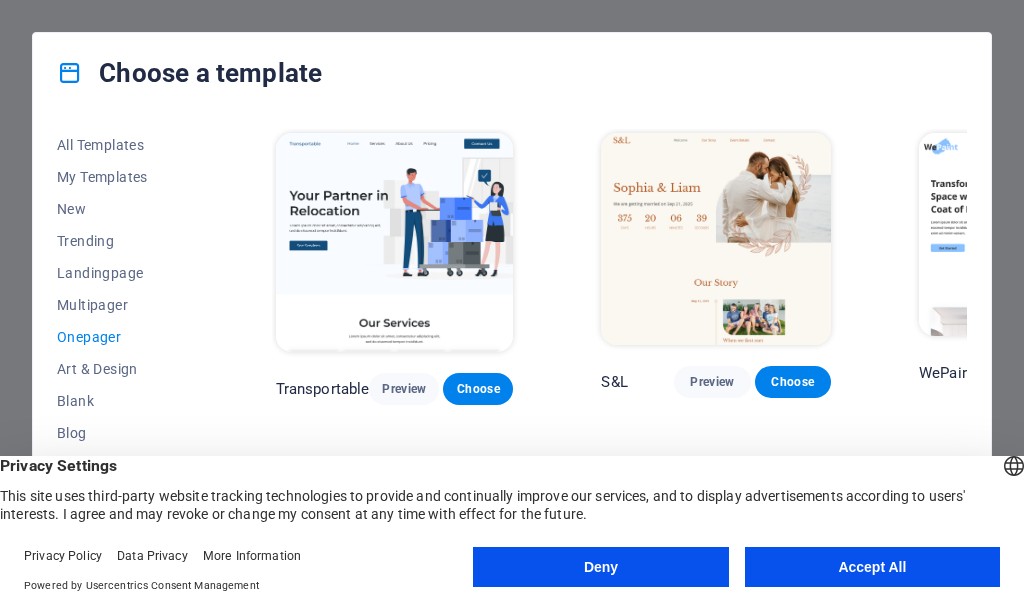 click on "All Templates My Templates New Trending Landingpage Multipager Onepager Art & Design Blank Blog Business Education & Culture Event Gastronomy Health IT & Media Legal & Finance Non-Profit Performance Portfolio Services Sports & Beauty Trades Travel Wireframe Transportable Preview Choose S&L Preview Choose WePaint Preview Choose Eco-Con Preview Choose MeetUp Preview Choose Podcaster Preview Choose UrbanNest Interiors Preview Choose Green Change Preview Choose Cleaner Preview Choose Johanna James Preview Choose Drive Preview Choose Wanderlust Preview Choose BERLIN Preview Choose Gadgets Preview Choose Max Hatzy Preview Choose Handyman Preview Choose Blogger Preview Choose Création Preview Choose Pesk Preview Choose Priodas Preview Choose Wireframe One Preview Choose Evergreen Preview Choose Kids-Events Preview Choose CleanCar Preview Choose Protector Preview Choose Pizzeria Di Dio Preview Choose Vinyasa Preview Choose Maki Preview Choose Woody Preview Choose BRGs Preview Choose Genius Preview Choose Volare Opus" at bounding box center [512, 343] 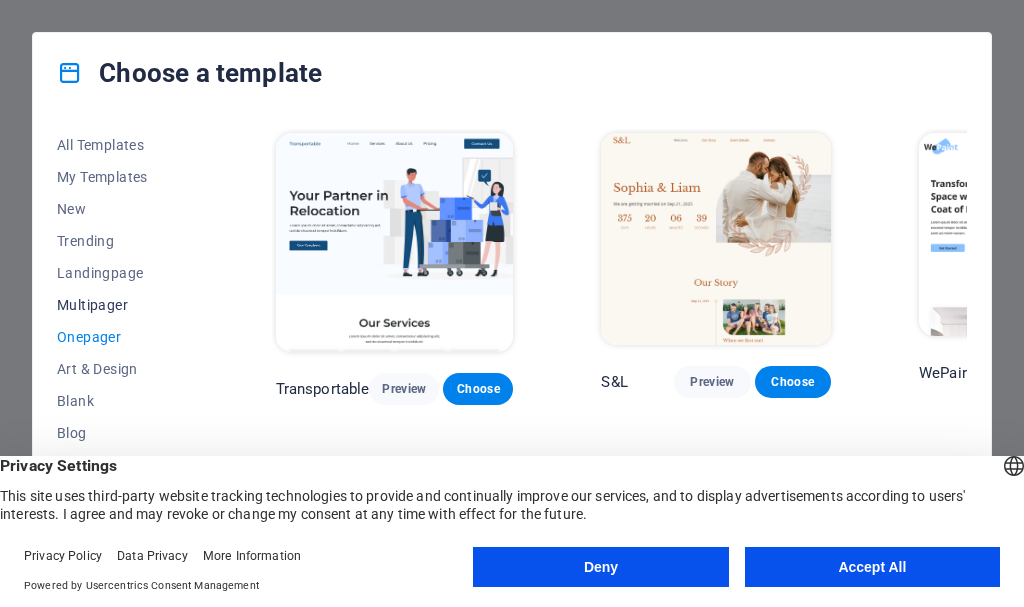 click on "Multipager" at bounding box center (122, 305) 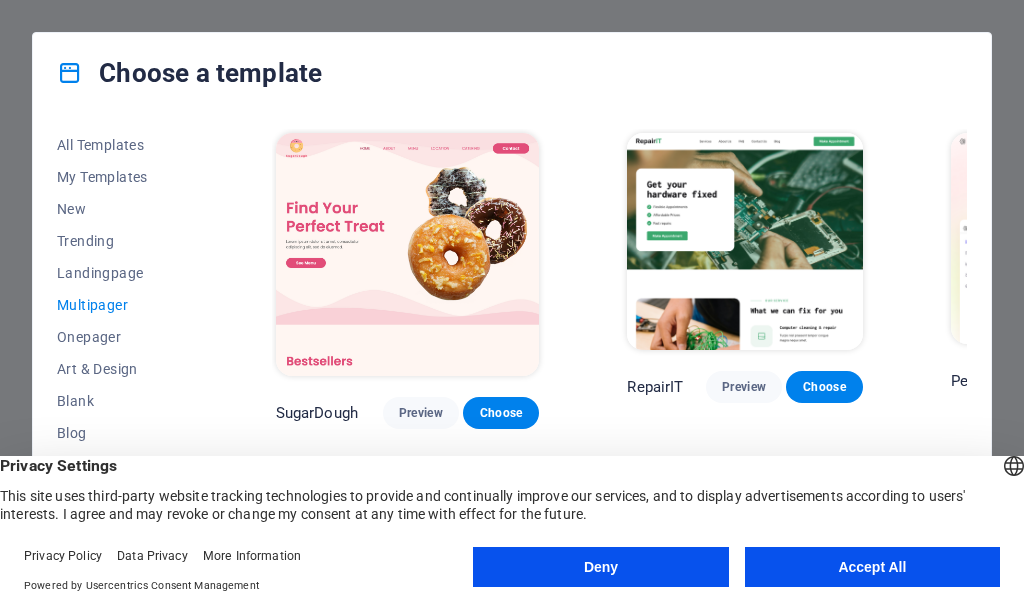 click on "All Templates My Templates New Trending Landingpage Multipager Onepager Art & Design Blank Blog Business Education & Culture Event Gastronomy Health IT & Media Legal & Finance Non-Profit Performance Portfolio Services Sports & Beauty Trades Travel Wireframe SugarDough Preview Choose RepairIT Preview Choose Peoneera Preview Choose Art Museum Preview Choose Wonder Planner Preview Choose Help & Care Preview Choose Academix Preview Choose BIG Barber Shop Preview Choose Health & Food Preview Choose The Beauty Temple Preview Choose WeTrain Preview Choose Delicioso Preview Choose Dream Garden Preview Choose LumeDeAqua Preview Choose Pets Care Preview Choose SafeSpace Preview Choose Midnight Rain Bar Preview Choose Estator Preview Choose Health Group Preview Choose MakeIt Agency Preview Choose WeSpa Preview Choose CoffeeScience Preview Choose CoachLife Preview Choose Cafe de Oceana Preview Choose Denteeth Preview Choose Le Hair Preview Choose TechUp Preview Choose Nolan-Bahler Preview Choose Fashion Preview Choose" at bounding box center (512, 343) 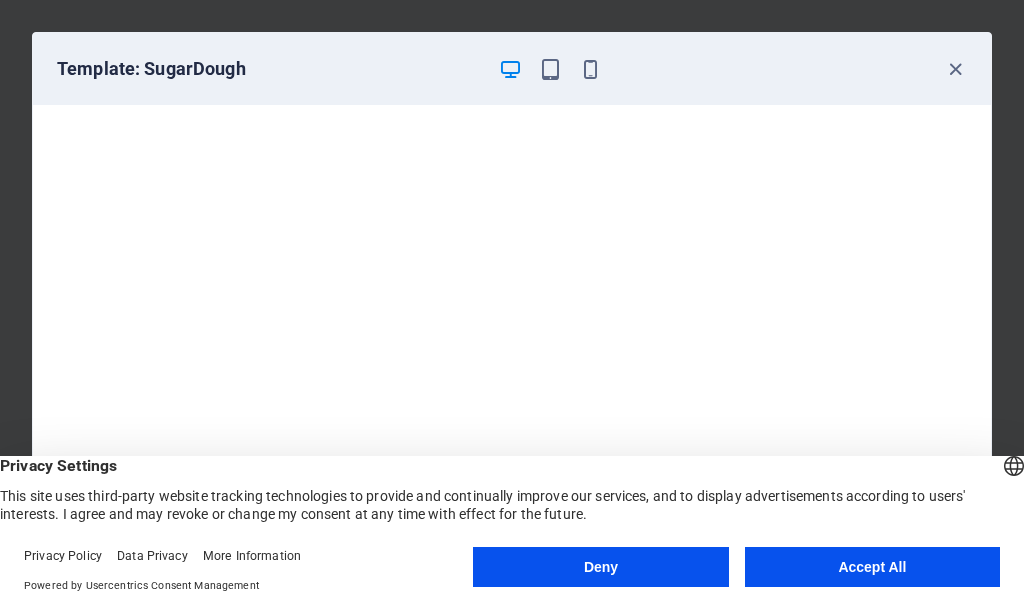 click on "Template: SugarDough" at bounding box center (512, 69) 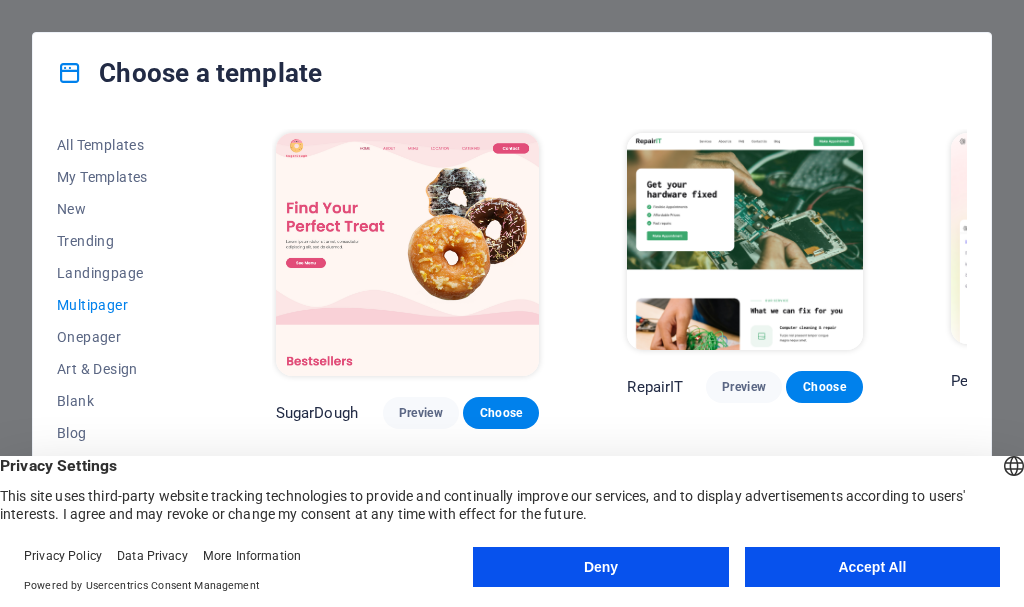 click on "All Templates My Templates New Trending Landingpage Multipager Onepager Art & Design Blank Blog Business Education & Culture Event Gastronomy Health IT & Media Legal & Finance Non-Profit Performance Portfolio Services Sports & Beauty Trades Travel Wireframe SugarDough Preview Choose RepairIT Preview Choose Peoneera Preview Choose Art Museum Preview Choose Wonder Planner Preview Choose Help & Care Preview Choose Academix Preview Choose BIG Barber Shop Preview Choose Health & Food Preview Choose The Beauty Temple Preview Choose WeTrain Preview Choose Delicioso Preview Choose Dream Garden Preview Choose LumeDeAqua Preview Choose Pets Care Preview Choose SafeSpace Preview Choose Midnight Rain Bar Preview Choose Estator Preview Choose Health Group Preview Choose MakeIt Agency Preview Choose WeSpa Preview Choose CoffeeScience Preview Choose CoachLife Preview Choose Cafe de Oceana Preview Choose Denteeth Preview Choose Le Hair Preview Choose TechUp Preview Choose Nolan-Bahler Preview Choose Fashion Preview Choose" at bounding box center [512, 343] 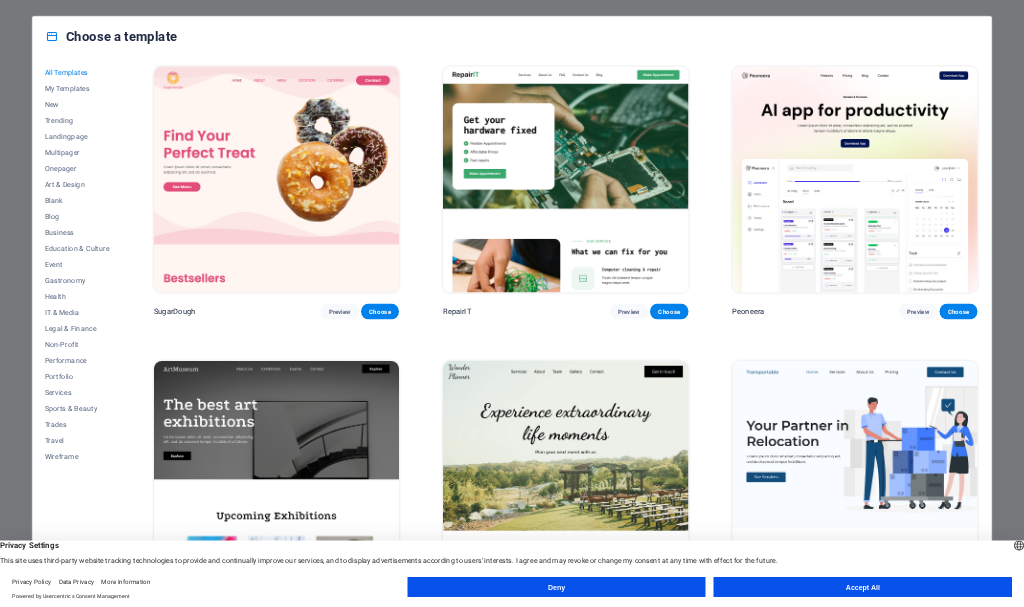 scroll, scrollTop: 0, scrollLeft: 0, axis: both 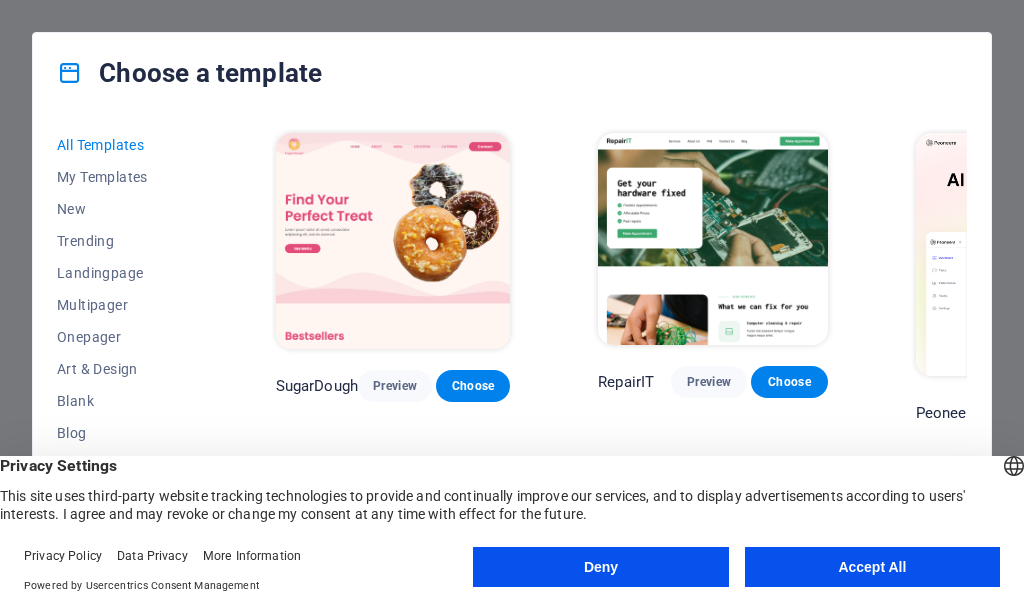 click on "All Templates My Templates New Trending Landingpage Multipager Onepager Art & Design Blank Blog Business Education & Culture Event Gastronomy Health IT & Media Legal & Finance Non-Profit Performance Portfolio Services Sports & Beauty Trades Travel Wireframe SugarDough Preview Choose RepairIT Preview Choose Peoneera Preview Choose Art Museum Preview Choose Wonder Planner Preview Choose Transportable Preview Choose S&L Preview Choose WePaint Preview Choose Eco-Con Preview Choose MeetUp Preview Choose Help & Care Preview Choose Podcaster Preview Choose Academix Preview Choose BIG Barber Shop Preview Choose Health & Food Preview Choose UrbanNest Interiors Preview Choose Green Change Preview Choose The Beauty Temple Preview Choose WeTrain Preview Choose Cleaner Preview Choose Johanna James Preview Choose Delicioso Preview Choose Dream Garden Preview Choose LumeDeAqua Preview Choose Pets Care Preview Choose SafeSpace Preview Choose Midnight Rain Bar Preview Choose Drive Preview Choose Estator Preview Choose Preview" at bounding box center [512, 343] 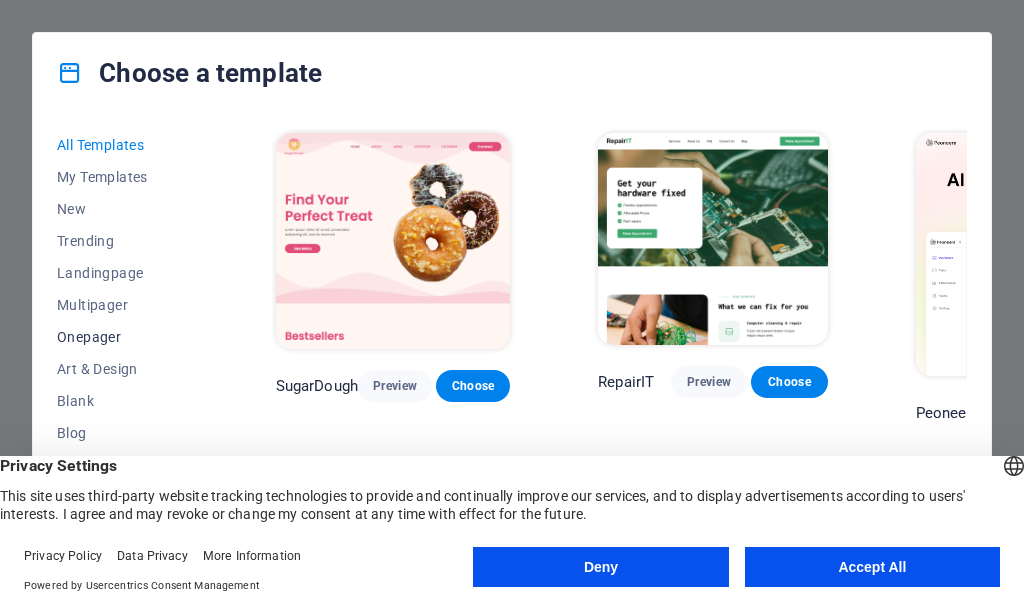 click on "Onepager" at bounding box center (122, 337) 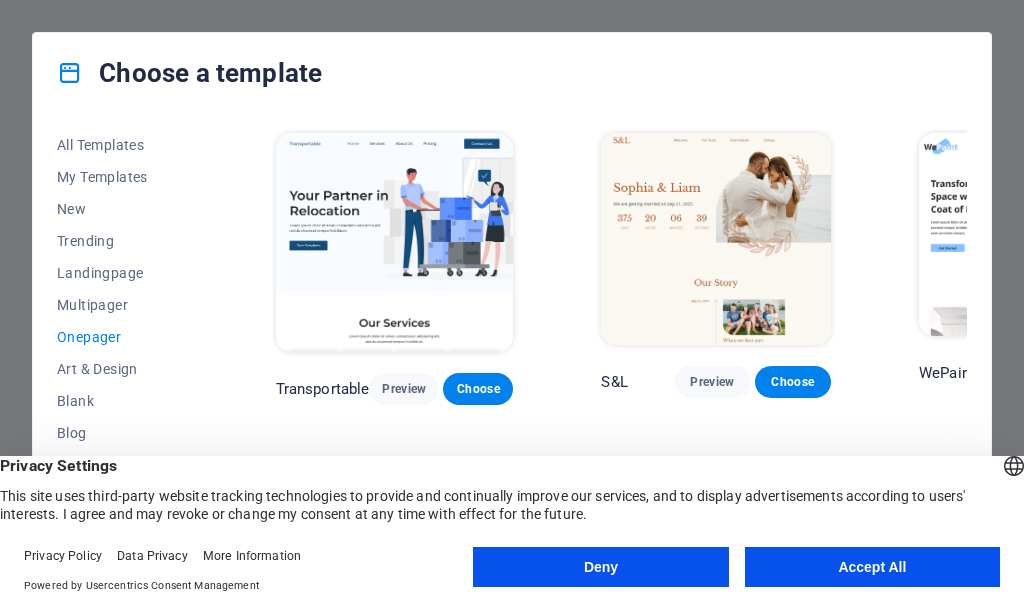 click on "All Templates My Templates New Trending Landingpage Multipager Onepager Art & Design Blank Blog Business Education & Culture Event Gastronomy Health IT & Media Legal & Finance Non-Profit Performance Portfolio Services Sports & Beauty Trades Travel Wireframe Transportable Preview Choose S&L Preview Choose WePaint Preview Choose Eco-Con Preview Choose MeetUp Preview Choose Podcaster Preview Choose UrbanNest Interiors Preview Choose Green Change Preview Choose Cleaner Preview Choose Johanna James Preview Choose Drive Preview Choose Wanderlust Preview Choose BERLIN Preview Choose Gadgets Preview Choose Max Hatzy Preview Choose Handyman Preview Choose Blogger Preview Choose Création Preview Choose Pesk Preview Choose Priodas Preview Choose Wireframe One Preview Choose Evergreen Preview Choose Kids-Events Preview Choose CleanCar Preview Choose Protector Preview Choose Pizzeria Di Dio Preview Choose Vinyasa Preview Choose Maki Preview Choose Woody Preview Choose BRGs Preview Choose Genius Preview Choose Volare Opus" at bounding box center [512, 343] 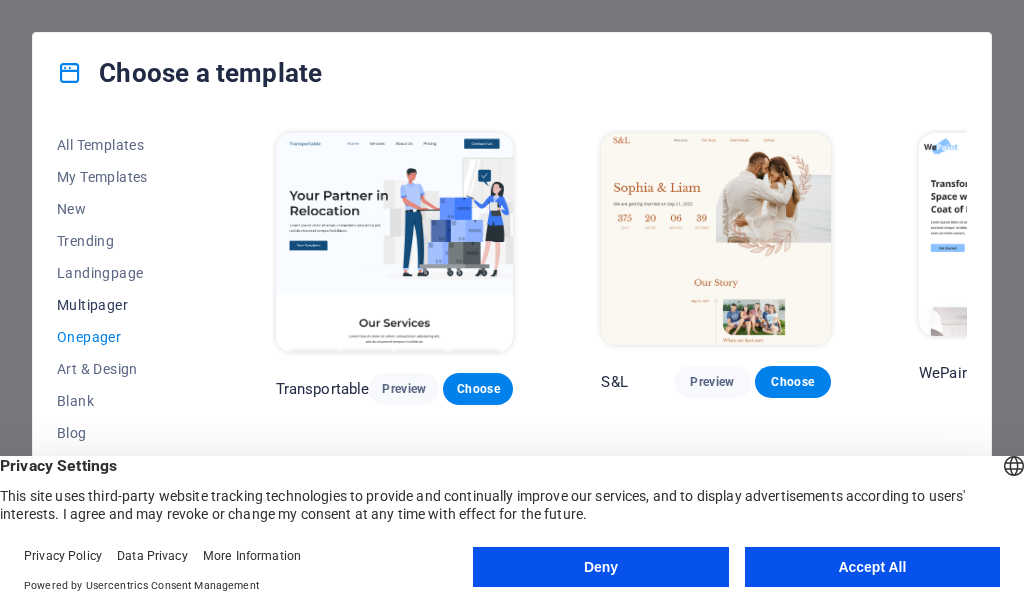 click on "Multipager" at bounding box center [122, 305] 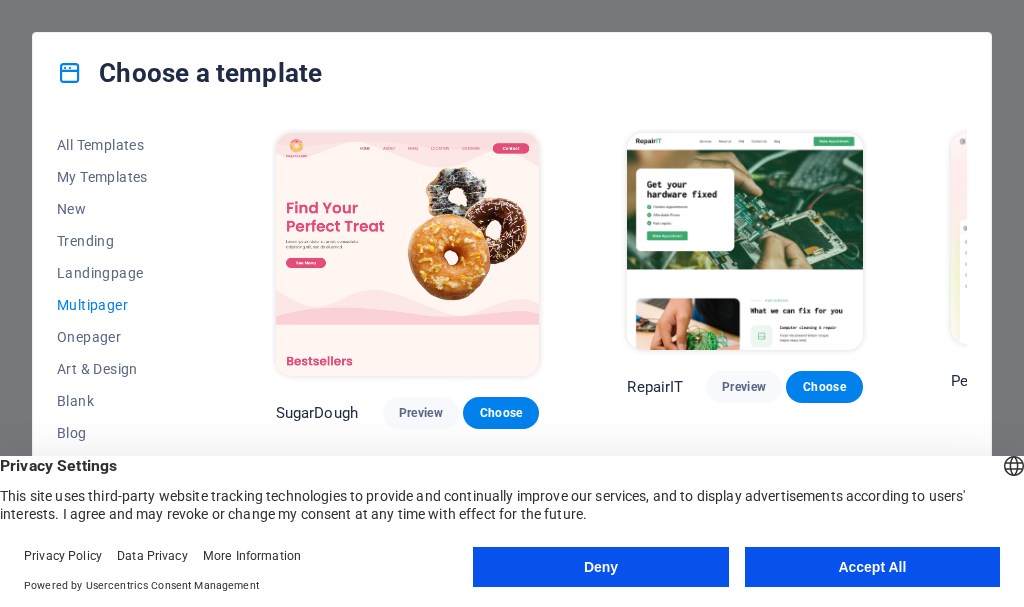 click on "All Templates My Templates New Trending Landingpage Multipager Onepager Art & Design Blank Blog Business Education & Culture Event Gastronomy Health IT & Media Legal & Finance Non-Profit Performance Portfolio Services Sports & Beauty Trades Travel Wireframe SugarDough Preview Choose RepairIT Preview Choose Peoneera Preview Choose Art Museum Preview Choose Wonder Planner Preview Choose Help & Care Preview Choose Academix Preview Choose BIG Barber Shop Preview Choose Health & Food Preview Choose The Beauty Temple Preview Choose WeTrain Preview Choose Delicioso Preview Choose Dream Garden Preview Choose LumeDeAqua Preview Choose Pets Care Preview Choose SafeSpace Preview Choose Midnight Rain Bar Preview Choose Estator Preview Choose Health Group Preview Choose MakeIt Agency Preview Choose WeSpa Preview Choose CoffeeScience Preview Choose CoachLife Preview Choose Cafe de Oceana Preview Choose Denteeth Preview Choose Le Hair Preview Choose TechUp Preview Choose Nolan-Bahler Preview Choose Fashion Preview Choose" at bounding box center (512, 343) 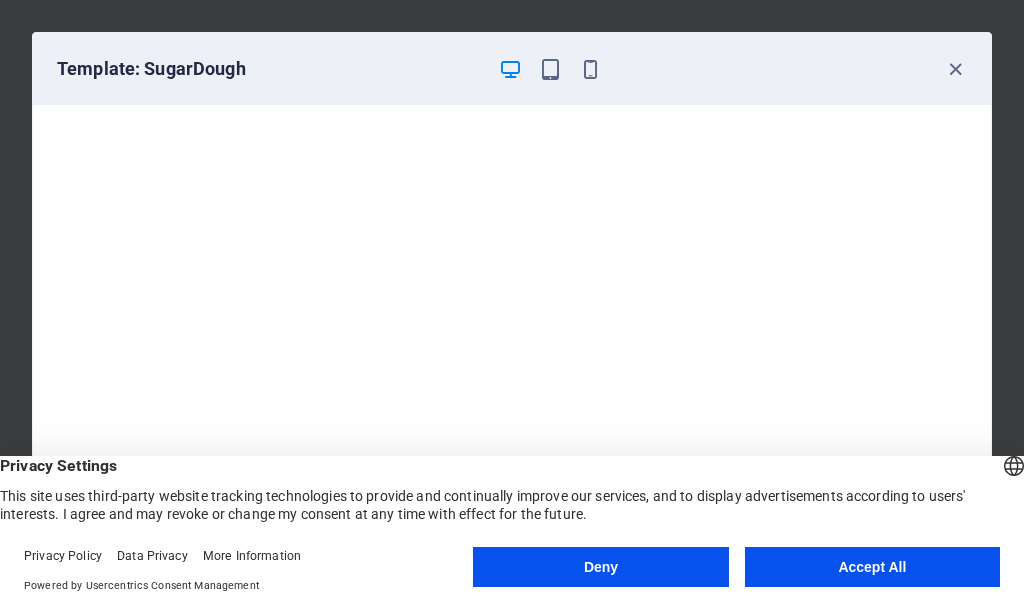 click on "Template: SugarDough" at bounding box center (512, 69) 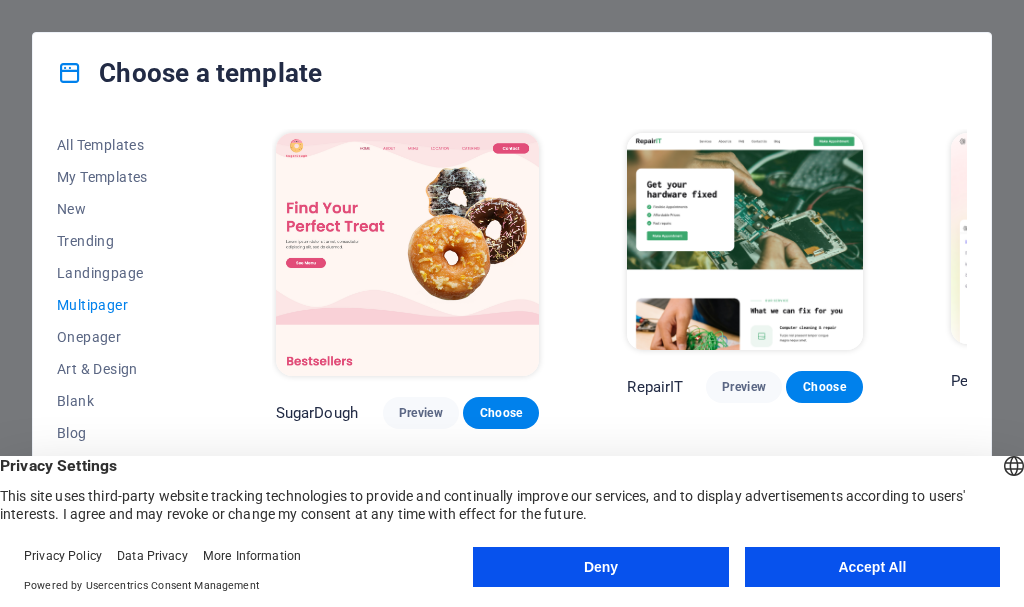 click on "All Templates My Templates New Trending Landingpage Multipager Onepager Art & Design Blank Blog Business Education & Culture Event Gastronomy Health IT & Media Legal & Finance Non-Profit Performance Portfolio Services Sports & Beauty Trades Travel Wireframe SugarDough Preview Choose RepairIT Preview Choose Peoneera Preview Choose Art Museum Preview Choose Wonder Planner Preview Choose Help & Care Preview Choose Academix Preview Choose BIG Barber Shop Preview Choose Health & Food Preview Choose The Beauty Temple Preview Choose WeTrain Preview Choose Delicioso Preview Choose Dream Garden Preview Choose LumeDeAqua Preview Choose Pets Care Preview Choose SafeSpace Preview Choose Midnight Rain Bar Preview Choose Estator Preview Choose Health Group Preview Choose MakeIt Agency Preview Choose WeSpa Preview Choose CoffeeScience Preview Choose CoachLife Preview Choose Cafe de Oceana Preview Choose Denteeth Preview Choose Le Hair Preview Choose TechUp Preview Choose Nolan-Bahler Preview Choose Fashion Preview Choose" at bounding box center (512, 343) 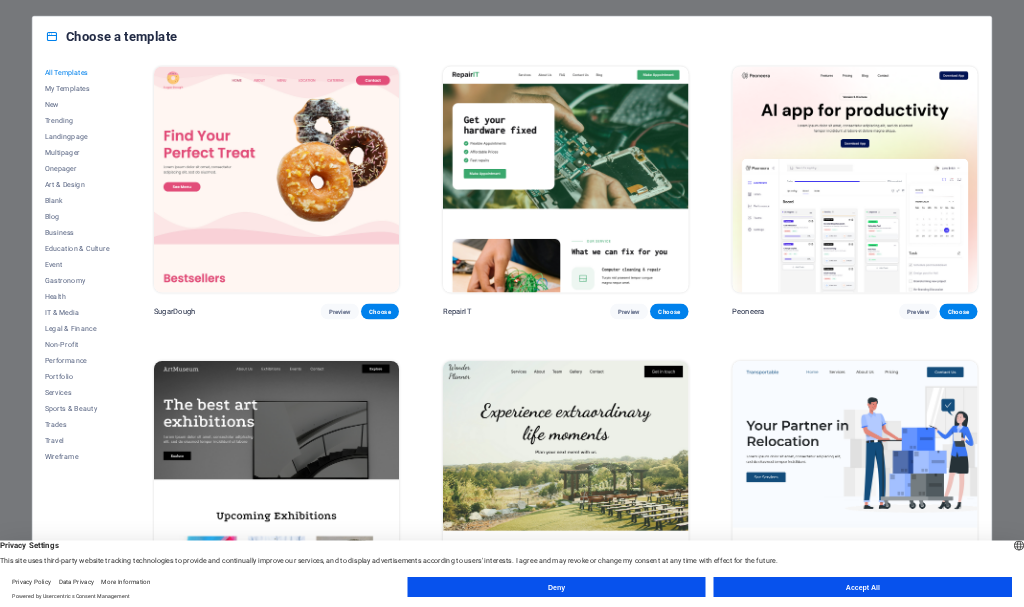 scroll, scrollTop: 0, scrollLeft: 0, axis: both 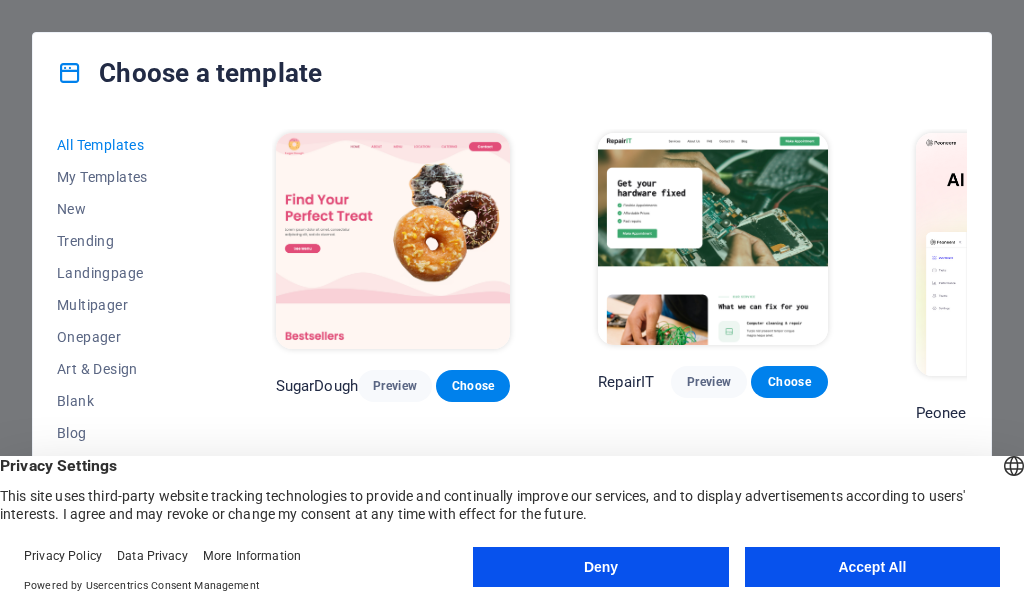 click on "All Templates My Templates New Trending Landingpage Multipager Onepager Art & Design Blank Blog Business Education & Culture Event Gastronomy Health IT & Media Legal & Finance Non-Profit Performance Portfolio Services Sports & Beauty Trades Travel Wireframe SugarDough Preview Choose RepairIT Preview Choose Peoneera Preview Choose Art Museum Preview Choose Wonder Planner Preview Choose Transportable Preview Choose S&L Preview Choose WePaint Preview Choose Eco-Con Preview Choose MeetUp Preview Choose Help & Care Preview Choose Podcaster Preview Choose Academix Preview Choose BIG Barber Shop Preview Choose Health & Food Preview Choose UrbanNest Interiors Preview Choose Green Change Preview Choose The Beauty Temple Preview Choose WeTrain Preview Choose Cleaner Preview Choose Johanna James Preview Choose Delicioso Preview Choose Dream Garden Preview Choose LumeDeAqua Preview Choose Pets Care Preview Choose SafeSpace Preview Choose Midnight Rain Bar Preview Choose Drive Preview Choose Estator Preview Choose Preview" at bounding box center (512, 343) 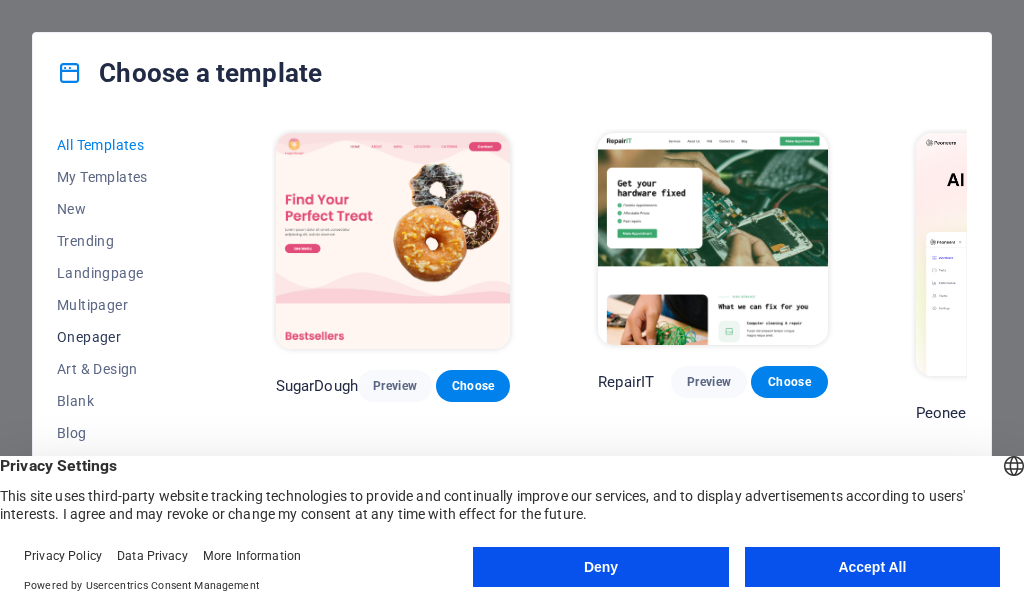 click on "Onepager" at bounding box center [122, 337] 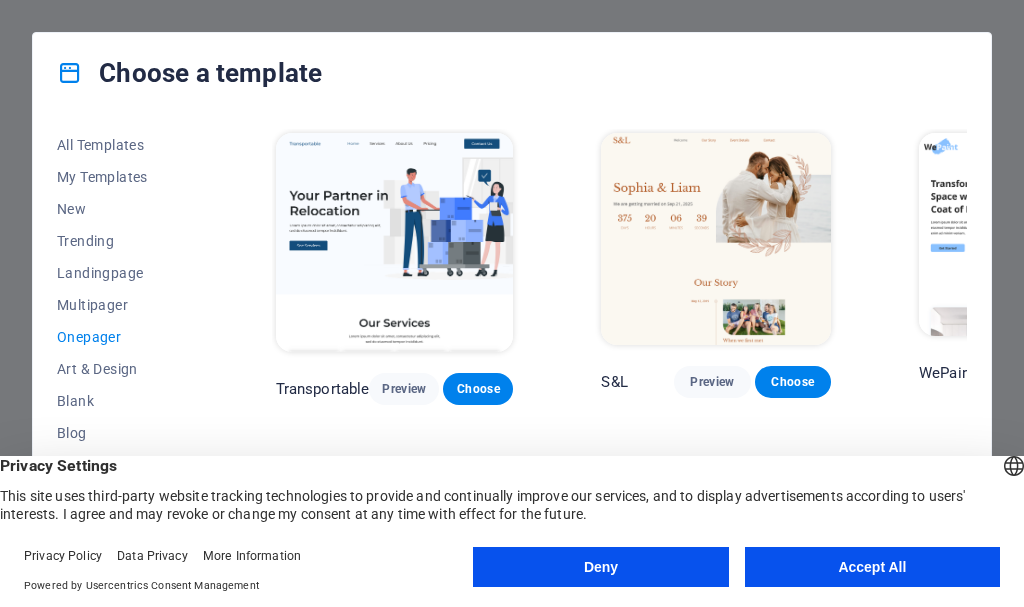 click on "All Templates My Templates New Trending Landingpage Multipager Onepager Art & Design Blank Blog Business Education & Culture Event Gastronomy Health IT & Media Legal & Finance Non-Profit Performance Portfolio Services Sports & Beauty Trades Travel Wireframe Transportable Preview Choose S&L Preview Choose WePaint Preview Choose Eco-Con Preview Choose MeetUp Preview Choose Podcaster Preview Choose UrbanNest Interiors Preview Choose Green Change Preview Choose Cleaner Preview Choose Johanna James Preview Choose Drive Preview Choose Wanderlust Preview Choose BERLIN Preview Choose Gadgets Preview Choose Max Hatzy Preview Choose Handyman Preview Choose Blogger Preview Choose Création Preview Choose Pesk Preview Choose Priodas Preview Choose Wireframe One Preview Choose Evergreen Preview Choose Kids-Events Preview Choose CleanCar Preview Choose Protector Preview Choose Pizzeria Di Dio Preview Choose Vinyasa Preview Choose Maki Preview Choose Woody Preview Choose BRGs Preview Choose Genius Preview Choose Volare Opus" at bounding box center (512, 343) 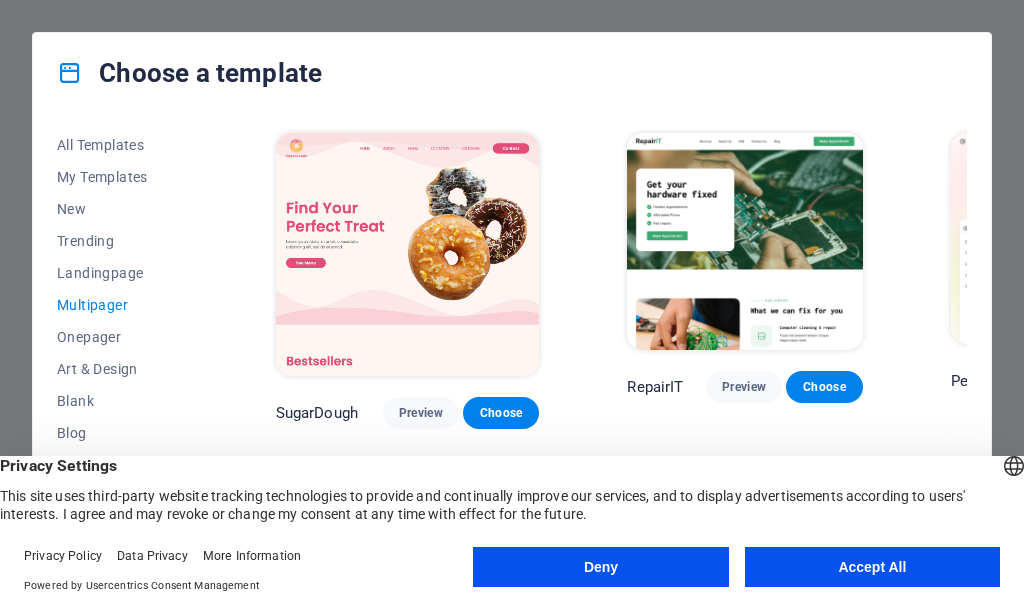click on "All Templates My Templates New Trending Landingpage Multipager Onepager Art & Design Blank Blog Business Education & Culture Event Gastronomy Health IT & Media Legal & Finance Non-Profit Performance Portfolio Services Sports & Beauty Trades Travel Wireframe SugarDough Preview Choose RepairIT Preview Choose Peoneera Preview Choose Art Museum Preview Choose Wonder Planner Preview Choose Help & Care Preview Choose Academix Preview Choose BIG Barber Shop Preview Choose Health & Food Preview Choose The Beauty Temple Preview Choose WeTrain Preview Choose Delicioso Preview Choose Dream Garden Preview Choose LumeDeAqua Preview Choose Pets Care Preview Choose SafeSpace Preview Choose Midnight Rain Bar Preview Choose Estator Preview Choose Health Group Preview Choose MakeIt Agency Preview Choose WeSpa Preview Choose CoffeeScience Preview Choose CoachLife Preview Choose Cafe de Oceana Preview Choose Denteeth Preview Choose Le Hair Preview Choose TechUp Preview Choose Nolan-Bahler Preview Choose Fashion Preview Choose" at bounding box center [512, 343] 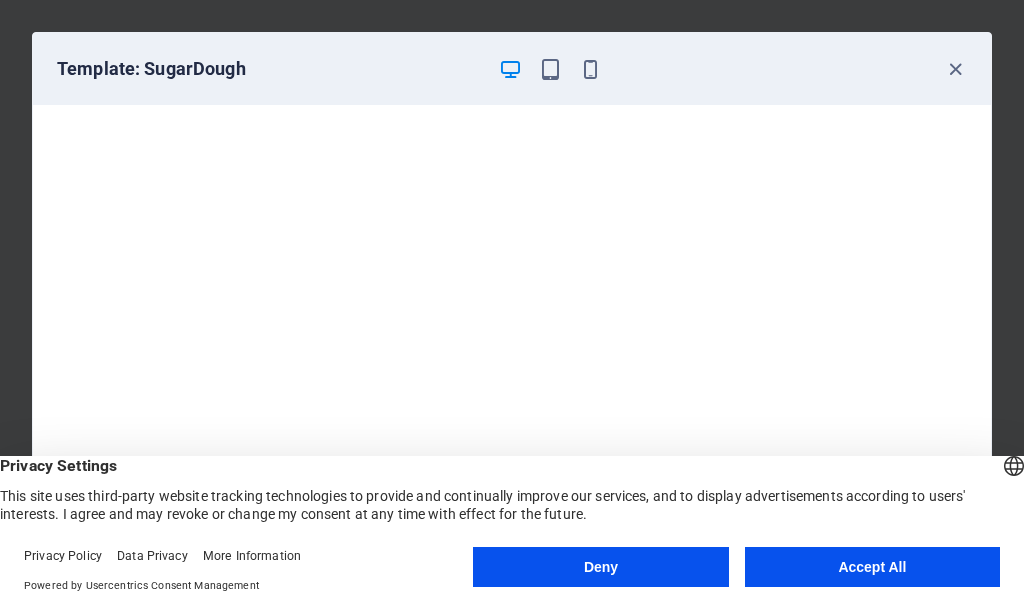 click on "Template: SugarDough" at bounding box center [512, 69] 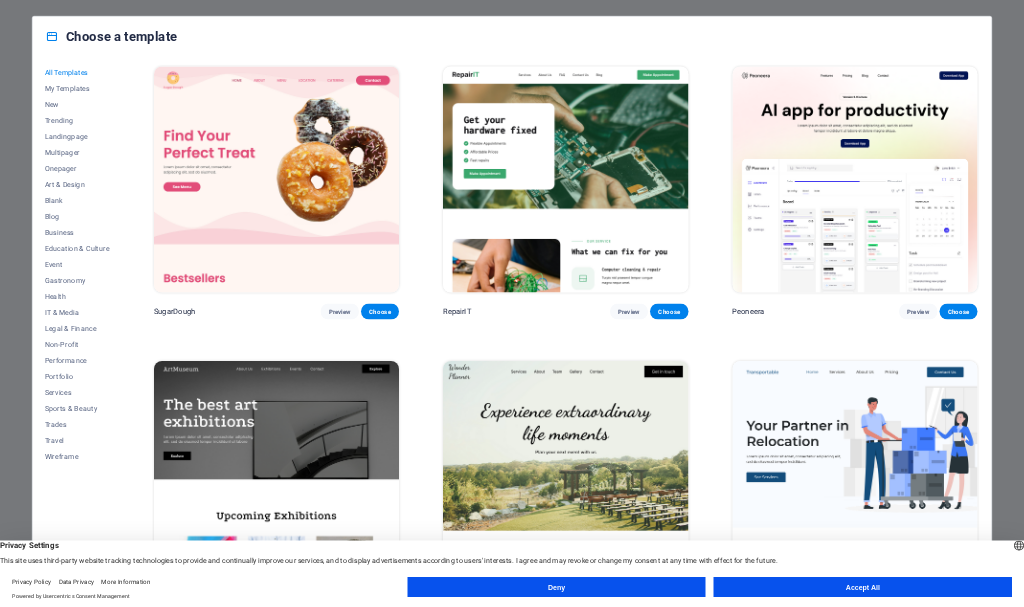 scroll, scrollTop: 0, scrollLeft: 0, axis: both 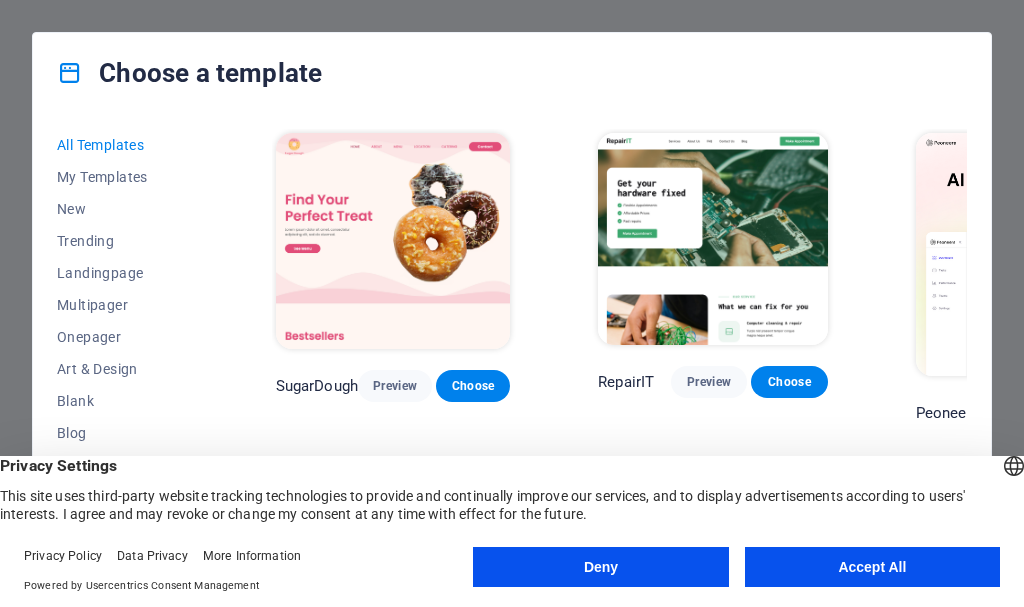 click on "All Templates My Templates New Trending Landingpage Multipager Onepager Art & Design Blank Blog Business Education & Culture Event Gastronomy Health IT & Media Legal & Finance Non-Profit Performance Portfolio Services Sports & Beauty Trades Travel Wireframe SugarDough Preview Choose RepairIT Preview Choose Peoneera Preview Choose Art Museum Preview Choose Wonder Planner Preview Choose Transportable Preview Choose S&L Preview Choose WePaint Preview Choose Eco-Con Preview Choose MeetUp Preview Choose Help & Care Preview Choose Podcaster Preview Choose Academix Preview Choose BIG Barber Shop Preview Choose Health & Food Preview Choose UrbanNest Interiors Preview Choose Green Change Preview Choose The Beauty Temple Preview Choose WeTrain Preview Choose Cleaner Preview Choose Johanna James Preview Choose Delicioso Preview Choose Dream Garden Preview Choose LumeDeAqua Preview Choose Pets Care Preview Choose SafeSpace Preview Choose Midnight Rain Bar Preview Choose Drive Preview Choose Estator Preview Choose Preview" at bounding box center [512, 343] 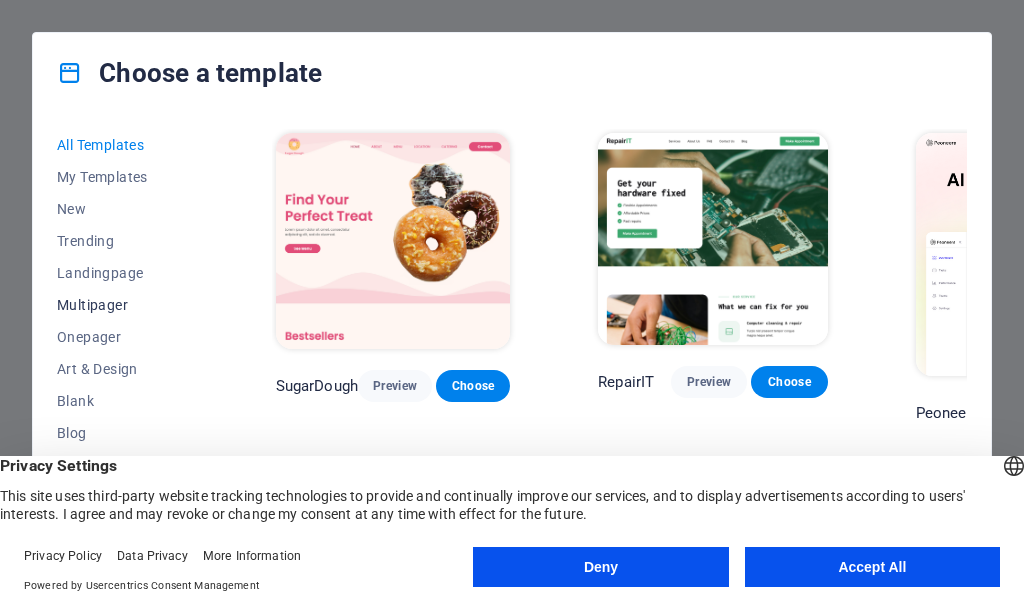 drag, startPoint x: 67, startPoint y: 344, endPoint x: 112, endPoint y: 294, distance: 67.26812 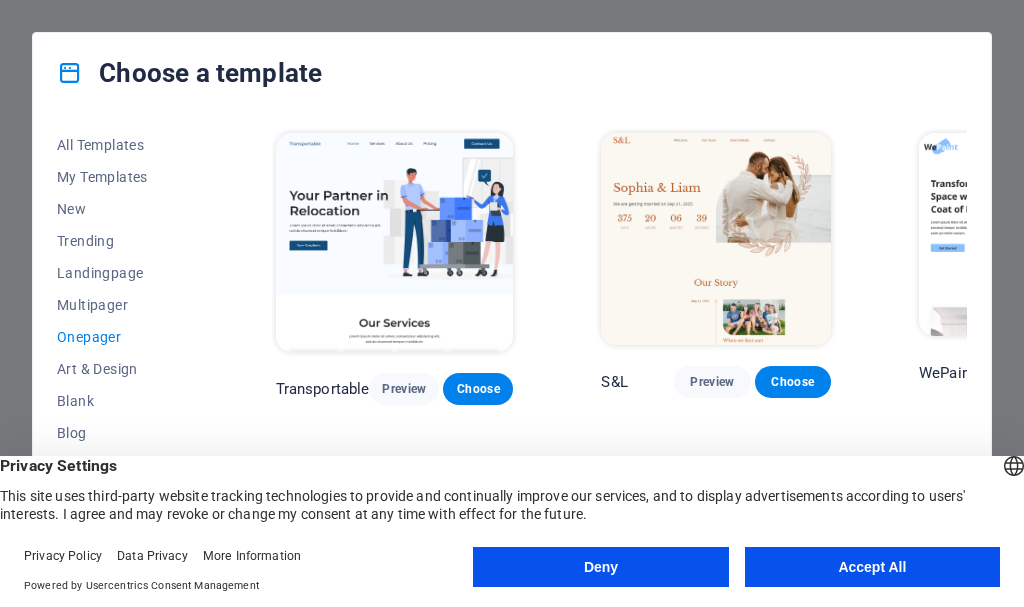 click on "All Templates My Templates New Trending Landingpage Multipager Onepager Art & Design Blank Blog Business Education & Culture Event Gastronomy Health IT & Media Legal & Finance Non-Profit Performance Portfolio Services Sports & Beauty Trades Travel Wireframe Transportable Preview Choose S&L Preview Choose WePaint Preview Choose Eco-Con Preview Choose MeetUp Preview Choose Podcaster Preview Choose UrbanNest Interiors Preview Choose Green Change Preview Choose Cleaner Preview Choose Johanna James Preview Choose Drive Preview Choose Wanderlust Preview Choose BERLIN Preview Choose Gadgets Preview Choose Max Hatzy Preview Choose Handyman Preview Choose Blogger Preview Choose Création Preview Choose Pesk Preview Choose Priodas Preview Choose Wireframe One Preview Choose Evergreen Preview Choose Kids-Events Preview Choose CleanCar Preview Choose Protector Preview Choose Pizzeria Di Dio Preview Choose Vinyasa Preview Choose Maki Preview Choose Woody Preview Choose BRGs Preview Choose Genius Preview Choose Volare Opus" at bounding box center [512, 343] 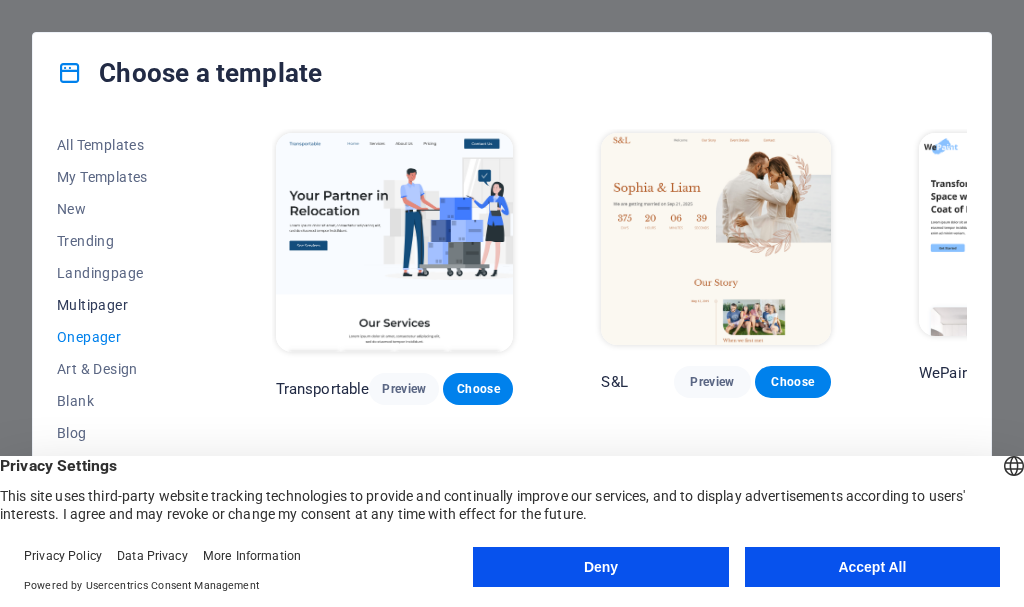 click on "Multipager" at bounding box center (122, 305) 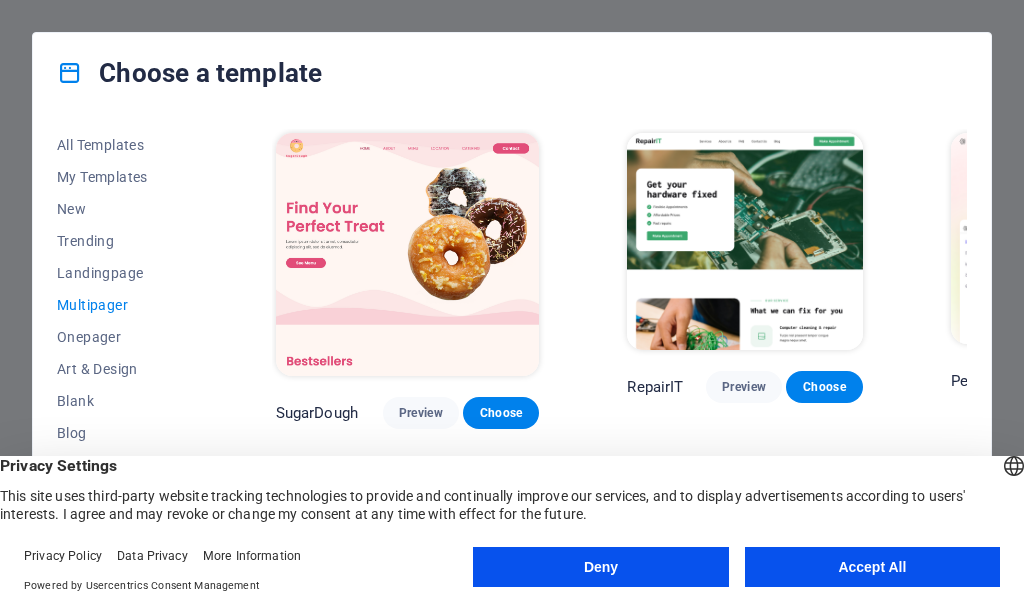 click on "All Templates My Templates New Trending Landingpage Multipager Onepager Art & Design Blank Blog Business Education & Culture Event Gastronomy Health IT & Media Legal & Finance Non-Profit Performance Portfolio Services Sports & Beauty Trades Travel Wireframe SugarDough Preview Choose RepairIT Preview Choose Peoneera Preview Choose Art Museum Preview Choose Wonder Planner Preview Choose Help & Care Preview Choose Academix Preview Choose BIG Barber Shop Preview Choose Health & Food Preview Choose The Beauty Temple Preview Choose WeTrain Preview Choose Delicioso Preview Choose Dream Garden Preview Choose LumeDeAqua Preview Choose Pets Care Preview Choose SafeSpace Preview Choose Midnight Rain Bar Preview Choose Estator Preview Choose Health Group Preview Choose MakeIt Agency Preview Choose WeSpa Preview Choose CoffeeScience Preview Choose CoachLife Preview Choose Cafe de Oceana Preview Choose Denteeth Preview Choose Le Hair Preview Choose TechUp Preview Choose Nolan-Bahler Preview Choose Fashion Preview Choose" at bounding box center (512, 343) 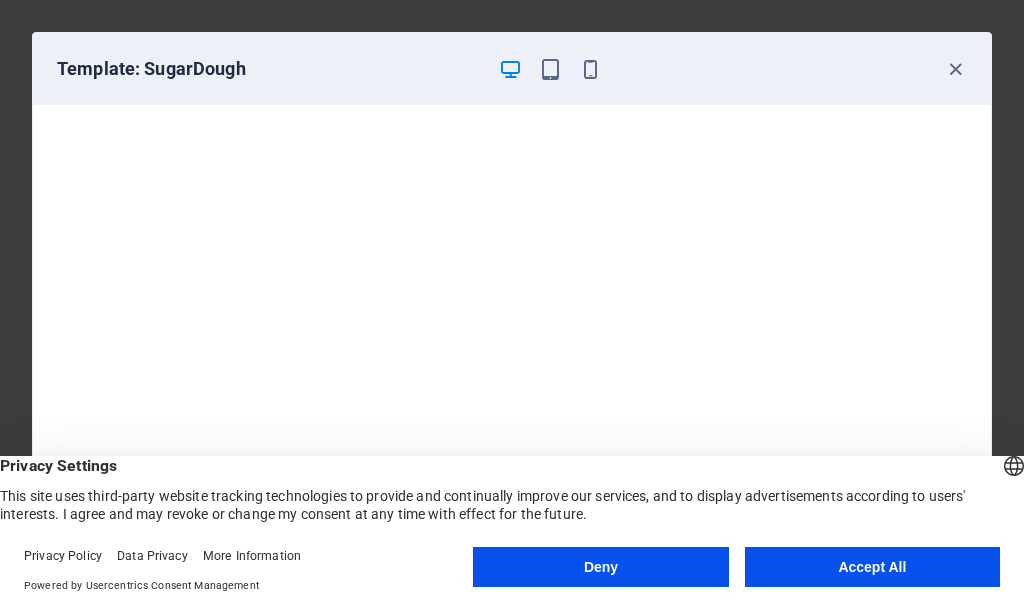 click on "Template: SugarDough" at bounding box center [512, 69] 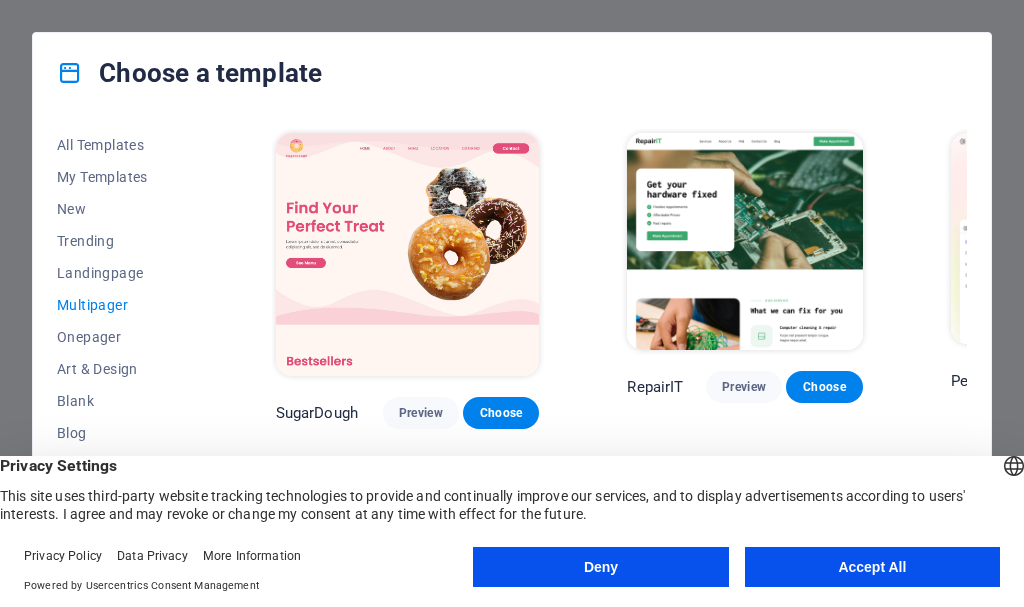 click on "All Templates My Templates New Trending Landingpage Multipager Onepager Art & Design Blank Blog Business Education & Culture Event Gastronomy Health IT & Media Legal & Finance Non-Profit Performance Portfolio Services Sports & Beauty Trades Travel Wireframe SugarDough Preview Choose RepairIT Preview Choose Peoneera Preview Choose Art Museum Preview Choose Wonder Planner Preview Choose Help & Care Preview Choose Academix Preview Choose BIG Barber Shop Preview Choose Health & Food Preview Choose The Beauty Temple Preview Choose WeTrain Preview Choose Delicioso Preview Choose Dream Garden Preview Choose LumeDeAqua Preview Choose Pets Care Preview Choose SafeSpace Preview Choose Midnight Rain Bar Preview Choose Estator Preview Choose Health Group Preview Choose MakeIt Agency Preview Choose WeSpa Preview Choose CoffeeScience Preview Choose CoachLife Preview Choose Cafe de Oceana Preview Choose Denteeth Preview Choose Le Hair Preview Choose TechUp Preview Choose Nolan-Bahler Preview Choose Fashion Preview Choose" at bounding box center [512, 343] 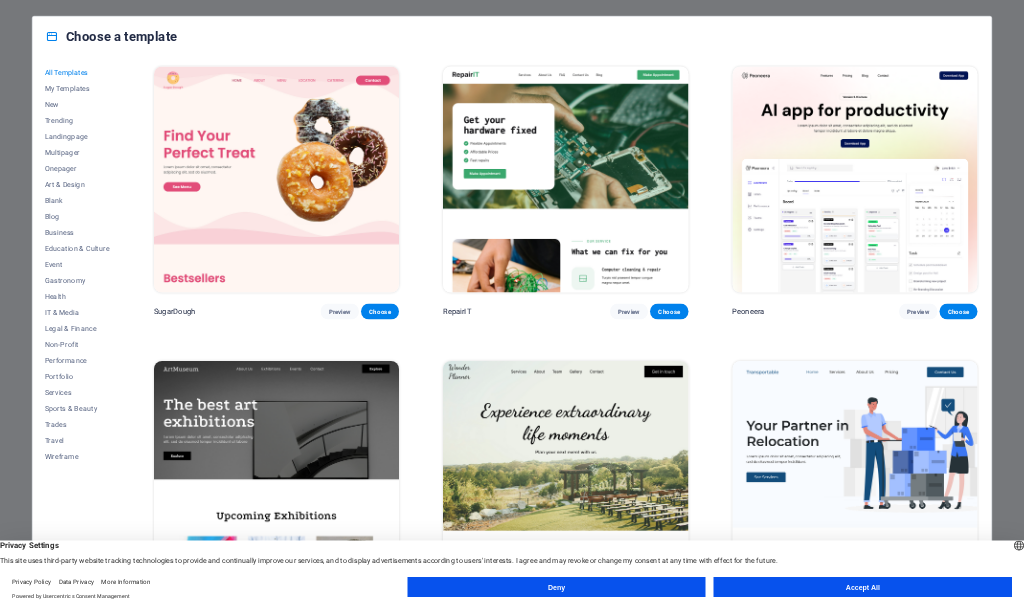 scroll, scrollTop: 0, scrollLeft: 0, axis: both 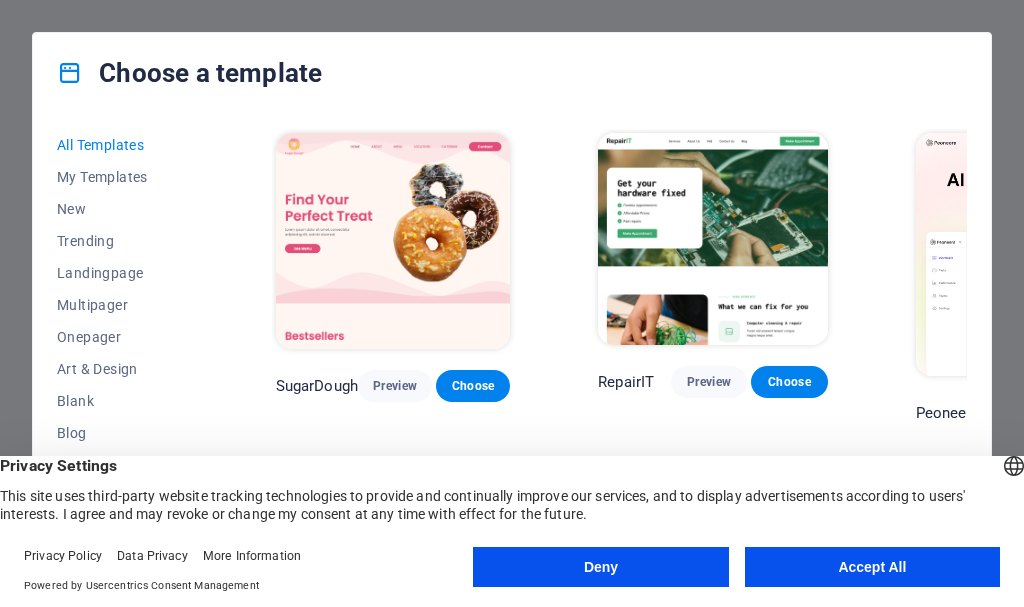 click on "All Templates My Templates New Trending Landingpage Multipager Onepager Art & Design Blank Blog Business Education & Culture Event Gastronomy Health IT & Media Legal & Finance Non-Profit Performance Portfolio Services Sports & Beauty Trades Travel Wireframe SugarDough Preview Choose RepairIT Preview Choose Peoneera Preview Choose Art Museum Preview Choose Wonder Planner Preview Choose Transportable Preview Choose S&L Preview Choose WePaint Preview Choose Eco-Con Preview Choose MeetUp Preview Choose Help & Care Preview Choose Podcaster Preview Choose Academix Preview Choose BIG Barber Shop Preview Choose Health & Food Preview Choose UrbanNest Interiors Preview Choose Green Change Preview Choose The Beauty Temple Preview Choose WeTrain Preview Choose Cleaner Preview Choose Johanna James Preview Choose Delicioso Preview Choose Dream Garden Preview Choose LumeDeAqua Preview Choose Pets Care Preview Choose SafeSpace Preview Choose Midnight Rain Bar Preview Choose Drive Preview Choose Estator Preview Choose Preview" at bounding box center (512, 343) 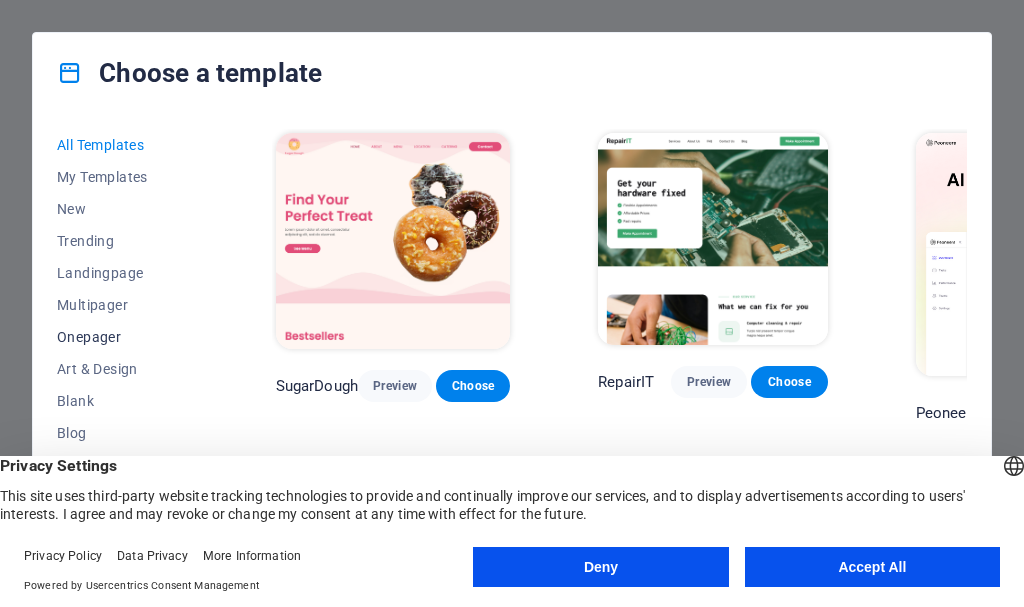 click on "Onepager" at bounding box center (122, 337) 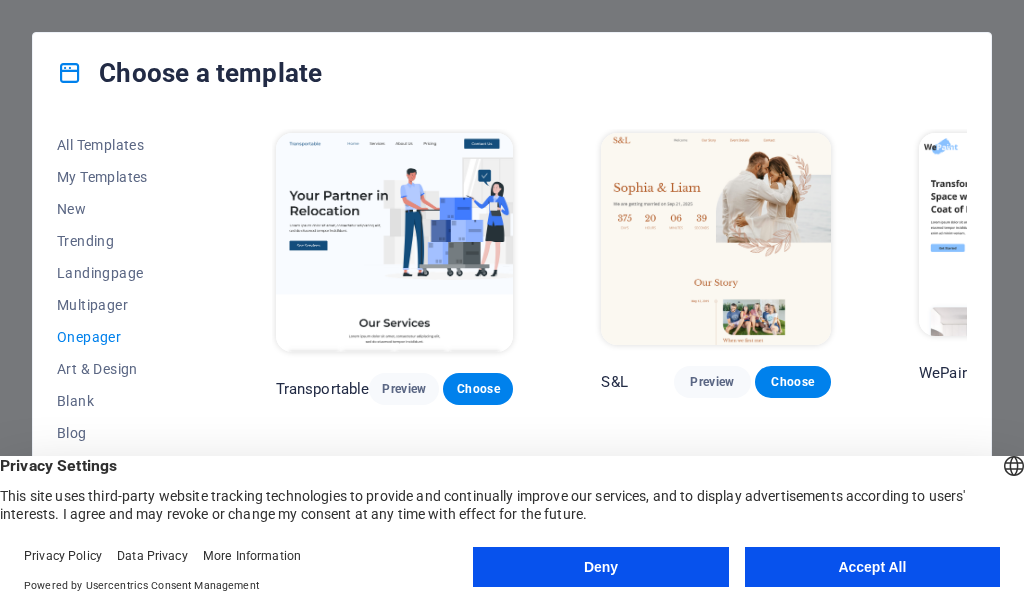 click on "All Templates My Templates New Trending Landingpage Multipager Onepager Art & Design Blank Blog Business Education & Culture Event Gastronomy Health IT & Media Legal & Finance Non-Profit Performance Portfolio Services Sports & Beauty Trades Travel Wireframe Transportable Preview Choose S&L Preview Choose WePaint Preview Choose Eco-Con Preview Choose MeetUp Preview Choose Podcaster Preview Choose UrbanNest Interiors Preview Choose Green Change Preview Choose Cleaner Preview Choose Johanna James Preview Choose Drive Preview Choose Wanderlust Preview Choose BERLIN Preview Choose Gadgets Preview Choose Max Hatzy Preview Choose Handyman Preview Choose Blogger Preview Choose Création Preview Choose Pesk Preview Choose Priodas Preview Choose Wireframe One Preview Choose Evergreen Preview Choose Kids-Events Preview Choose CleanCar Preview Choose Protector Preview Choose Pizzeria Di Dio Preview Choose Vinyasa Preview Choose Maki Preview Choose Woody Preview Choose BRGs Preview Choose Genius Preview Choose Volare Opus" at bounding box center (512, 343) 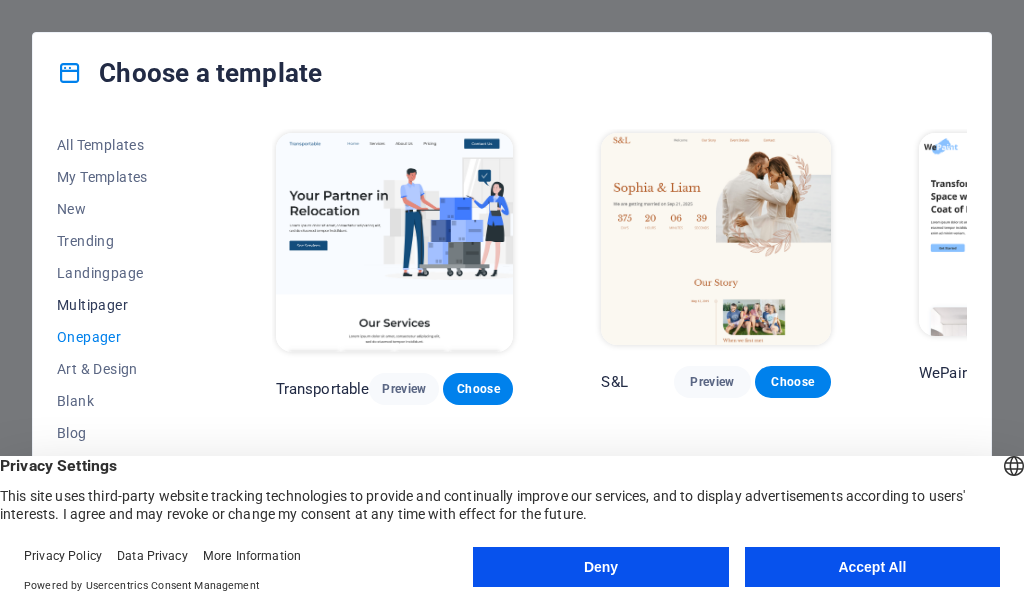 click on "Multipager" at bounding box center [122, 305] 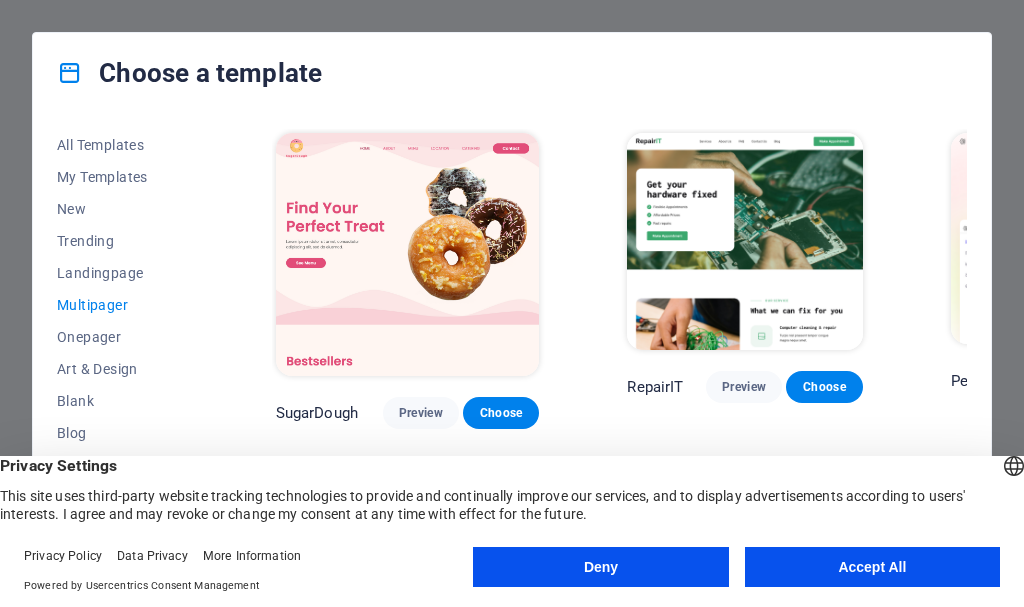 click on "All Templates My Templates New Trending Landingpage Multipager Onepager Art & Design Blank Blog Business Education & Culture Event Gastronomy Health IT & Media Legal & Finance Non-Profit Performance Portfolio Services Sports & Beauty Trades Travel Wireframe SugarDough Preview Choose RepairIT Preview Choose Peoneera Preview Choose Art Museum Preview Choose Wonder Planner Preview Choose Help & Care Preview Choose Academix Preview Choose BIG Barber Shop Preview Choose Health & Food Preview Choose The Beauty Temple Preview Choose WeTrain Preview Choose Delicioso Preview Choose Dream Garden Preview Choose LumeDeAqua Preview Choose Pets Care Preview Choose SafeSpace Preview Choose Midnight Rain Bar Preview Choose Estator Preview Choose Health Group Preview Choose MakeIt Agency Preview Choose WeSpa Preview Choose CoffeeScience Preview Choose CoachLife Preview Choose Cafe de Oceana Preview Choose Denteeth Preview Choose Le Hair Preview Choose TechUp Preview Choose Nolan-Bahler Preview Choose Fashion Preview Choose" at bounding box center (512, 343) 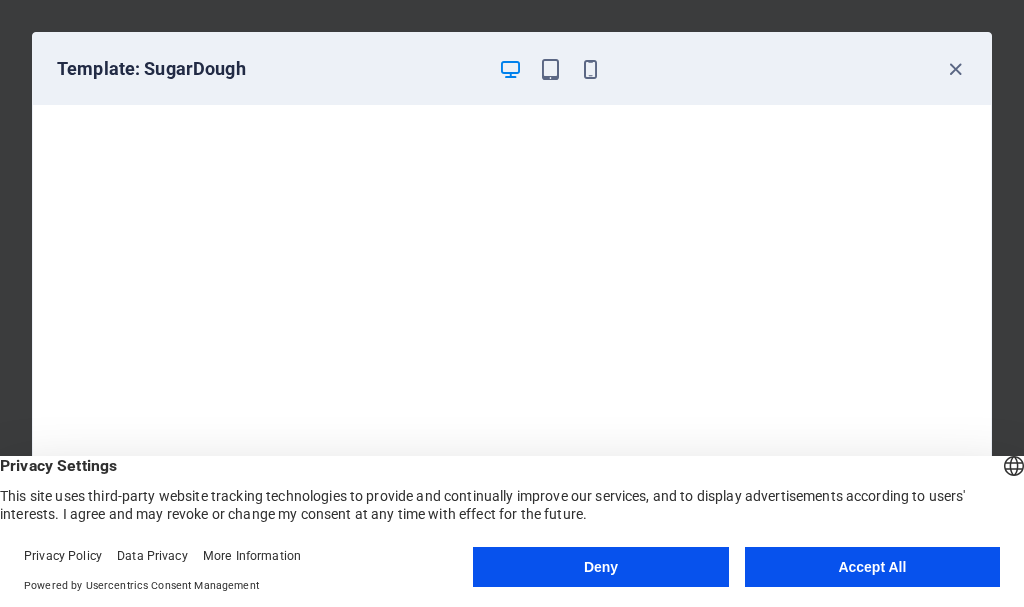 click on "Template: SugarDough" at bounding box center [512, 69] 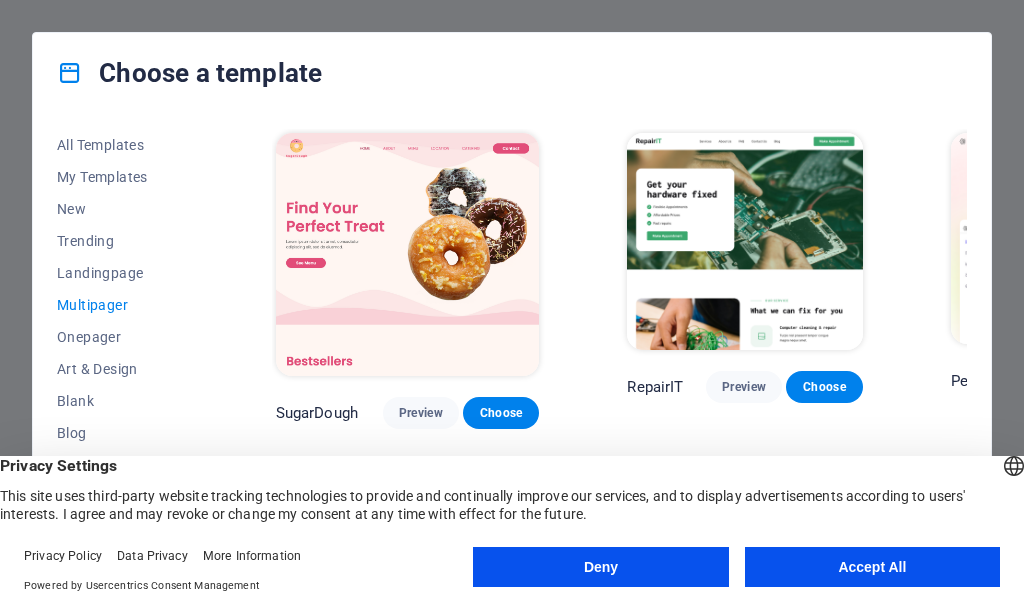 click on "All Templates My Templates New Trending Landingpage Multipager Onepager Art & Design Blank Blog Business Education & Culture Event Gastronomy Health IT & Media Legal & Finance Non-Profit Performance Portfolio Services Sports & Beauty Trades Travel Wireframe SugarDough Preview Choose RepairIT Preview Choose Peoneera Preview Choose Art Museum Preview Choose Wonder Planner Preview Choose Help & Care Preview Choose Academix Preview Choose BIG Barber Shop Preview Choose Health & Food Preview Choose The Beauty Temple Preview Choose WeTrain Preview Choose Delicioso Preview Choose Dream Garden Preview Choose LumeDeAqua Preview Choose Pets Care Preview Choose SafeSpace Preview Choose Midnight Rain Bar Preview Choose Estator Preview Choose Health Group Preview Choose MakeIt Agency Preview Choose WeSpa Preview Choose CoffeeScience Preview Choose CoachLife Preview Choose Cafe de Oceana Preview Choose Denteeth Preview Choose Le Hair Preview Choose TechUp Preview Choose Nolan-Bahler Preview Choose Fashion Preview Choose" at bounding box center [512, 343] 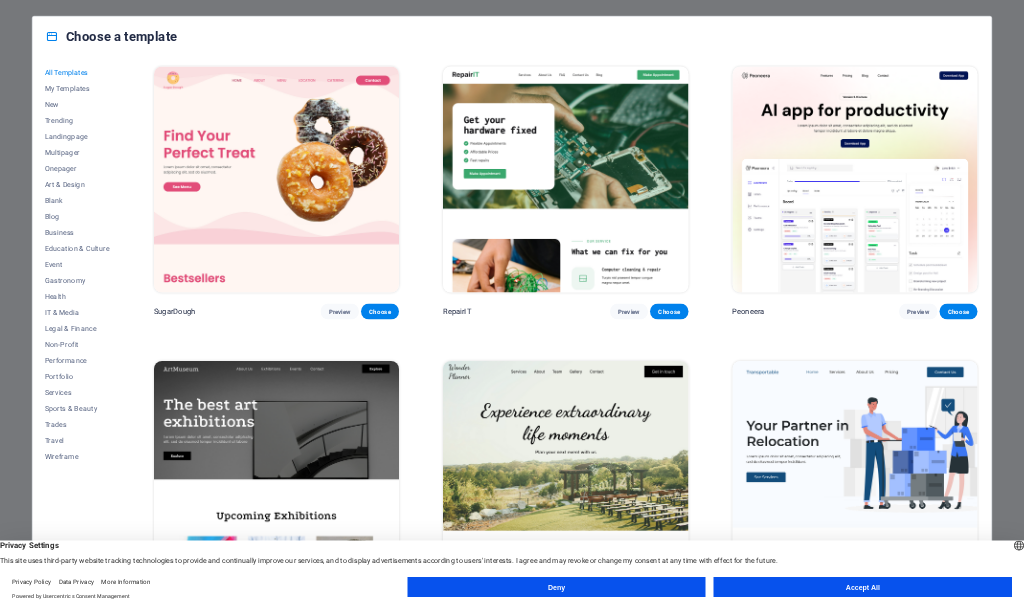 scroll, scrollTop: 0, scrollLeft: 0, axis: both 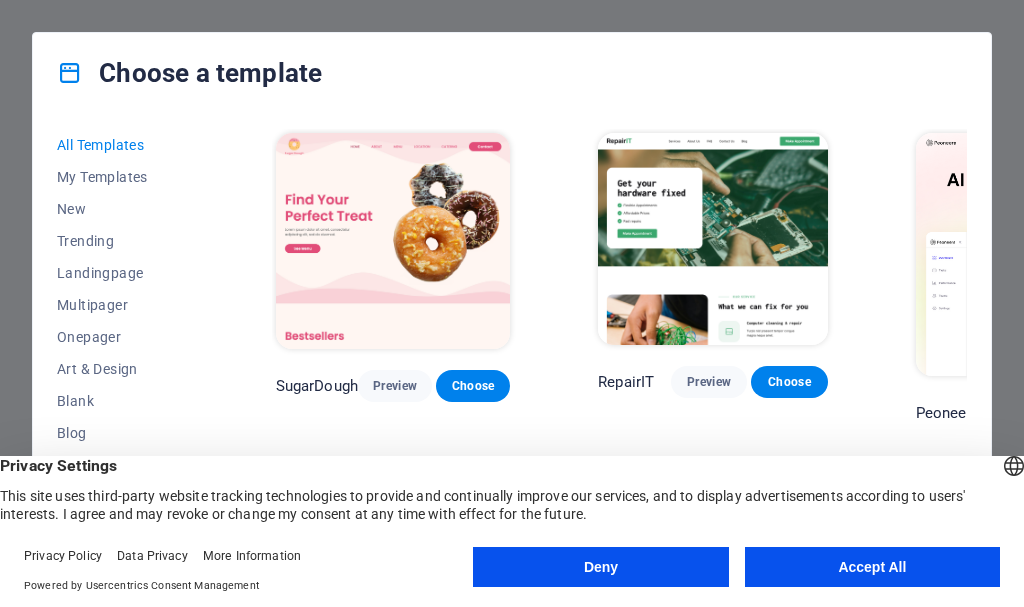 click on "All Templates My Templates New Trending Landingpage Multipager Onepager Art & Design Blank Blog Business Education & Culture Event Gastronomy Health IT & Media Legal & Finance Non-Profit Performance Portfolio Services Sports & Beauty Trades Travel Wireframe SugarDough Preview Choose RepairIT Preview Choose Peoneera Preview Choose Art Museum Preview Choose Wonder Planner Preview Choose Transportable Preview Choose S&L Preview Choose WePaint Preview Choose Eco-Con Preview Choose MeetUp Preview Choose Help & Care Preview Choose Podcaster Preview Choose Academix Preview Choose BIG Barber Shop Preview Choose Health & Food Preview Choose UrbanNest Interiors Preview Choose Green Change Preview Choose The Beauty Temple Preview Choose WeTrain Preview Choose Cleaner Preview Choose Johanna James Preview Choose Delicioso Preview Choose Dream Garden Preview Choose LumeDeAqua Preview Choose Pets Care Preview Choose SafeSpace Preview Choose Midnight Rain Bar Preview Choose Drive Preview Choose Estator Preview Choose Preview" at bounding box center [512, 343] 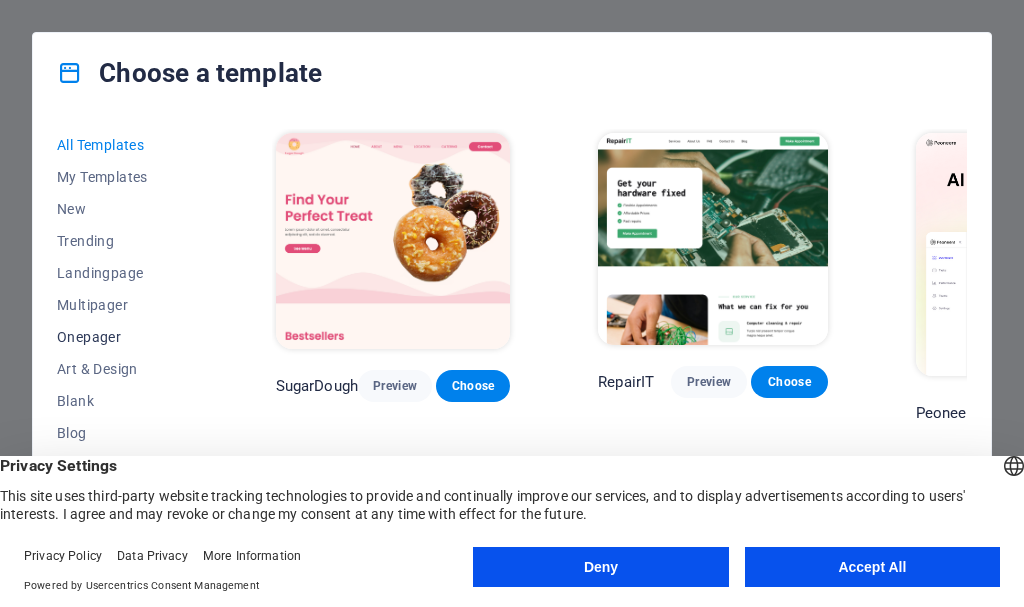 click on "Onepager" at bounding box center [122, 337] 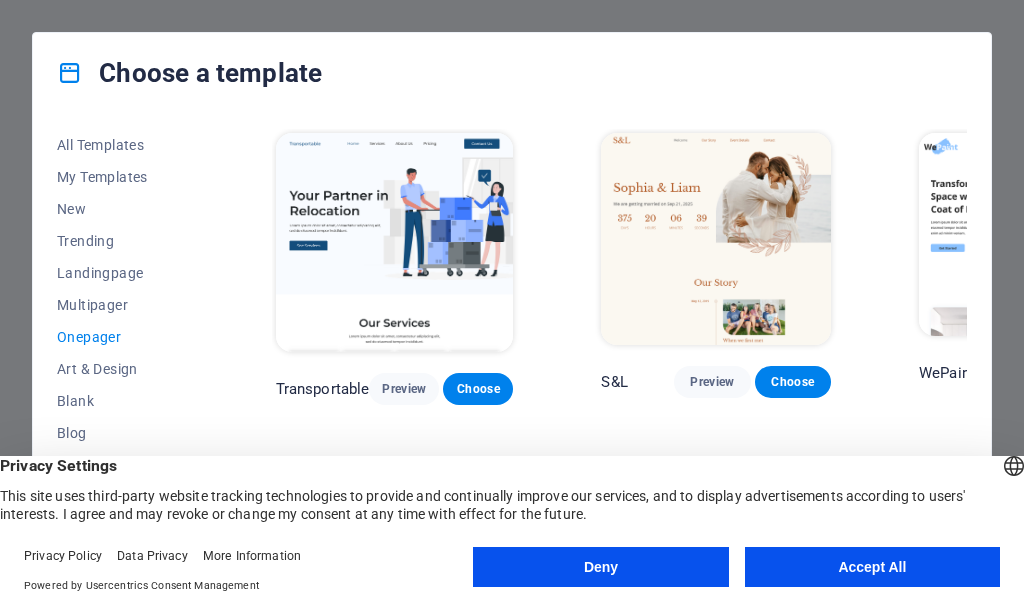click on "All Templates My Templates New Trending Landingpage Multipager Onepager Art & Design Blank Blog Business Education & Culture Event Gastronomy Health IT & Media Legal & Finance Non-Profit Performance Portfolio Services Sports & Beauty Trades Travel Wireframe Transportable Preview Choose S&L Preview Choose WePaint Preview Choose Eco-Con Preview Choose MeetUp Preview Choose Podcaster Preview Choose UrbanNest Interiors Preview Choose Green Change Preview Choose Cleaner Preview Choose Johanna James Preview Choose Drive Preview Choose Wanderlust Preview Choose BERLIN Preview Choose Gadgets Preview Choose Max Hatzy Preview Choose Handyman Preview Choose Blogger Preview Choose Création Preview Choose Pesk Preview Choose Priodas Preview Choose Wireframe One Preview Choose Evergreen Preview Choose Kids-Events Preview Choose CleanCar Preview Choose Protector Preview Choose Pizzeria Di Dio Preview Choose Vinyasa Preview Choose Maki Preview Choose Woody Preview Choose BRGs Preview Choose Genius Preview Choose Volare Opus" at bounding box center (512, 343) 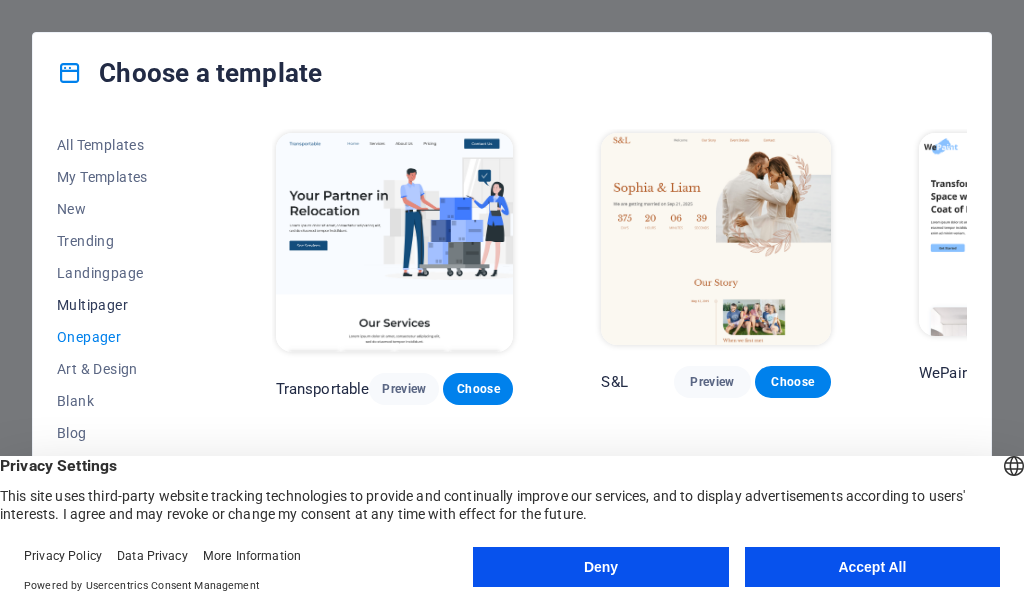 click on "Multipager" at bounding box center [122, 305] 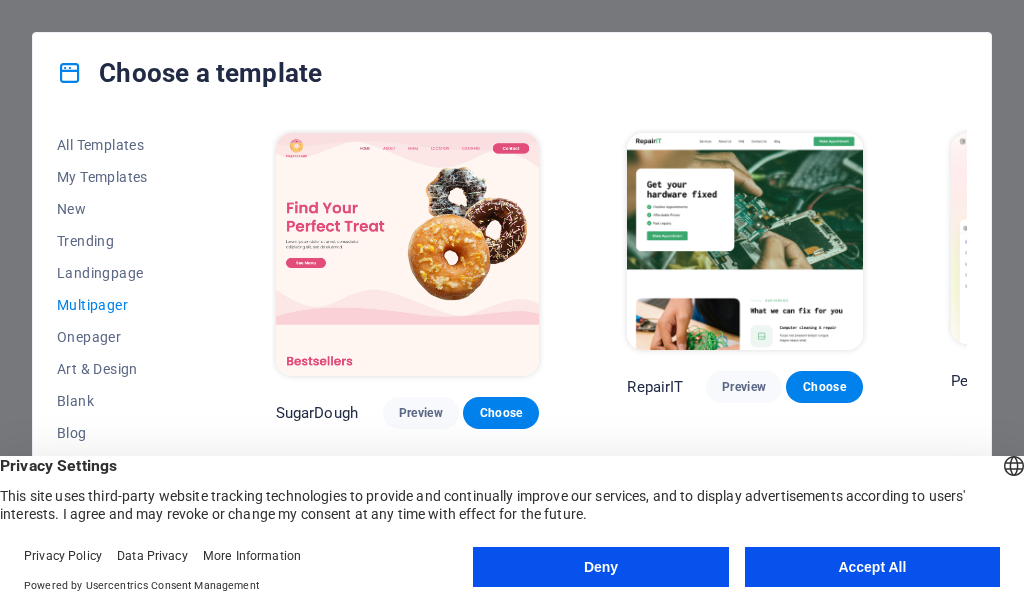 click on "All Templates My Templates New Trending Landingpage Multipager Onepager Art & Design Blank Blog Business Education & Culture Event Gastronomy Health IT & Media Legal & Finance Non-Profit Performance Portfolio Services Sports & Beauty Trades Travel Wireframe SugarDough Preview Choose RepairIT Preview Choose Peoneera Preview Choose Art Museum Preview Choose Wonder Planner Preview Choose Help & Care Preview Choose Academix Preview Choose BIG Barber Shop Preview Choose Health & Food Preview Choose The Beauty Temple Preview Choose WeTrain Preview Choose Delicioso Preview Choose Dream Garden Preview Choose LumeDeAqua Preview Choose Pets Care Preview Choose SafeSpace Preview Choose Midnight Rain Bar Preview Choose Estator Preview Choose Health Group Preview Choose MakeIt Agency Preview Choose WeSpa Preview Choose CoffeeScience Preview Choose CoachLife Preview Choose Cafe de Oceana Preview Choose Denteeth Preview Choose Le Hair Preview Choose TechUp Preview Choose Nolan-Bahler Preview Choose Fashion Preview Choose" at bounding box center [512, 343] 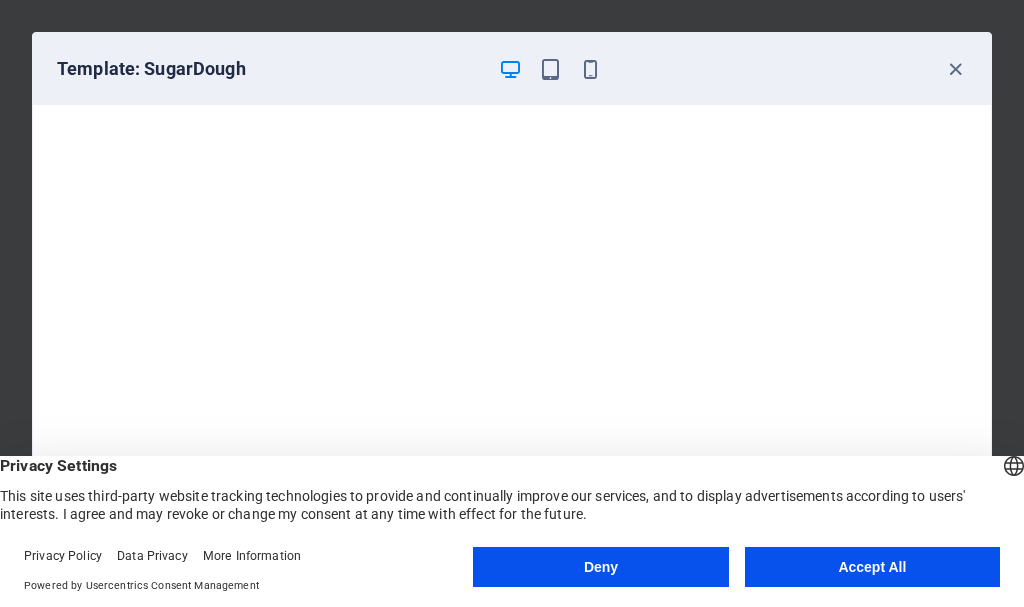 click on "Template: SugarDough" at bounding box center (512, 69) 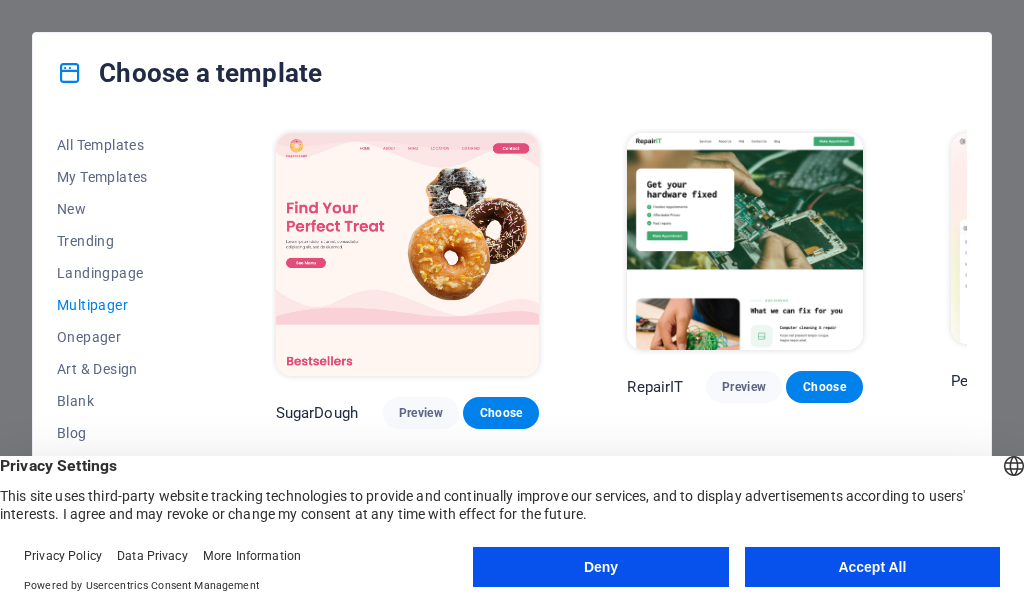 click on "All Templates My Templates New Trending Landingpage Multipager Onepager Art & Design Blank Blog Business Education & Culture Event Gastronomy Health IT & Media Legal & Finance Non-Profit Performance Portfolio Services Sports & Beauty Trades Travel Wireframe SugarDough Preview Choose RepairIT Preview Choose Peoneera Preview Choose Art Museum Preview Choose Wonder Planner Preview Choose Help & Care Preview Choose Academix Preview Choose BIG Barber Shop Preview Choose Health & Food Preview Choose The Beauty Temple Preview Choose WeTrain Preview Choose Delicioso Preview Choose Dream Garden Preview Choose LumeDeAqua Preview Choose Pets Care Preview Choose SafeSpace Preview Choose Midnight Rain Bar Preview Choose Estator Preview Choose Health Group Preview Choose MakeIt Agency Preview Choose WeSpa Preview Choose CoffeeScience Preview Choose CoachLife Preview Choose Cafe de Oceana Preview Choose Denteeth Preview Choose Le Hair Preview Choose TechUp Preview Choose Nolan-Bahler Preview Choose Fashion Preview Choose" at bounding box center [512, 343] 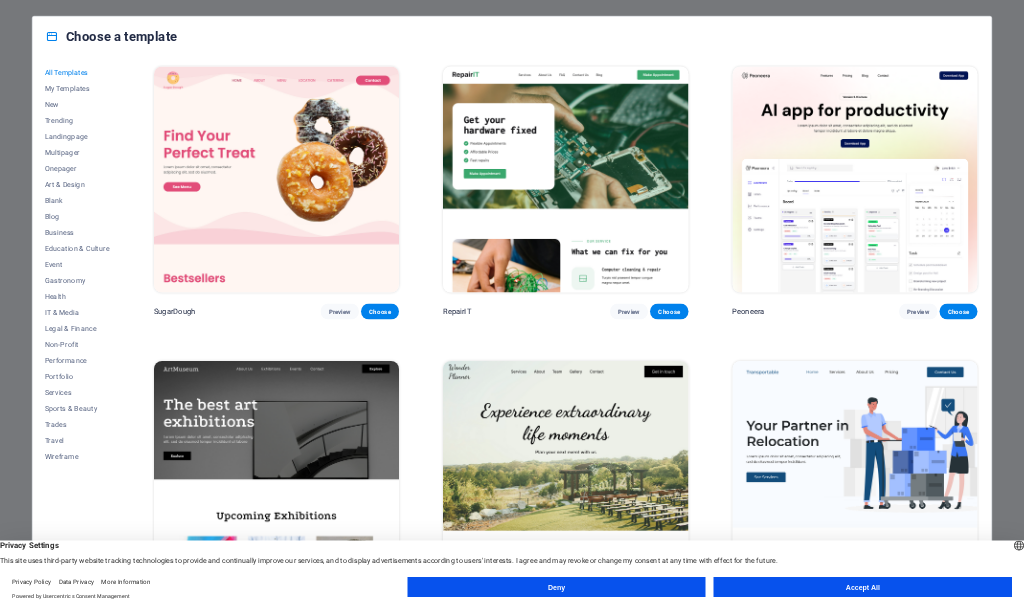 scroll, scrollTop: 0, scrollLeft: 0, axis: both 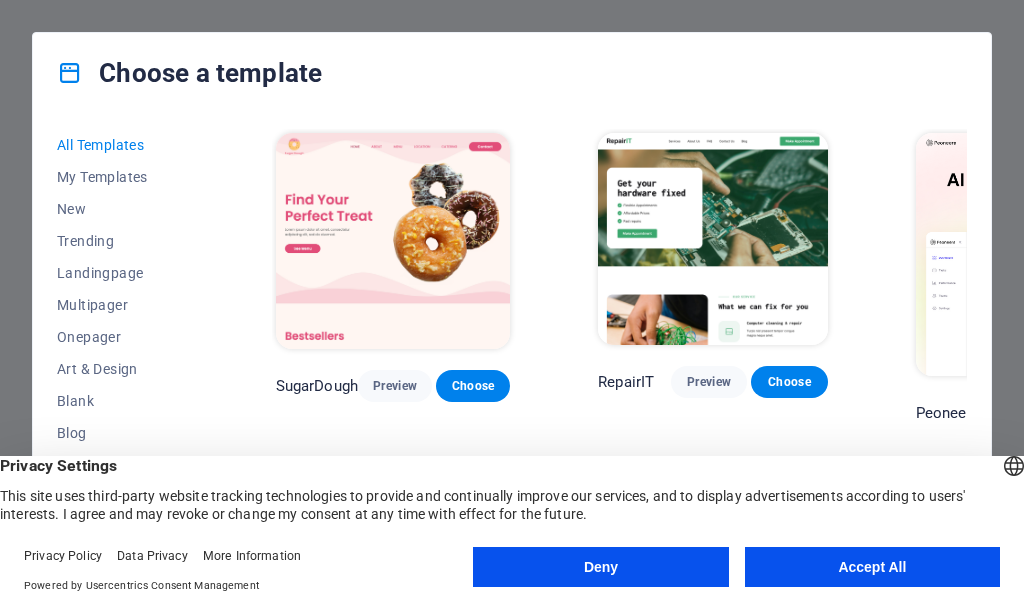 click on "All Templates My Templates New Trending Landingpage Multipager Onepager Art & Design Blank Blog Business Education & Culture Event Gastronomy Health IT & Media Legal & Finance Non-Profit Performance Portfolio Services Sports & Beauty Trades Travel Wireframe SugarDough Preview Choose RepairIT Preview Choose Peoneera Preview Choose Art Museum Preview Choose Wonder Planner Preview Choose Transportable Preview Choose S&L Preview Choose WePaint Preview Choose Eco-Con Preview Choose MeetUp Preview Choose Help & Care Preview Choose Podcaster Preview Choose Academix Preview Choose BIG Barber Shop Preview Choose Health & Food Preview Choose UrbanNest Interiors Preview Choose Green Change Preview Choose The Beauty Temple Preview Choose WeTrain Preview Choose Cleaner Preview Choose Johanna James Preview Choose Delicioso Preview Choose Dream Garden Preview Choose LumeDeAqua Preview Choose Pets Care Preview Choose SafeSpace Preview Choose Midnight Rain Bar Preview Choose Drive Preview Choose Estator Preview Choose Preview" at bounding box center [512, 343] 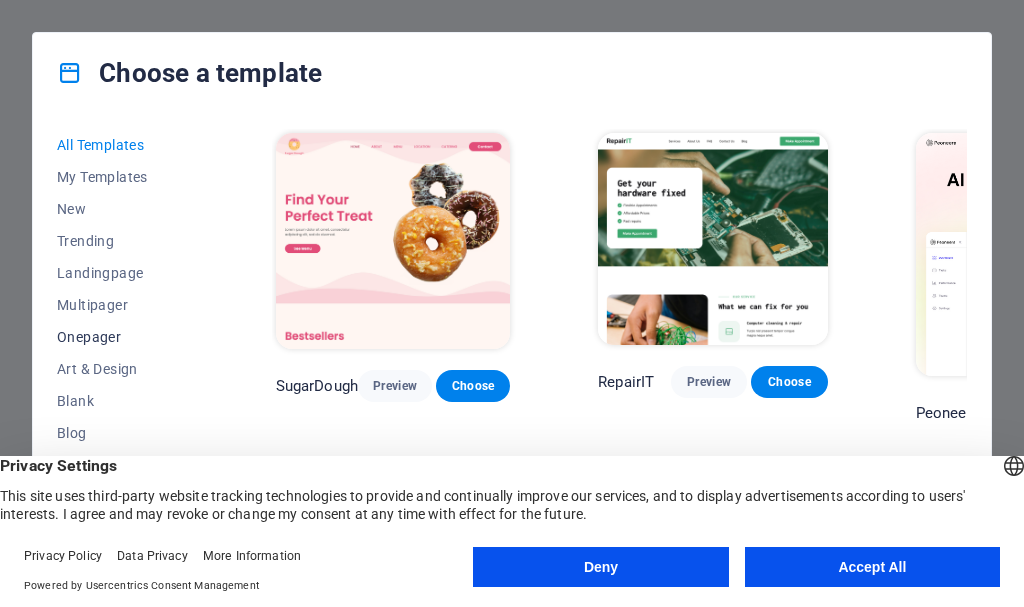 click on "Onepager" at bounding box center (122, 337) 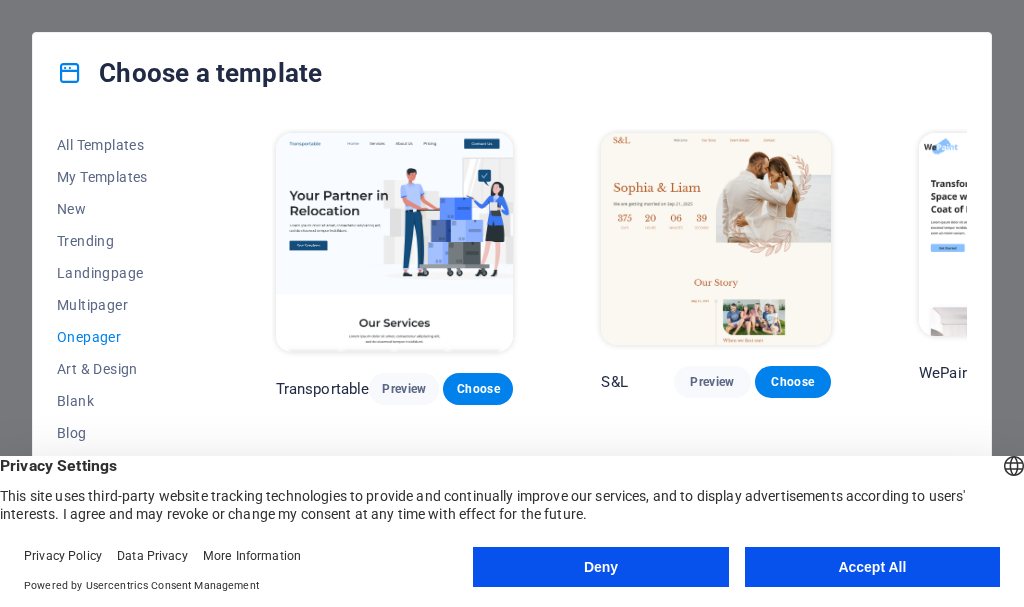 click on "All Templates My Templates New Trending Landingpage Multipager Onepager Art & Design Blank Blog Business Education & Culture Event Gastronomy Health IT & Media Legal & Finance Non-Profit Performance Portfolio Services Sports & Beauty Trades Travel Wireframe Transportable Preview Choose S&L Preview Choose WePaint Preview Choose Eco-Con Preview Choose MeetUp Preview Choose Podcaster Preview Choose UrbanNest Interiors Preview Choose Green Change Preview Choose Cleaner Preview Choose Johanna James Preview Choose Drive Preview Choose Wanderlust Preview Choose BERLIN Preview Choose Gadgets Preview Choose Max Hatzy Preview Choose Handyman Preview Choose Blogger Preview Choose Création Preview Choose Pesk Preview Choose Priodas Preview Choose Wireframe One Preview Choose Evergreen Preview Choose Kids-Events Preview Choose CleanCar Preview Choose Protector Preview Choose Pizzeria Di Dio Preview Choose Vinyasa Preview Choose Maki Preview Choose Woody Preview Choose BRGs Preview Choose Genius Preview Choose Volare Opus" at bounding box center (512, 343) 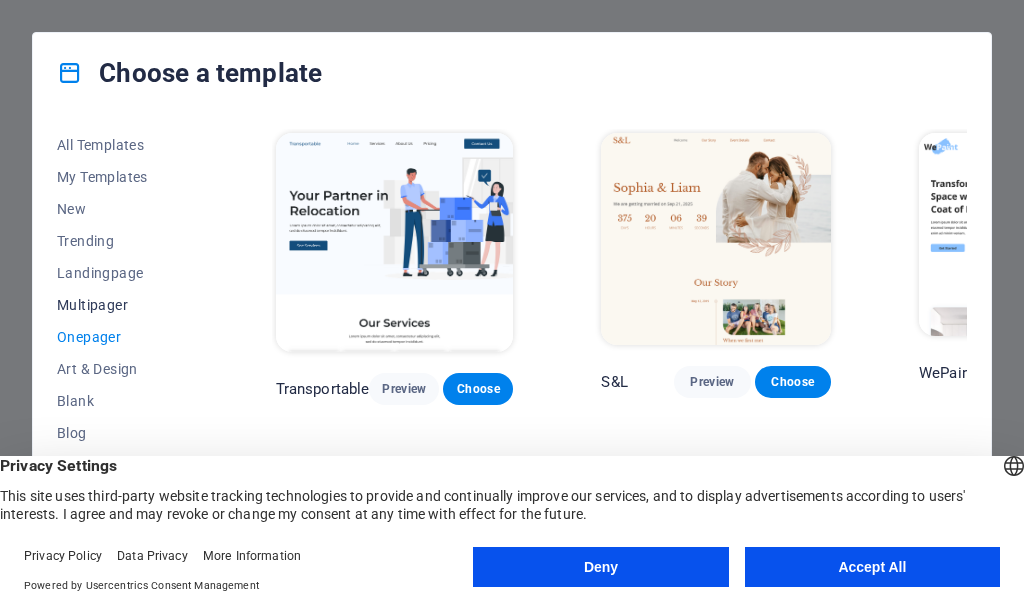click on "Multipager" at bounding box center (122, 305) 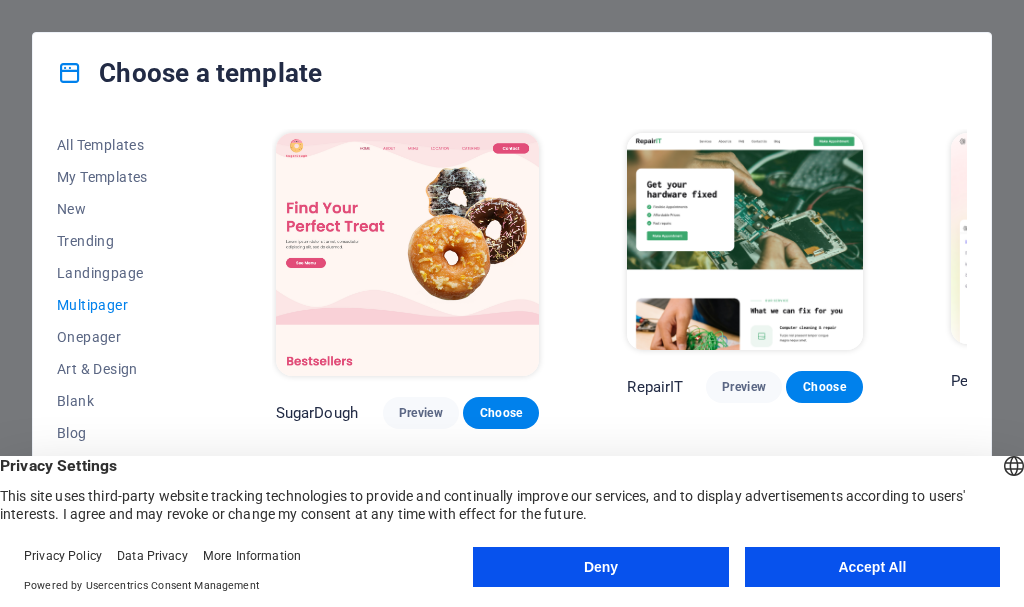 click on "All Templates My Templates New Trending Landingpage Multipager Onepager Art & Design Blank Blog Business Education & Culture Event Gastronomy Health IT & Media Legal & Finance Non-Profit Performance Portfolio Services Sports & Beauty Trades Travel Wireframe SugarDough Preview Choose RepairIT Preview Choose Peoneera Preview Choose Art Museum Preview Choose Wonder Planner Preview Choose Help & Care Preview Choose Academix Preview Choose BIG Barber Shop Preview Choose Health & Food Preview Choose The Beauty Temple Preview Choose WeTrain Preview Choose Delicioso Preview Choose Dream Garden Preview Choose LumeDeAqua Preview Choose Pets Care Preview Choose SafeSpace Preview Choose Midnight Rain Bar Preview Choose Estator Preview Choose Health Group Preview Choose MakeIt Agency Preview Choose WeSpa Preview Choose CoffeeScience Preview Choose CoachLife Preview Choose Cafe de Oceana Preview Choose Denteeth Preview Choose Le Hair Preview Choose TechUp Preview Choose Nolan-Bahler Preview Choose Fashion Preview Choose" at bounding box center (512, 343) 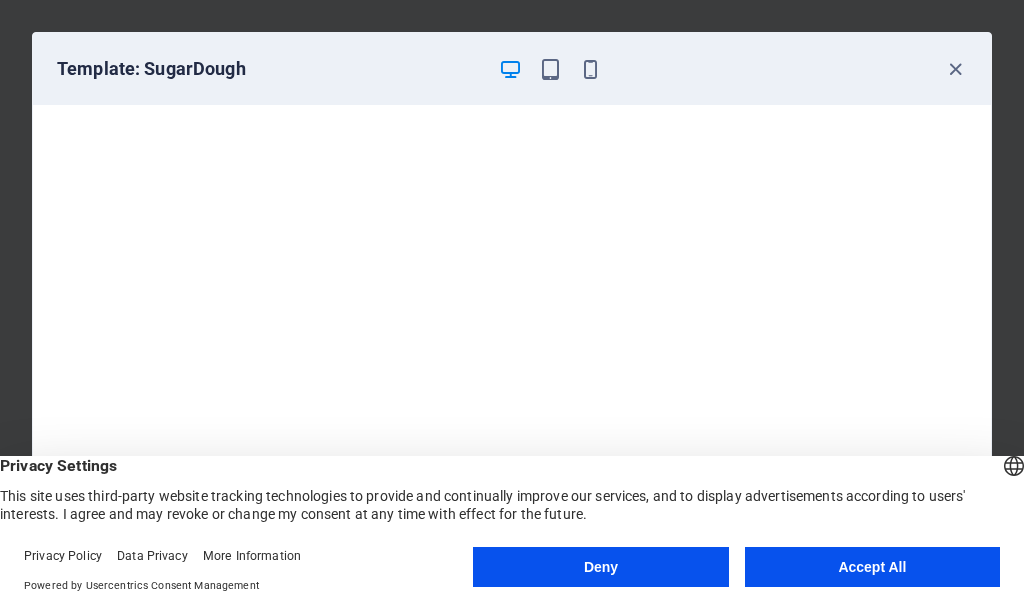 click on "Template: SugarDough" at bounding box center (512, 69) 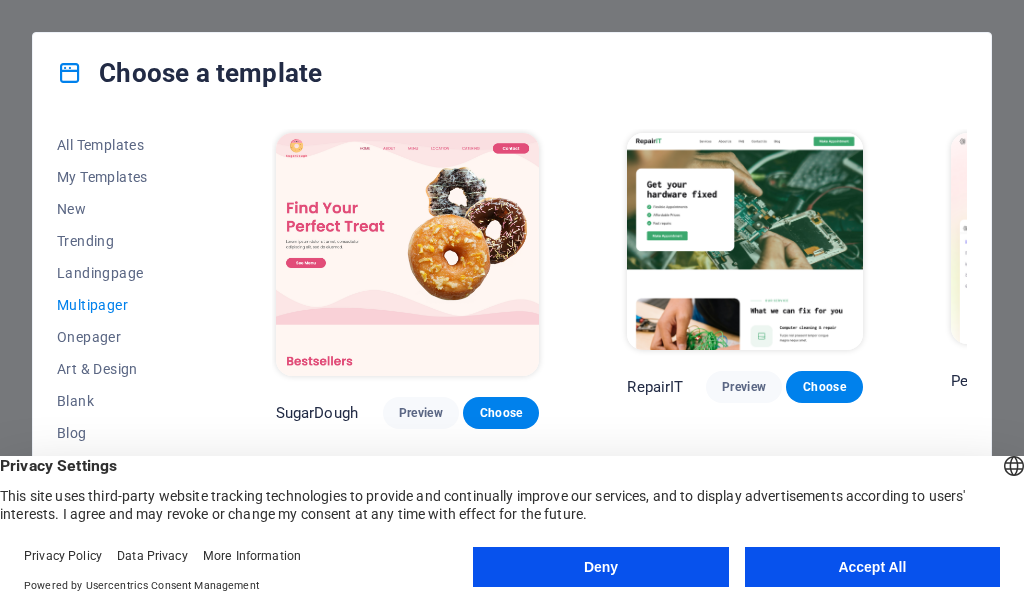 click on "All Templates My Templates New Trending Landingpage Multipager Onepager Art & Design Blank Blog Business Education & Culture Event Gastronomy Health IT & Media Legal & Finance Non-Profit Performance Portfolio Services Sports & Beauty Trades Travel Wireframe SugarDough Preview Choose RepairIT Preview Choose Peoneera Preview Choose Art Museum Preview Choose Wonder Planner Preview Choose Help & Care Preview Choose Academix Preview Choose BIG Barber Shop Preview Choose Health & Food Preview Choose The Beauty Temple Preview Choose WeTrain Preview Choose Delicioso Preview Choose Dream Garden Preview Choose LumeDeAqua Preview Choose Pets Care Preview Choose SafeSpace Preview Choose Midnight Rain Bar Preview Choose Estator Preview Choose Health Group Preview Choose MakeIt Agency Preview Choose WeSpa Preview Choose CoffeeScience Preview Choose CoachLife Preview Choose Cafe de Oceana Preview Choose Denteeth Preview Choose Le Hair Preview Choose TechUp Preview Choose Nolan-Bahler Preview Choose Fashion Preview Choose" at bounding box center (512, 343) 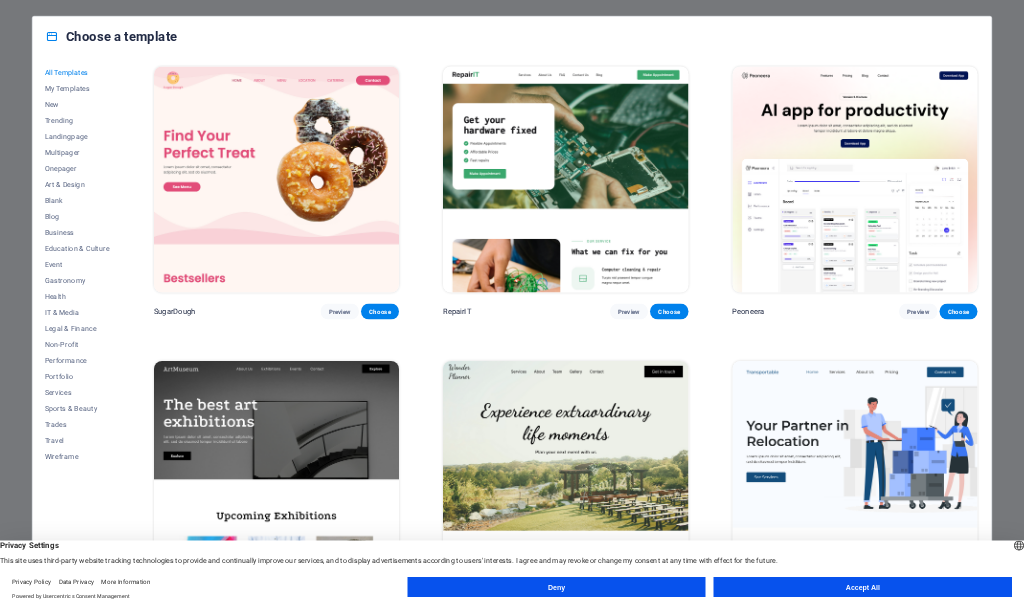 scroll, scrollTop: 0, scrollLeft: 0, axis: both 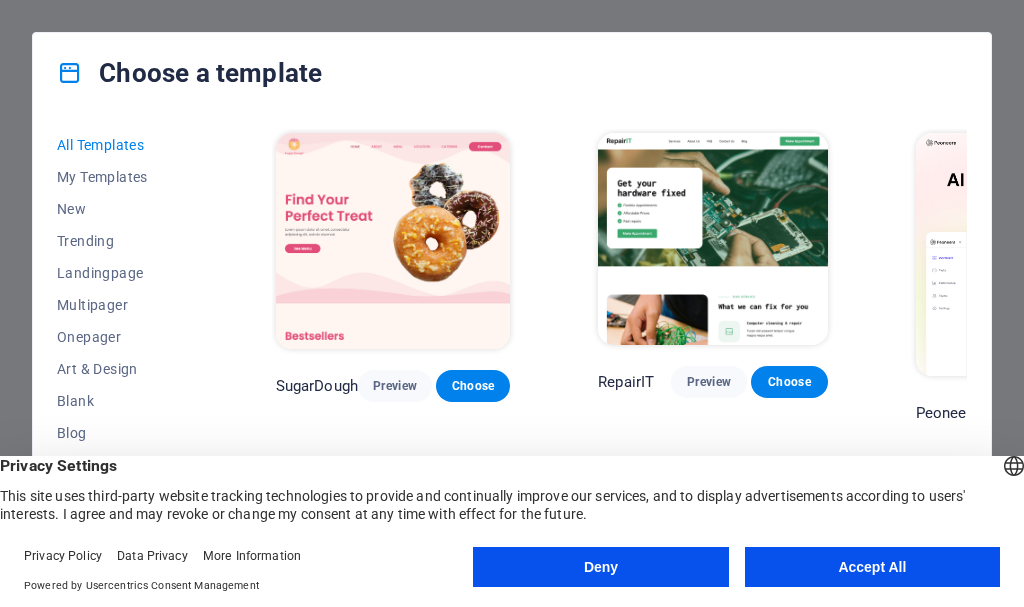 click on "All Templates My Templates New Trending Landingpage Multipager Onepager Art & Design Blank Blog Business Education & Culture Event Gastronomy Health IT & Media Legal & Finance Non-Profit Performance Portfolio Services Sports & Beauty Trades Travel Wireframe SugarDough Preview Choose RepairIT Preview Choose Peoneera Preview Choose Art Museum Preview Choose Wonder Planner Preview Choose Transportable Preview Choose S&L Preview Choose WePaint Preview Choose Eco-Con Preview Choose MeetUp Preview Choose Help & Care Preview Choose Podcaster Preview Choose Academix Preview Choose BIG Barber Shop Preview Choose Health & Food Preview Choose UrbanNest Interiors Preview Choose Green Change Preview Choose The Beauty Temple Preview Choose WeTrain Preview Choose Cleaner Preview Choose Johanna James Preview Choose Delicioso Preview Choose Dream Garden Preview Choose LumeDeAqua Preview Choose Pets Care Preview Choose SafeSpace Preview Choose Midnight Rain Bar Preview Choose Drive Preview Choose Estator Preview Choose Preview" at bounding box center (512, 343) 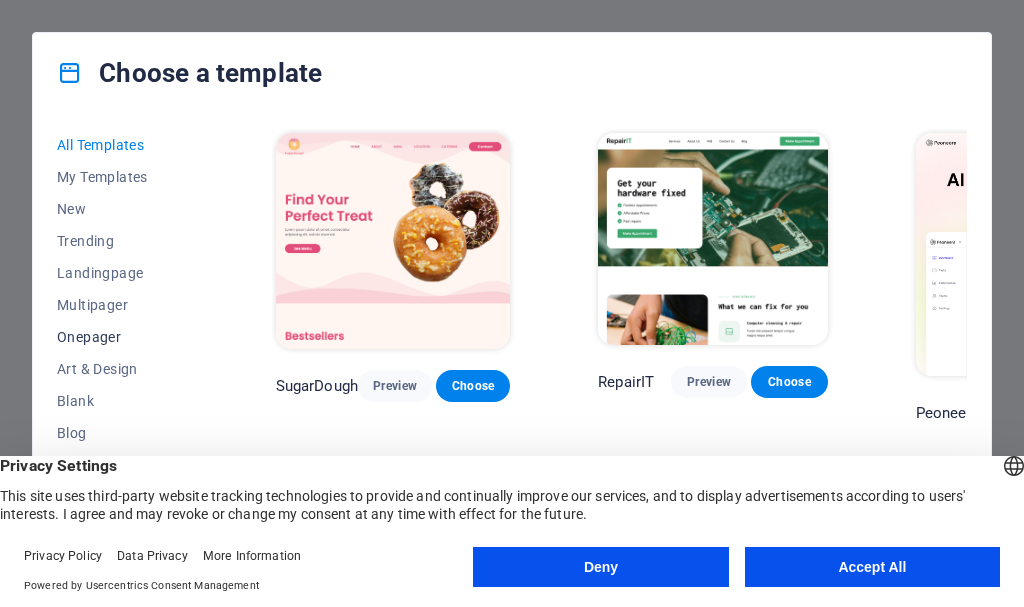 click on "Onepager" at bounding box center [122, 337] 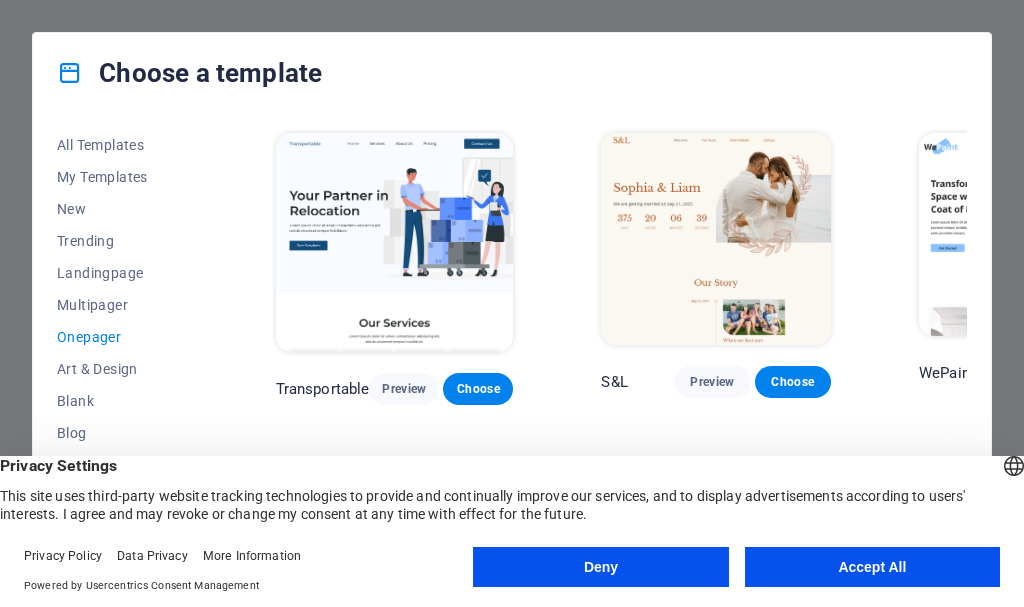 click on "All Templates My Templates New Trending Landingpage Multipager Onepager Art & Design Blank Blog Business Education & Culture Event Gastronomy Health IT & Media Legal & Finance Non-Profit Performance Portfolio Services Sports & Beauty Trades Travel Wireframe Transportable Preview Choose S&L Preview Choose WePaint Preview Choose Eco-Con Preview Choose MeetUp Preview Choose Podcaster Preview Choose UrbanNest Interiors Preview Choose Green Change Preview Choose Cleaner Preview Choose Johanna James Preview Choose Drive Preview Choose Wanderlust Preview Choose BERLIN Preview Choose Gadgets Preview Choose Max Hatzy Preview Choose Handyman Preview Choose Blogger Preview Choose Création Preview Choose Pesk Preview Choose Priodas Preview Choose Wireframe One Preview Choose Evergreen Preview Choose Kids-Events Preview Choose CleanCar Preview Choose Protector Preview Choose Pizzeria Di Dio Preview Choose Vinyasa Preview Choose Maki Preview Choose Woody Preview Choose BRGs Preview Choose Genius Preview Choose Volare Opus" at bounding box center (512, 343) 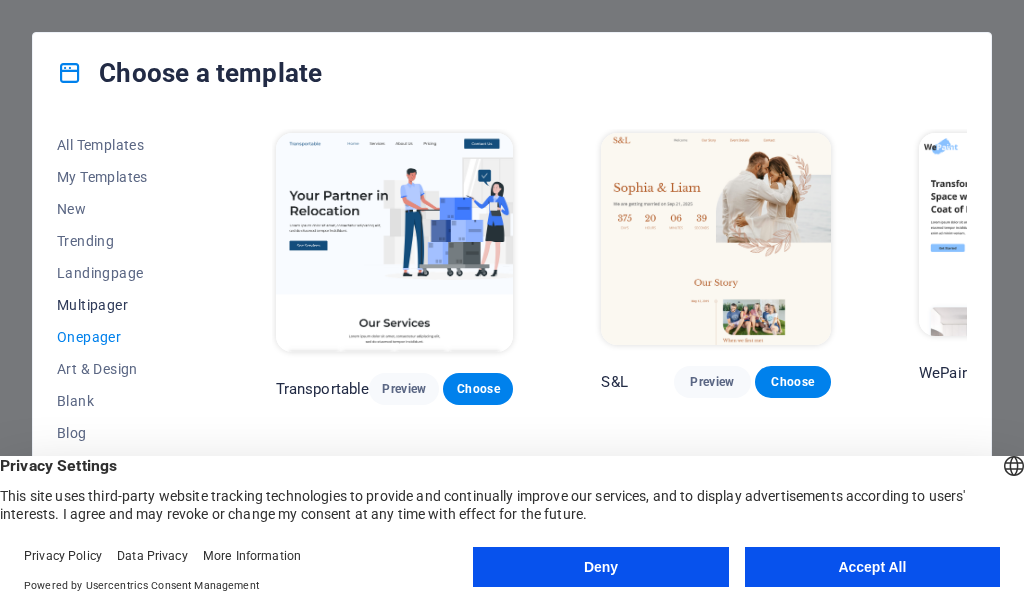 click on "Multipager" at bounding box center [122, 305] 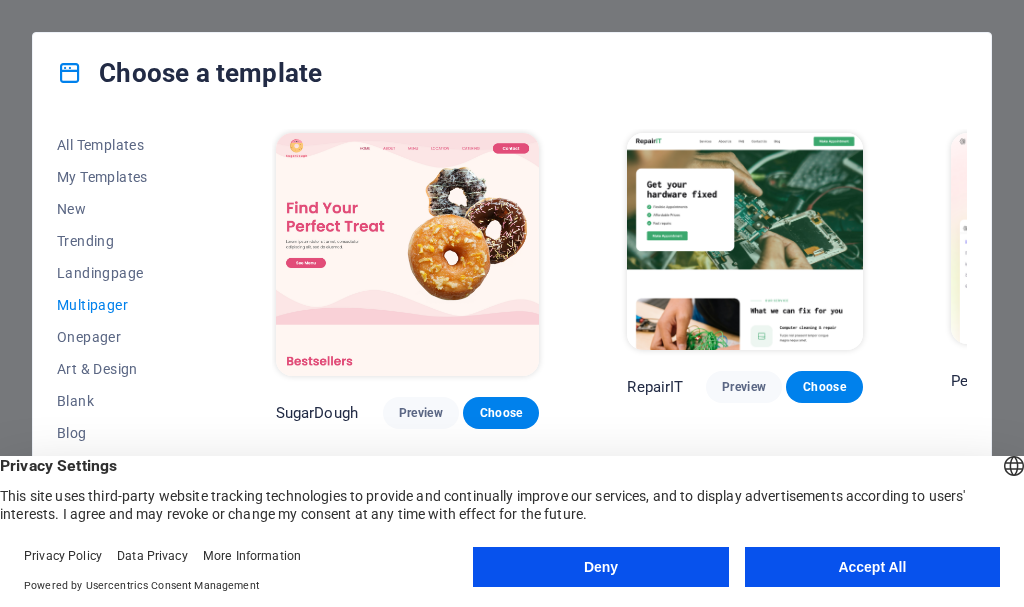 click on "All Templates My Templates New Trending Landingpage Multipager Onepager Art & Design Blank Blog Business Education & Culture Event Gastronomy Health IT & Media Legal & Finance Non-Profit Performance Portfolio Services Sports & Beauty Trades Travel Wireframe SugarDough Preview Choose RepairIT Preview Choose Peoneera Preview Choose Art Museum Preview Choose Wonder Planner Preview Choose Help & Care Preview Choose Academix Preview Choose BIG Barber Shop Preview Choose Health & Food Preview Choose The Beauty Temple Preview Choose WeTrain Preview Choose Delicioso Preview Choose Dream Garden Preview Choose LumeDeAqua Preview Choose Pets Care Preview Choose SafeSpace Preview Choose Midnight Rain Bar Preview Choose Estator Preview Choose Health Group Preview Choose MakeIt Agency Preview Choose WeSpa Preview Choose CoffeeScience Preview Choose CoachLife Preview Choose Cafe de Oceana Preview Choose Denteeth Preview Choose Le Hair Preview Choose TechUp Preview Choose Nolan-Bahler Preview Choose Fashion Preview Choose" at bounding box center [512, 343] 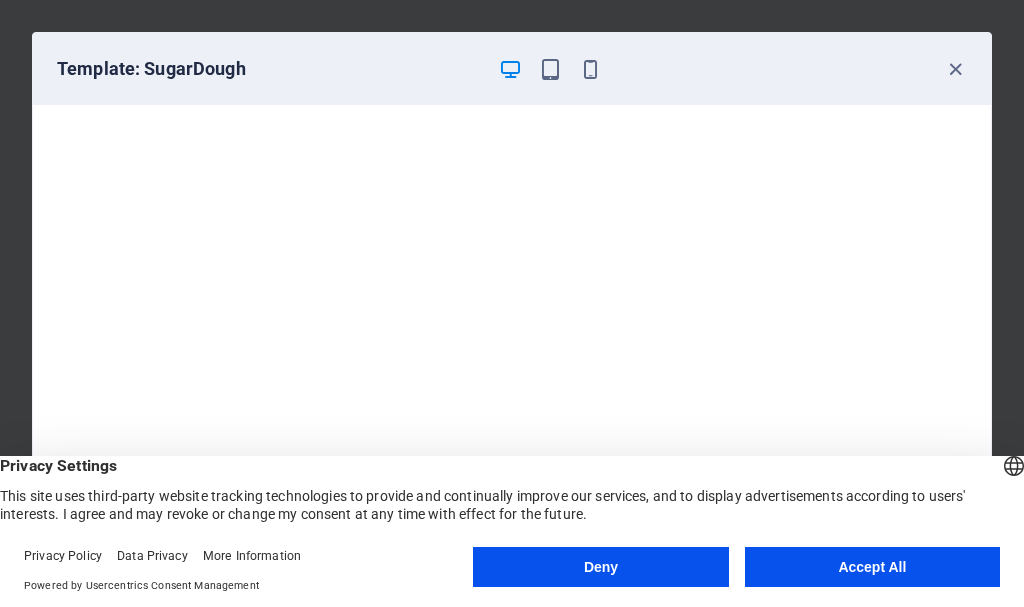 click on "Template: SugarDough" at bounding box center [512, 69] 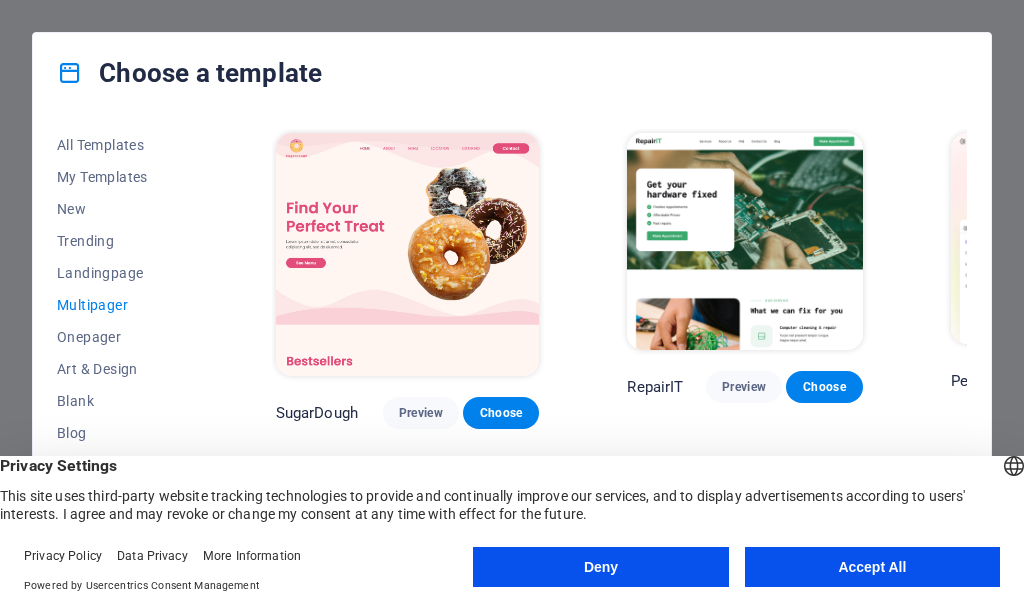 click on "All Templates My Templates New Trending Landingpage Multipager Onepager Art & Design Blank Blog Business Education & Culture Event Gastronomy Health IT & Media Legal & Finance Non-Profit Performance Portfolio Services Sports & Beauty Trades Travel Wireframe SugarDough Preview Choose RepairIT Preview Choose Peoneera Preview Choose Art Museum Preview Choose Wonder Planner Preview Choose Help & Care Preview Choose Academix Preview Choose BIG Barber Shop Preview Choose Health & Food Preview Choose The Beauty Temple Preview Choose WeTrain Preview Choose Delicioso Preview Choose Dream Garden Preview Choose LumeDeAqua Preview Choose Pets Care Preview Choose SafeSpace Preview Choose Midnight Rain Bar Preview Choose Estator Preview Choose Health Group Preview Choose MakeIt Agency Preview Choose WeSpa Preview Choose CoffeeScience Preview Choose CoachLife Preview Choose Cafe de Oceana Preview Choose Denteeth Preview Choose Le Hair Preview Choose TechUp Preview Choose Nolan-Bahler Preview Choose Fashion Preview Choose" at bounding box center (512, 343) 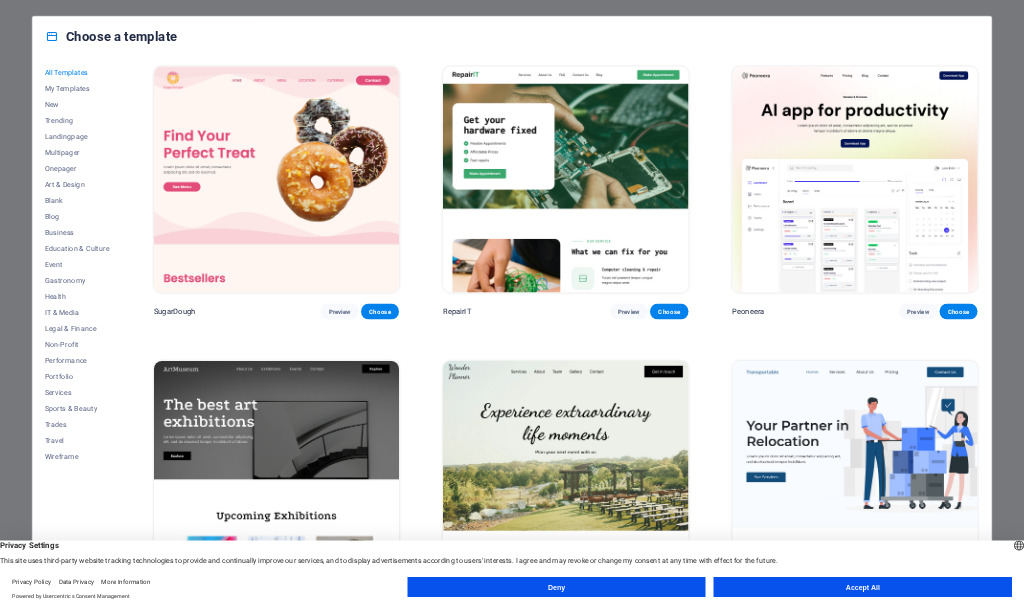 scroll, scrollTop: 0, scrollLeft: 0, axis: both 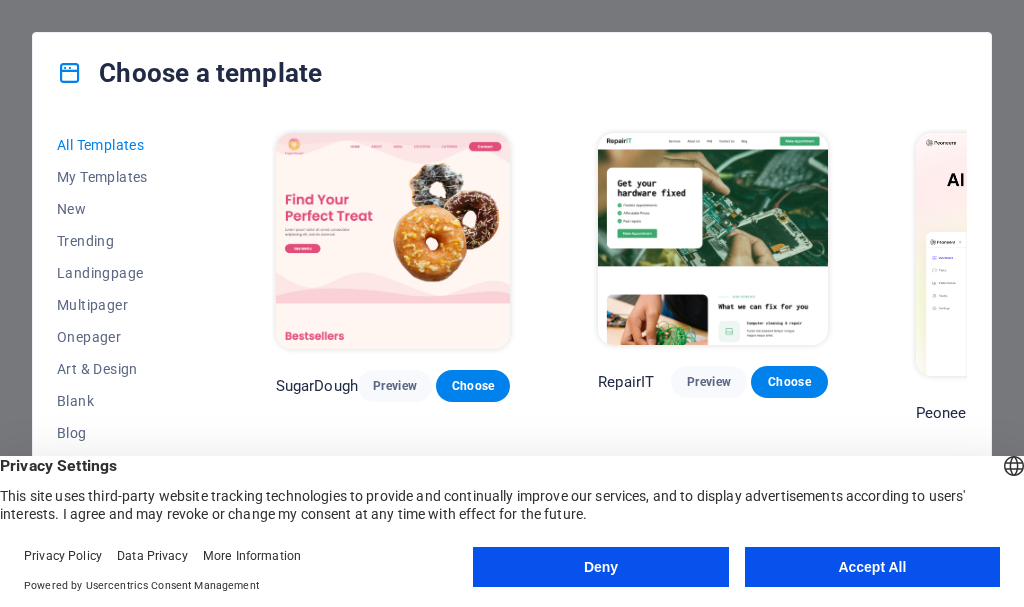 click on "All Templates My Templates New Trending Landingpage Multipager Onepager Art & Design Blank Blog Business Education & Culture Event Gastronomy Health IT & Media Legal & Finance Non-Profit Performance Portfolio Services Sports & Beauty Trades Travel Wireframe SugarDough Preview Choose RepairIT Preview Choose Peoneera Preview Choose Art Museum Preview Choose Wonder Planner Preview Choose Transportable Preview Choose S&L Preview Choose WePaint Preview Choose Eco-Con Preview Choose MeetUp Preview Choose Help & Care Preview Choose Podcaster Preview Choose Academix Preview Choose BIG Barber Shop Preview Choose Health & Food Preview Choose UrbanNest Interiors Preview Choose Green Change Preview Choose The Beauty Temple Preview Choose WeTrain Preview Choose Cleaner Preview Choose Johanna James Preview Choose Delicioso Preview Choose Dream Garden Preview Choose LumeDeAqua Preview Choose Pets Care Preview Choose SafeSpace Preview Choose Midnight Rain Bar Preview Choose Drive Preview Choose Estator Preview Choose Preview" at bounding box center [512, 343] 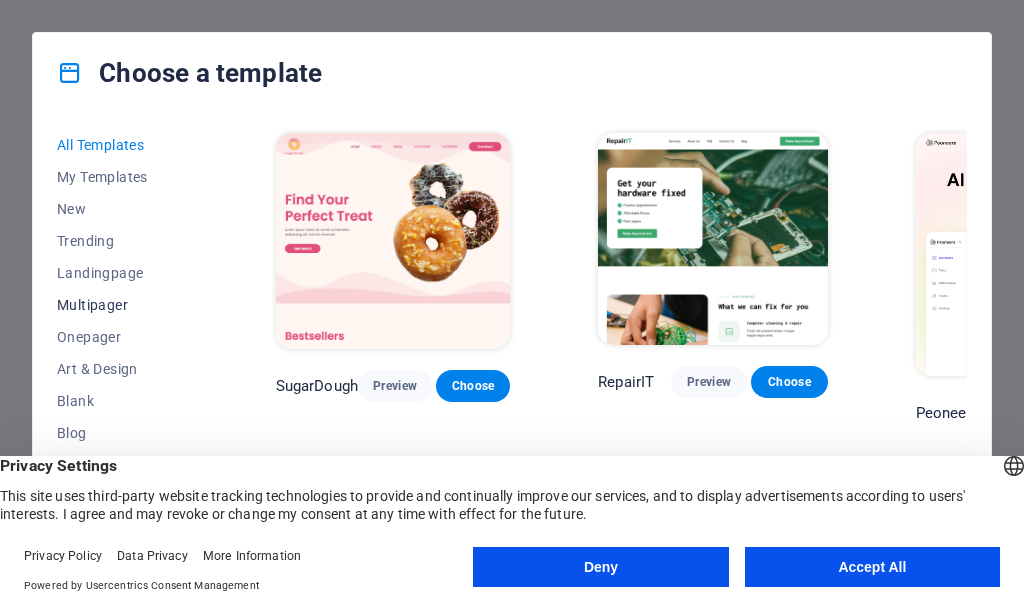 click on "Onepager" at bounding box center [122, 337] 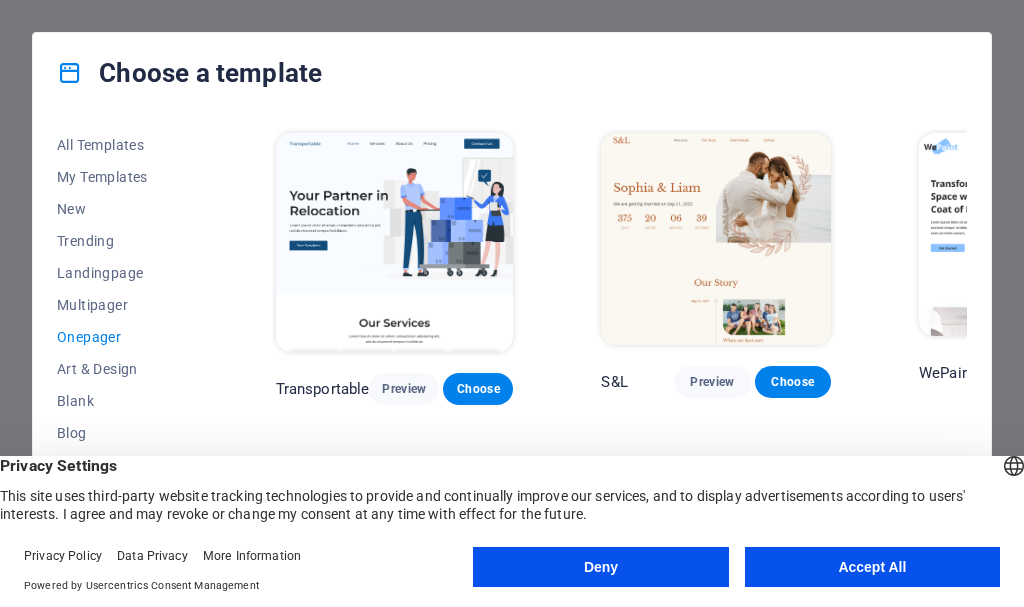 click on "All Templates My Templates New Trending Landingpage Multipager Onepager Art & Design Blank Blog Business Education & Culture Event Gastronomy Health IT & Media Legal & Finance Non-Profit Performance Portfolio Services Sports & Beauty Trades Travel Wireframe Transportable Preview Choose S&L Preview Choose WePaint Preview Choose Eco-Con Preview Choose MeetUp Preview Choose Podcaster Preview Choose UrbanNest Interiors Preview Choose Green Change Preview Choose Cleaner Preview Choose Johanna James Preview Choose Drive Preview Choose Wanderlust Preview Choose BERLIN Preview Choose Gadgets Preview Choose Max Hatzy Preview Choose Handyman Preview Choose Blogger Preview Choose Création Preview Choose Pesk Preview Choose Priodas Preview Choose Wireframe One Preview Choose Evergreen Preview Choose Kids-Events Preview Choose CleanCar Preview Choose Protector Preview Choose Pizzeria Di Dio Preview Choose Vinyasa Preview Choose Maki Preview Choose Woody Preview Choose BRGs Preview Choose Genius Preview Choose Volare Opus" at bounding box center [512, 343] 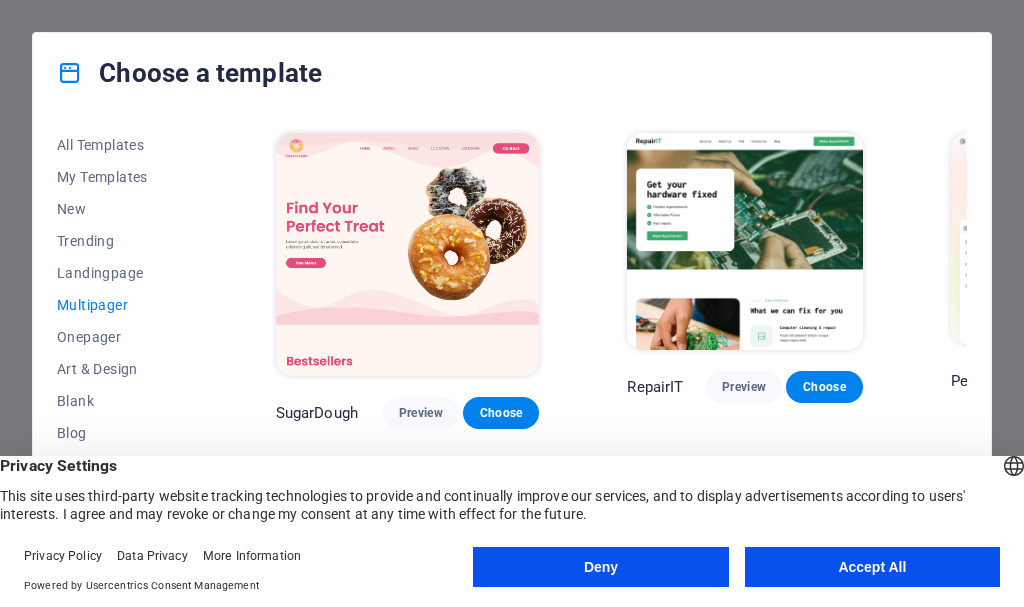 click on "All Templates My Templates New Trending Landingpage Multipager Onepager Art & Design Blank Blog Business Education & Culture Event Gastronomy Health IT & Media Legal & Finance Non-Profit Performance Portfolio Services Sports & Beauty Trades Travel Wireframe SugarDough Preview Choose RepairIT Preview Choose Peoneera Preview Choose Art Museum Preview Choose Wonder Planner Preview Choose Help & Care Preview Choose Academix Preview Choose BIG Barber Shop Preview Choose Health & Food Preview Choose The Beauty Temple Preview Choose WeTrain Preview Choose Delicioso Preview Choose Dream Garden Preview Choose LumeDeAqua Preview Choose Pets Care Preview Choose SafeSpace Preview Choose Midnight Rain Bar Preview Choose Estator Preview Choose Health Group Preview Choose MakeIt Agency Preview Choose WeSpa Preview Choose CoffeeScience Preview Choose CoachLife Preview Choose Cafe de Oceana Preview Choose Denteeth Preview Choose Le Hair Preview Choose TechUp Preview Choose Nolan-Bahler Preview Choose Fashion Preview Choose" at bounding box center (512, 343) 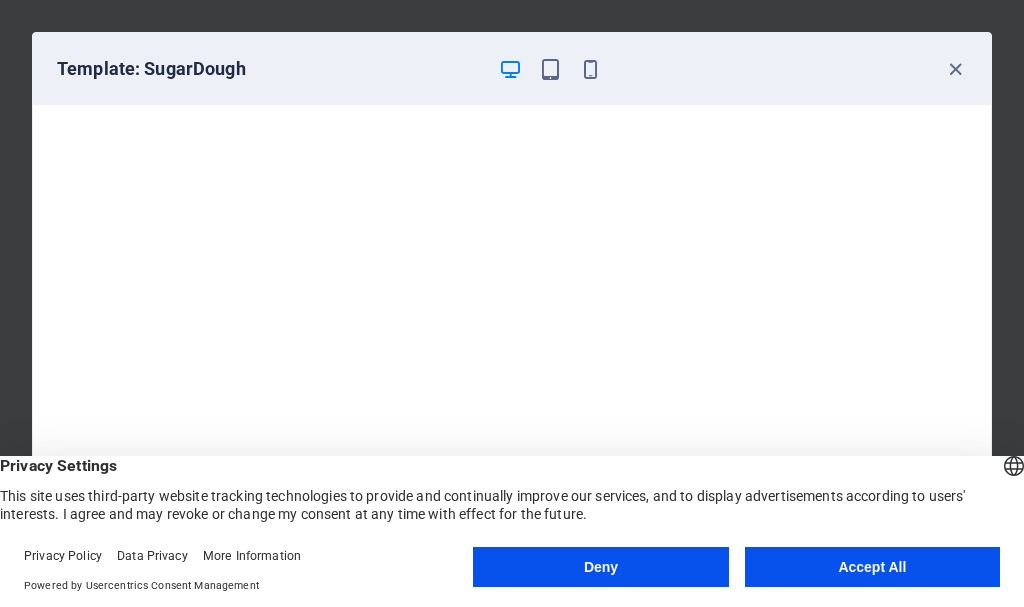 click on "Template: SugarDough" at bounding box center (512, 69) 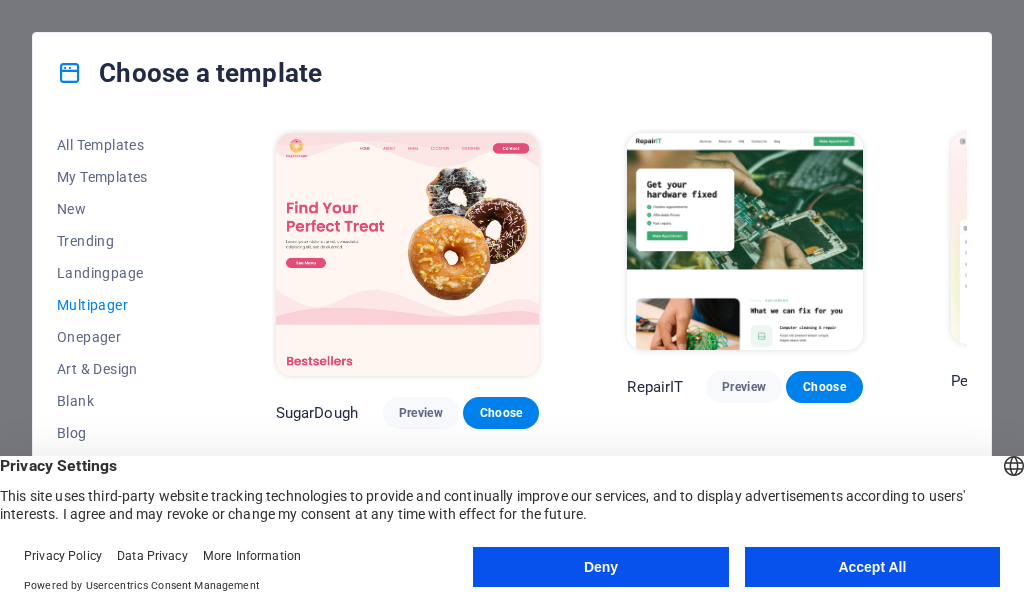 click on "All Templates My Templates New Trending Landingpage Multipager Onepager Art & Design Blank Blog Business Education & Culture Event Gastronomy Health IT & Media Legal & Finance Non-Profit Performance Portfolio Services Sports & Beauty Trades Travel Wireframe SugarDough Preview Choose RepairIT Preview Choose Peoneera Preview Choose Art Museum Preview Choose Wonder Planner Preview Choose Help & Care Preview Choose Academix Preview Choose BIG Barber Shop Preview Choose Health & Food Preview Choose The Beauty Temple Preview Choose WeTrain Preview Choose Delicioso Preview Choose Dream Garden Preview Choose LumeDeAqua Preview Choose Pets Care Preview Choose SafeSpace Preview Choose Midnight Rain Bar Preview Choose Estator Preview Choose Health Group Preview Choose MakeIt Agency Preview Choose WeSpa Preview Choose CoffeeScience Preview Choose CoachLife Preview Choose Cafe de Oceana Preview Choose Denteeth Preview Choose Le Hair Preview Choose TechUp Preview Choose Nolan-Bahler Preview Choose Fashion Preview Choose" at bounding box center [512, 343] 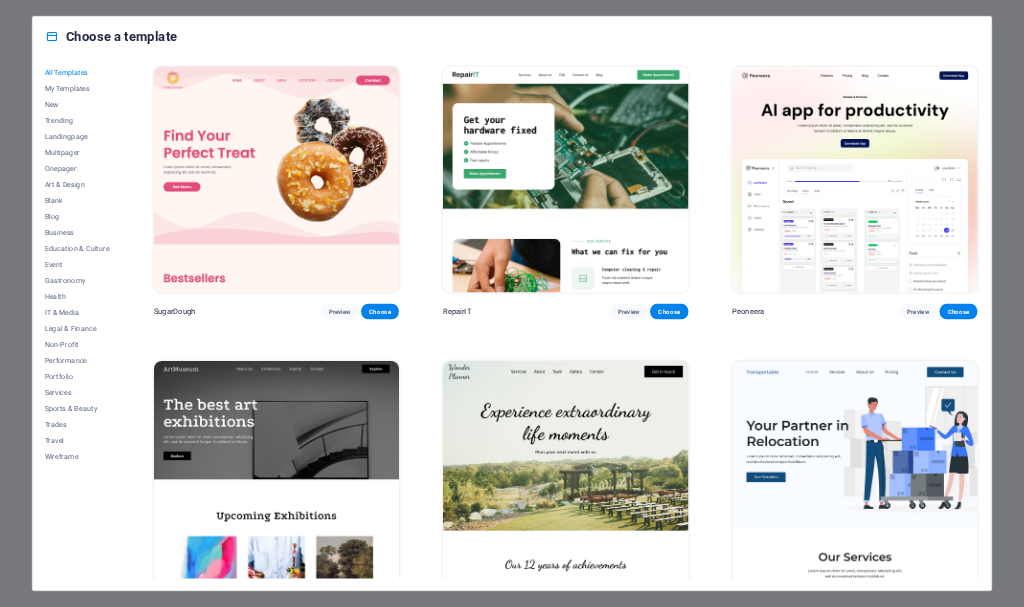 scroll, scrollTop: 0, scrollLeft: 0, axis: both 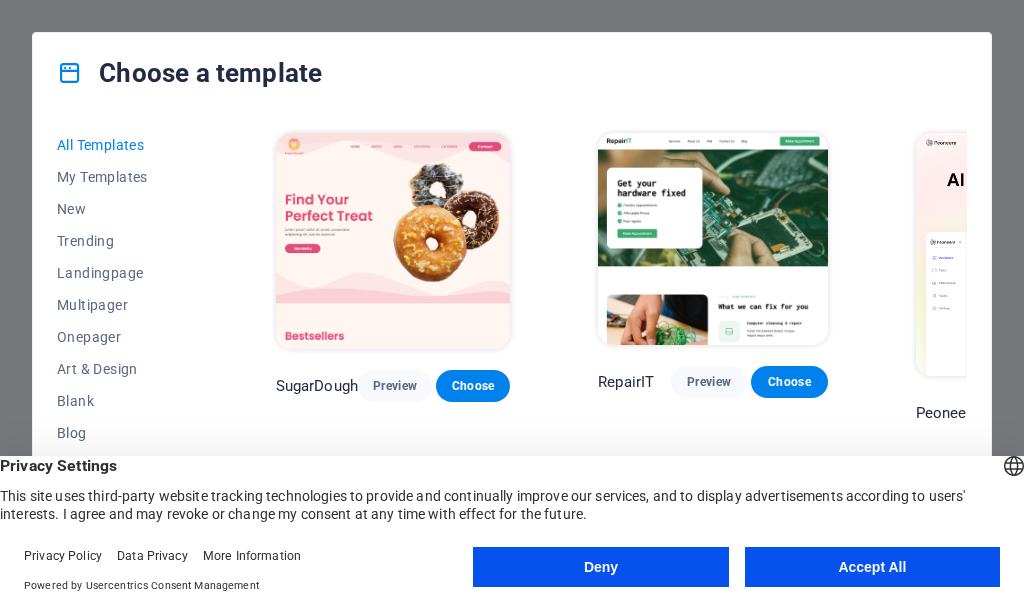 click on "All Templates My Templates New Trending Landingpage Multipager Onepager Art & Design Blank Blog Business Education & Culture Event Gastronomy Health IT & Media Legal & Finance Non-Profit Performance Portfolio Services Sports & Beauty Trades Travel Wireframe SugarDough Preview Choose RepairIT Preview Choose Peoneera Preview Choose Art Museum Preview Choose Wonder Planner Preview Choose Transportable Preview Choose S&L Preview Choose WePaint Preview Choose Eco-Con Preview Choose MeetUp Preview Choose Help & Care Preview Choose Podcaster Preview Choose Academix Preview Choose BIG Barber Shop Preview Choose Health & Food Preview Choose UrbanNest Interiors Preview Choose Green Change Preview Choose The Beauty Temple Preview Choose WeTrain Preview Choose Cleaner Preview Choose Johanna James Preview Choose Delicioso Preview Choose Dream Garden Preview Choose LumeDeAqua Preview Choose Pets Care Preview Choose SafeSpace Preview Choose Midnight Rain Bar Preview Choose Drive Preview Choose Estator Preview Choose Preview" at bounding box center [512, 343] 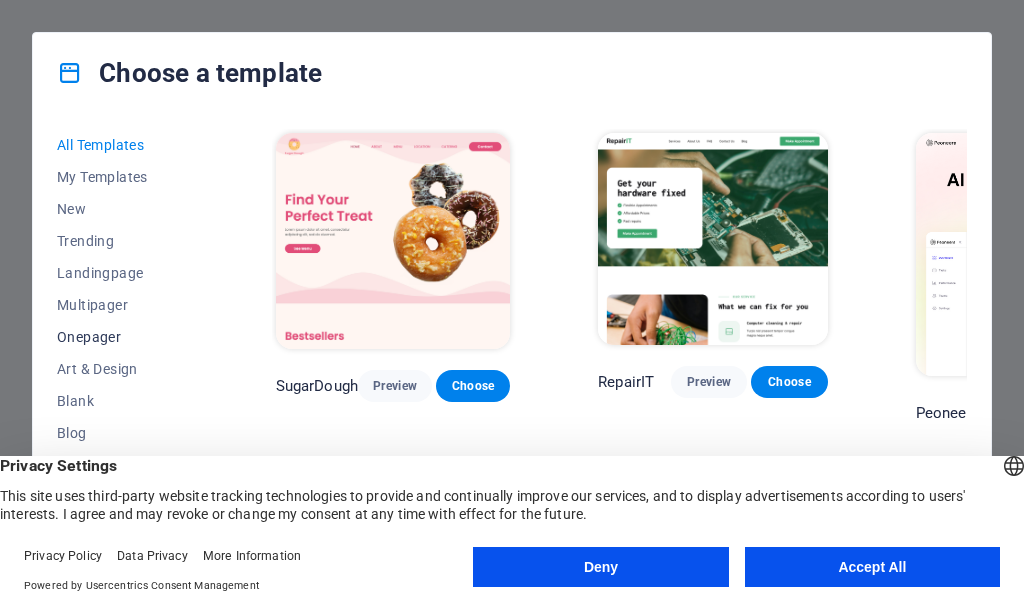 click on "Onepager" at bounding box center (122, 337) 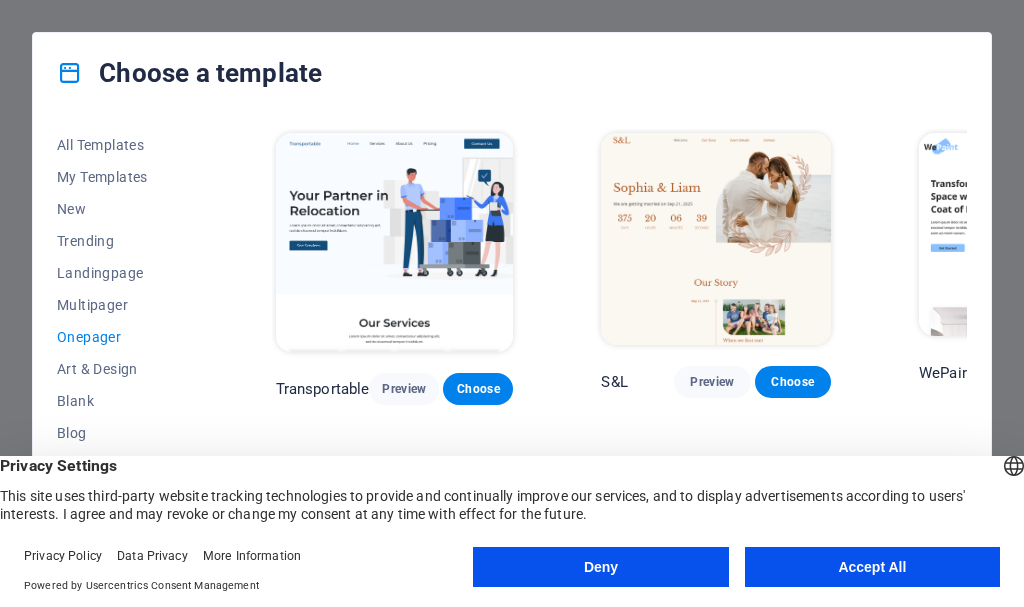 click on "All Templates My Templates New Trending Landingpage Multipager Onepager Art & Design Blank Blog Business Education & Culture Event Gastronomy Health IT & Media Legal & Finance Non-Profit Performance Portfolio Services Sports & Beauty Trades Travel Wireframe Transportable Preview Choose S&L Preview Choose WePaint Preview Choose Eco-Con Preview Choose MeetUp Preview Choose Podcaster Preview Choose UrbanNest Interiors Preview Choose Green Change Preview Choose Cleaner Preview Choose Johanna James Preview Choose Drive Preview Choose Wanderlust Preview Choose BERLIN Preview Choose Gadgets Preview Choose Max Hatzy Preview Choose Handyman Preview Choose Blogger Preview Choose Création Preview Choose Pesk Preview Choose Priodas Preview Choose Wireframe One Preview Choose Evergreen Preview Choose Kids-Events Preview Choose CleanCar Preview Choose Protector Preview Choose Pizzeria Di Dio Preview Choose Vinyasa Preview Choose Maki Preview Choose Woody Preview Choose BRGs Preview Choose Genius Preview Choose Volare Opus" at bounding box center [512, 343] 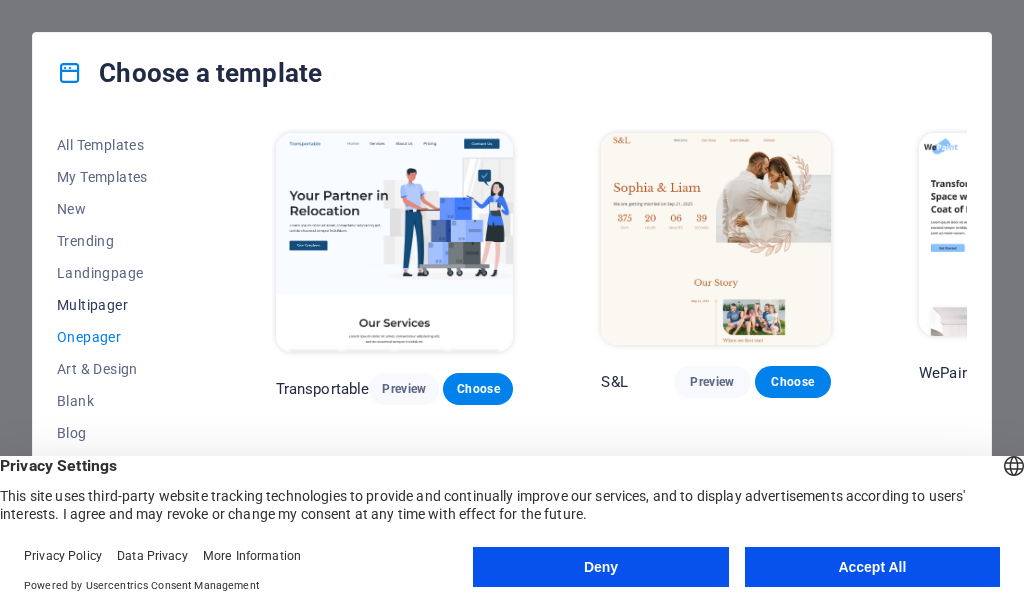 click on "Multipager" at bounding box center (122, 305) 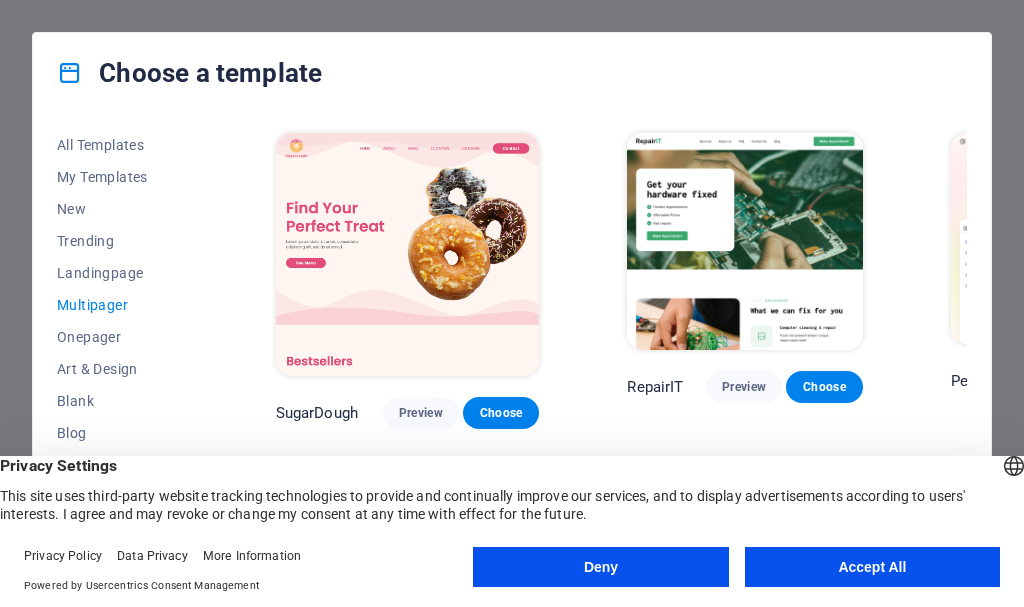click on "All Templates My Templates New Trending Landingpage Multipager Onepager Art & Design Blank Blog Business Education & Culture Event Gastronomy Health IT & Media Legal & Finance Non-Profit Performance Portfolio Services Sports & Beauty Trades Travel Wireframe SugarDough Preview Choose RepairIT Preview Choose Peoneera Preview Choose Art Museum Preview Choose Wonder Planner Preview Choose Help & Care Preview Choose Academix Preview Choose BIG Barber Shop Preview Choose Health & Food Preview Choose The Beauty Temple Preview Choose WeTrain Preview Choose Delicioso Preview Choose Dream Garden Preview Choose LumeDeAqua Preview Choose Pets Care Preview Choose SafeSpace Preview Choose Midnight Rain Bar Preview Choose Estator Preview Choose Health Group Preview Choose MakeIt Agency Preview Choose WeSpa Preview Choose CoffeeScience Preview Choose CoachLife Preview Choose Cafe de Oceana Preview Choose Denteeth Preview Choose Le Hair Preview Choose TechUp Preview Choose Nolan-Bahler Preview Choose Fashion Preview Choose" at bounding box center (512, 343) 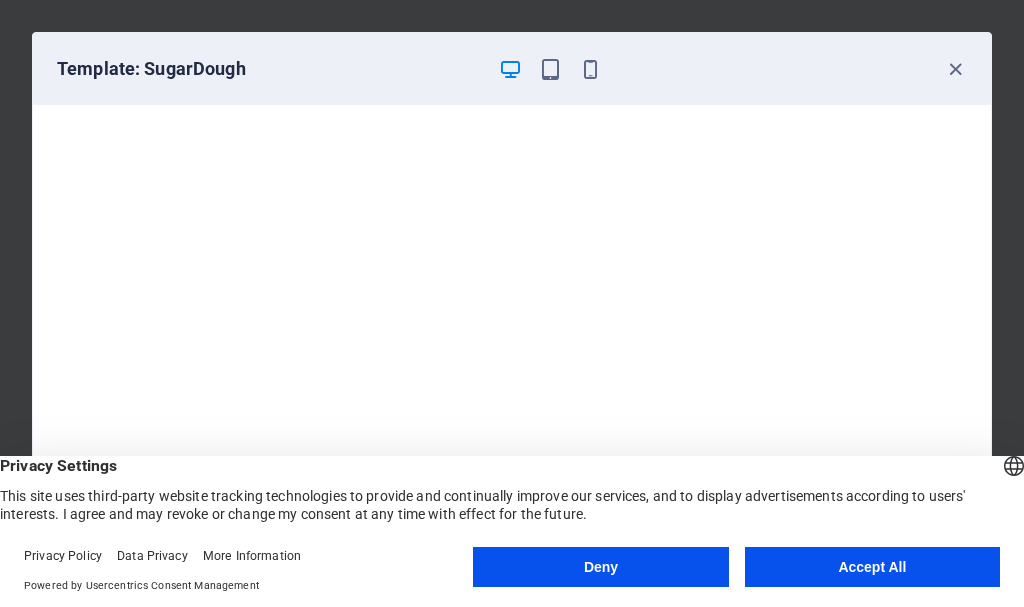 click on "Template: SugarDough" at bounding box center (512, 69) 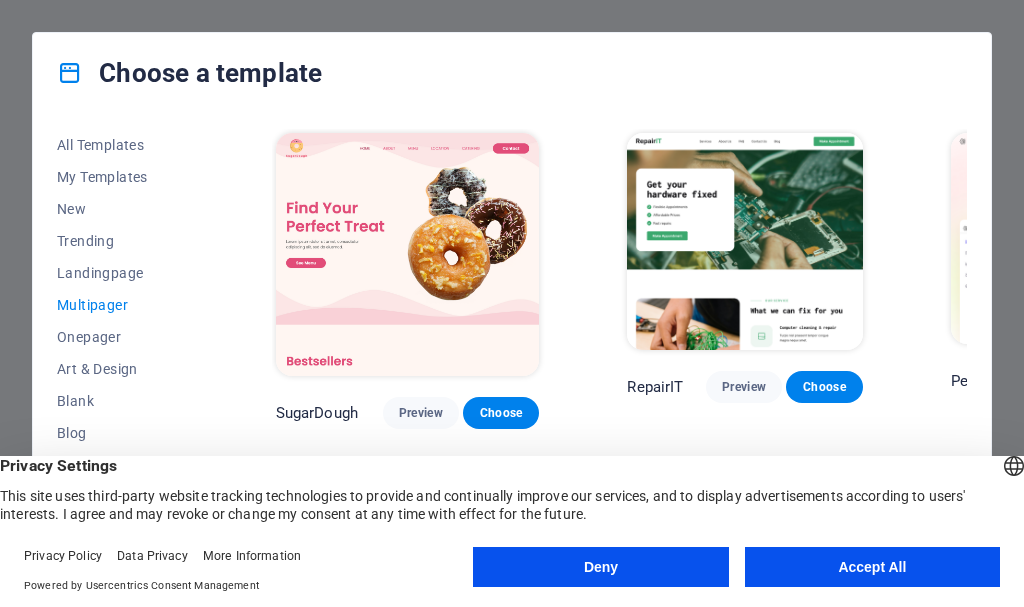 click on "All Templates My Templates New Trending Landingpage Multipager Onepager Art & Design Blank Blog Business Education & Culture Event Gastronomy Health IT & Media Legal & Finance Non-Profit Performance Portfolio Services Sports & Beauty Trades Travel Wireframe SugarDough Preview Choose RepairIT Preview Choose Peoneera Preview Choose Art Museum Preview Choose Wonder Planner Preview Choose Help & Care Preview Choose Academix Preview Choose BIG Barber Shop Preview Choose Health & Food Preview Choose The Beauty Temple Preview Choose WeTrain Preview Choose Delicioso Preview Choose Dream Garden Preview Choose LumeDeAqua Preview Choose Pets Care Preview Choose SafeSpace Preview Choose Midnight Rain Bar Preview Choose Estator Preview Choose Health Group Preview Choose MakeIt Agency Preview Choose WeSpa Preview Choose CoffeeScience Preview Choose CoachLife Preview Choose Cafe de Oceana Preview Choose Denteeth Preview Choose Le Hair Preview Choose TechUp Preview Choose Nolan-Bahler Preview Choose Fashion Preview Choose" at bounding box center [512, 343] 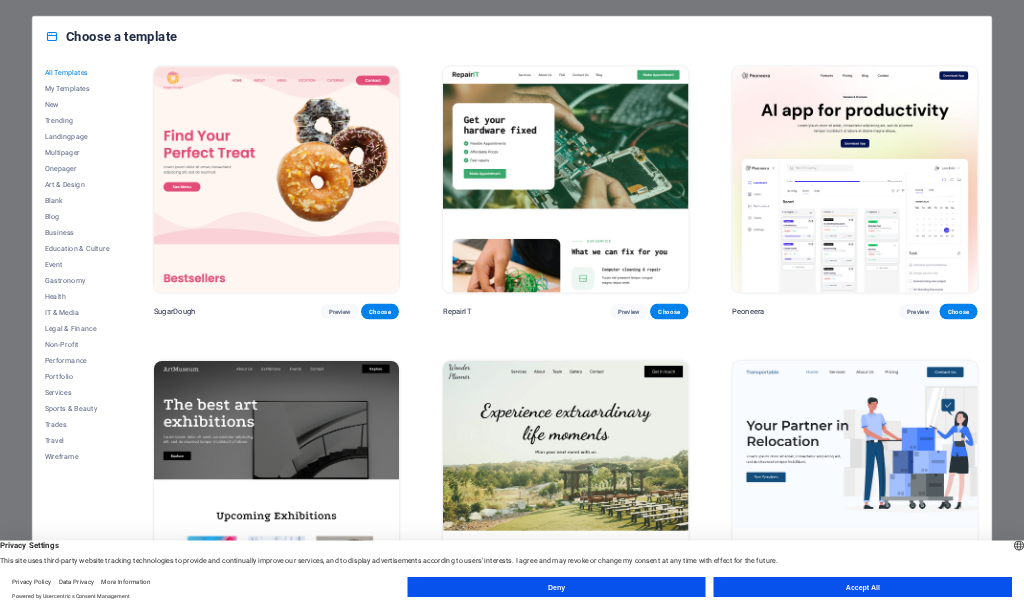 scroll, scrollTop: 0, scrollLeft: 0, axis: both 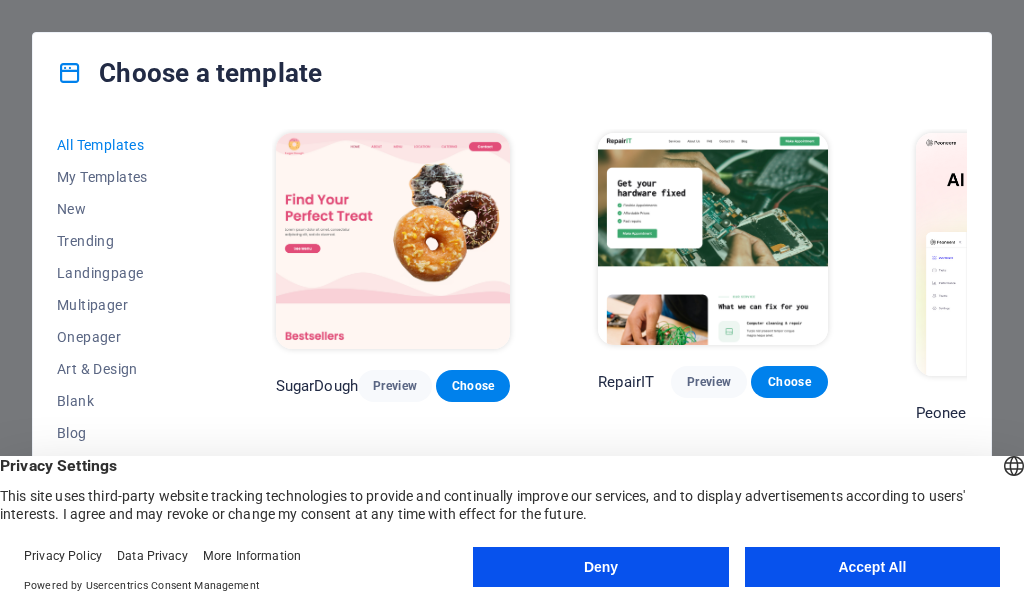 click on "All Templates My Templates New Trending Landingpage Multipager Onepager Art & Design Blank Blog Business Education & Culture Event Gastronomy Health IT & Media Legal & Finance Non-Profit Performance Portfolio Services Sports & Beauty Trades Travel Wireframe SugarDough Preview Choose RepairIT Preview Choose Peoneera Preview Choose Art Museum Preview Choose Wonder Planner Preview Choose Transportable Preview Choose S&L Preview Choose WePaint Preview Choose Eco-Con Preview Choose MeetUp Preview Choose Help & Care Preview Choose Podcaster Preview Choose Academix Preview Choose BIG Barber Shop Preview Choose Health & Food Preview Choose UrbanNest Interiors Preview Choose Green Change Preview Choose The Beauty Temple Preview Choose WeTrain Preview Choose Cleaner Preview Choose Johanna James Preview Choose Delicioso Preview Choose Dream Garden Preview Choose LumeDeAqua Preview Choose Pets Care Preview Choose SafeSpace Preview Choose Midnight Rain Bar Preview Choose Drive Preview Choose Estator Preview Choose Preview" at bounding box center (512, 343) 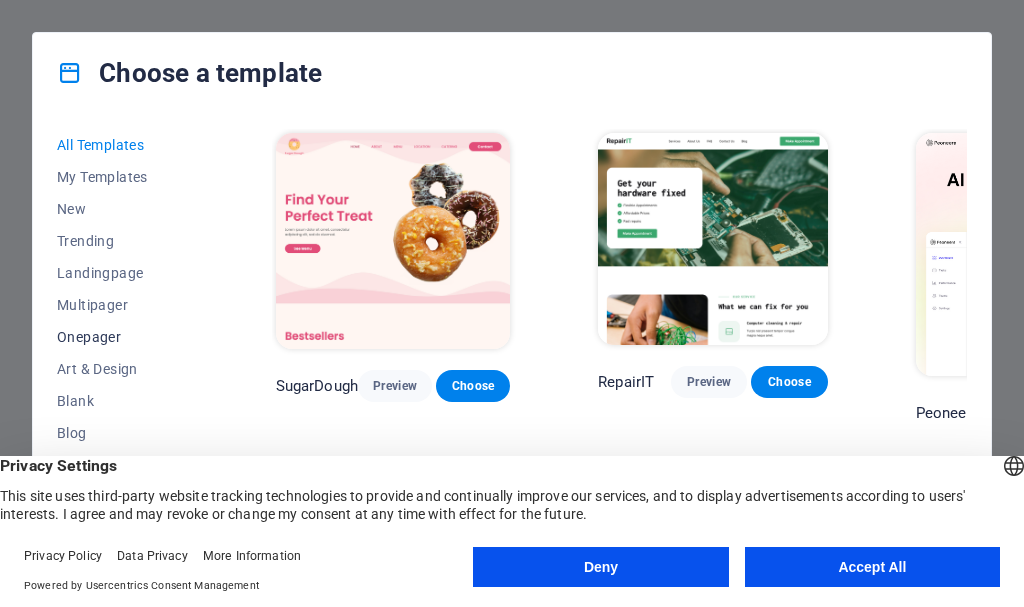 click on "Onepager" at bounding box center (122, 337) 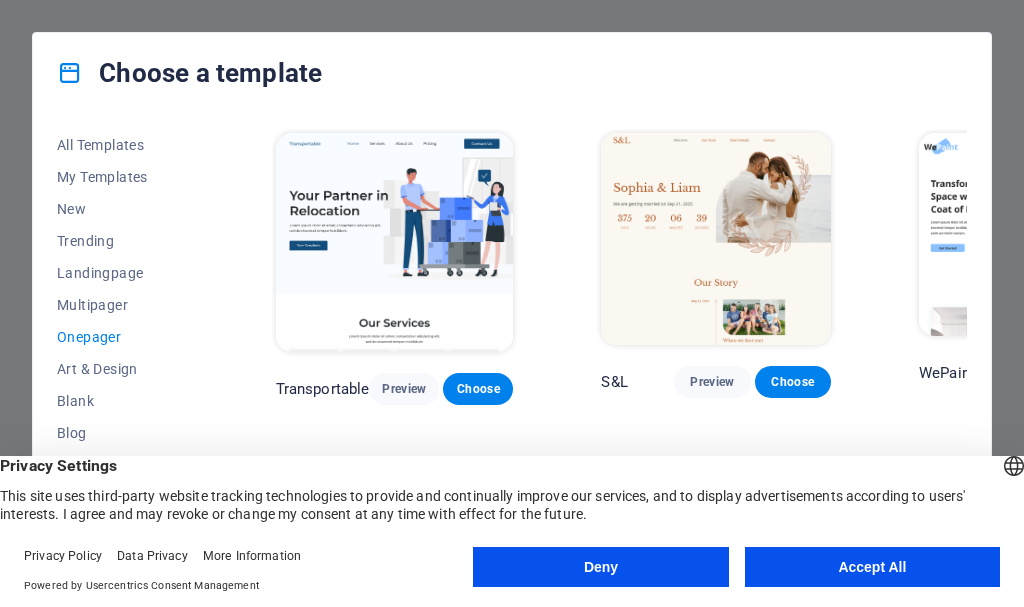 click on "All Templates My Templates New Trending Landingpage Multipager Onepager Art & Design Blank Blog Business Education & Culture Event Gastronomy Health IT & Media Legal & Finance Non-Profit Performance Portfolio Services Sports & Beauty Trades Travel Wireframe Transportable Preview Choose S&L Preview Choose WePaint Preview Choose Eco-Con Preview Choose MeetUp Preview Choose Podcaster Preview Choose UrbanNest Interiors Preview Choose Green Change Preview Choose Cleaner Preview Choose Johanna James Preview Choose Drive Preview Choose Wanderlust Preview Choose BERLIN Preview Choose Gadgets Preview Choose Max Hatzy Preview Choose Handyman Preview Choose Blogger Preview Choose Création Preview Choose Pesk Preview Choose Priodas Preview Choose Wireframe One Preview Choose Evergreen Preview Choose Kids-Events Preview Choose CleanCar Preview Choose Protector Preview Choose Pizzeria Di Dio Preview Choose Vinyasa Preview Choose Maki Preview Choose Woody Preview Choose BRGs Preview Choose Genius Preview Choose Volare Opus" at bounding box center [512, 343] 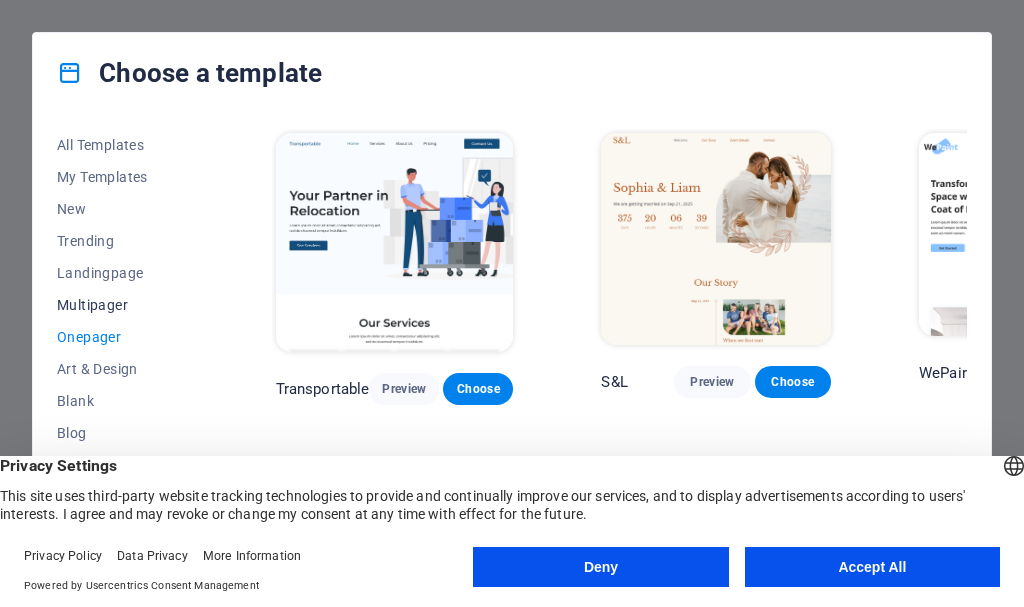 click on "Multipager" at bounding box center (122, 305) 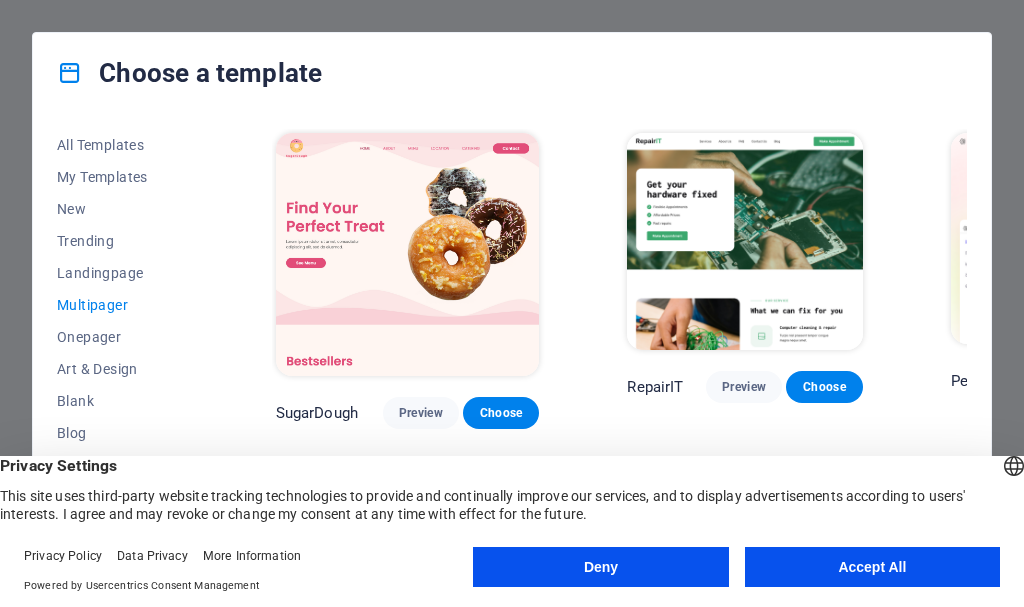 click on "All Templates My Templates New Trending Landingpage Multipager Onepager Art & Design Blank Blog Business Education & Culture Event Gastronomy Health IT & Media Legal & Finance Non-Profit Performance Portfolio Services Sports & Beauty Trades Travel Wireframe SugarDough Preview Choose RepairIT Preview Choose Peoneera Preview Choose Art Museum Preview Choose Wonder Planner Preview Choose Help & Care Preview Choose Academix Preview Choose BIG Barber Shop Preview Choose Health & Food Preview Choose The Beauty Temple Preview Choose WeTrain Preview Choose Delicioso Preview Choose Dream Garden Preview Choose LumeDeAqua Preview Choose Pets Care Preview Choose SafeSpace Preview Choose Midnight Rain Bar Preview Choose Estator Preview Choose Health Group Preview Choose MakeIt Agency Preview Choose WeSpa Preview Choose CoffeeScience Preview Choose CoachLife Preview Choose Cafe de Oceana Preview Choose Denteeth Preview Choose Le Hair Preview Choose TechUp Preview Choose Nolan-Bahler Preview Choose Fashion Preview Choose" at bounding box center [512, 343] 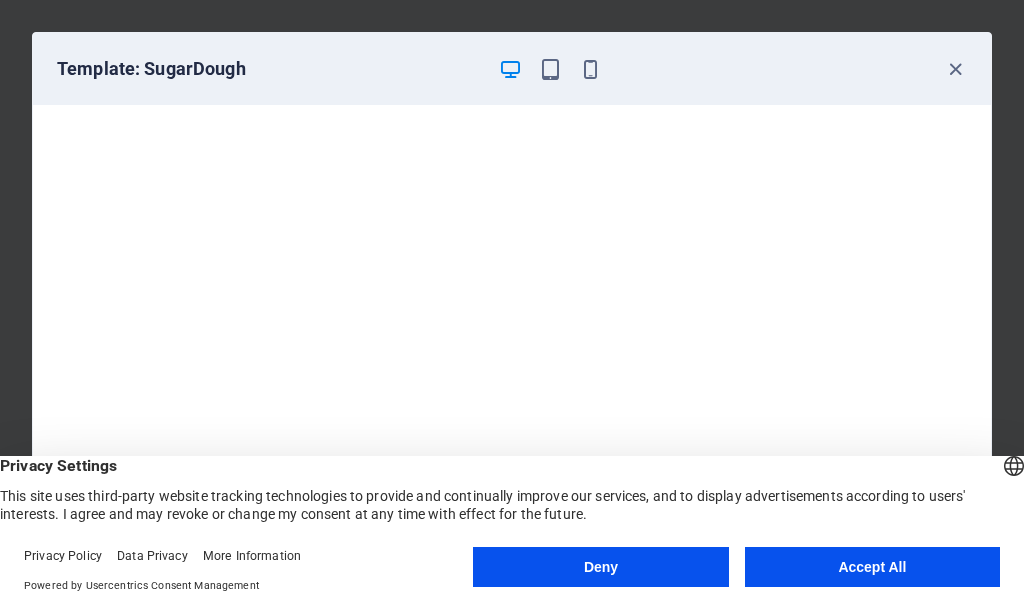 click on "Template: SugarDough" at bounding box center (512, 69) 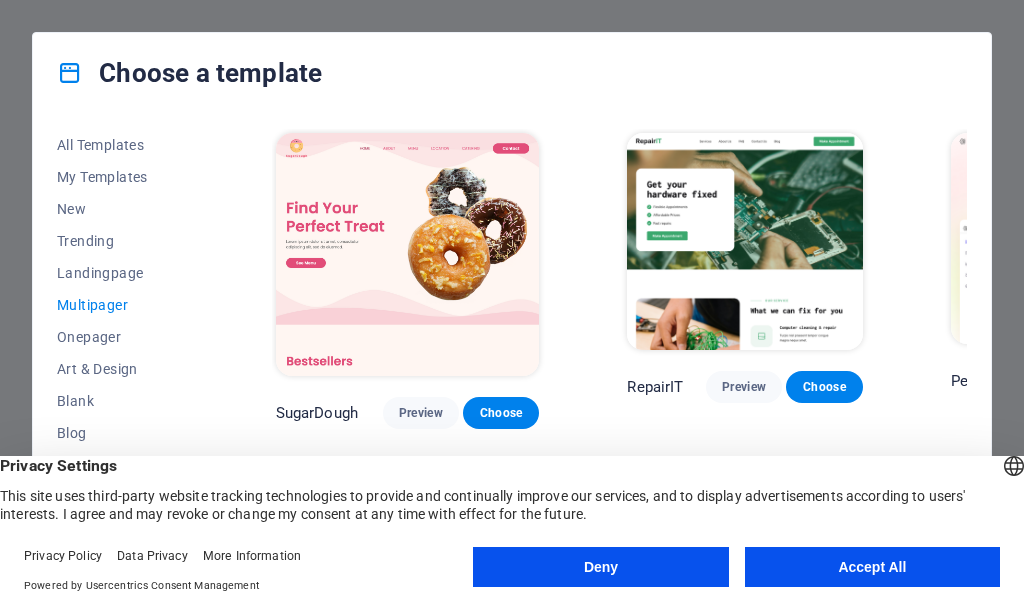 click on "All Templates My Templates New Trending Landingpage Multipager Onepager Art & Design Blank Blog Business Education & Culture Event Gastronomy Health IT & Media Legal & Finance Non-Profit Performance Portfolio Services Sports & Beauty Trades Travel Wireframe SugarDough Preview Choose RepairIT Preview Choose Peoneera Preview Choose Art Museum Preview Choose Wonder Planner Preview Choose Help & Care Preview Choose Academix Preview Choose BIG Barber Shop Preview Choose Health & Food Preview Choose The Beauty Temple Preview Choose WeTrain Preview Choose Delicioso Preview Choose Dream Garden Preview Choose LumeDeAqua Preview Choose Pets Care Preview Choose SafeSpace Preview Choose Midnight Rain Bar Preview Choose Estator Preview Choose Health Group Preview Choose MakeIt Agency Preview Choose WeSpa Preview Choose CoffeeScience Preview Choose CoachLife Preview Choose Cafe de Oceana Preview Choose Denteeth Preview Choose Le Hair Preview Choose TechUp Preview Choose Nolan-Bahler Preview Choose Fashion Preview Choose" at bounding box center (512, 343) 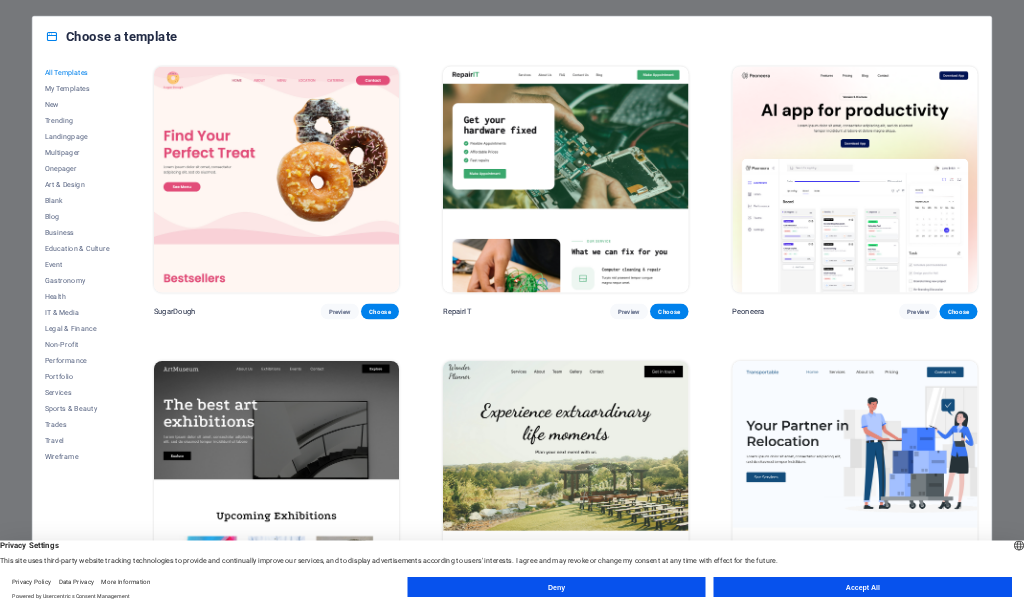 scroll, scrollTop: 0, scrollLeft: 0, axis: both 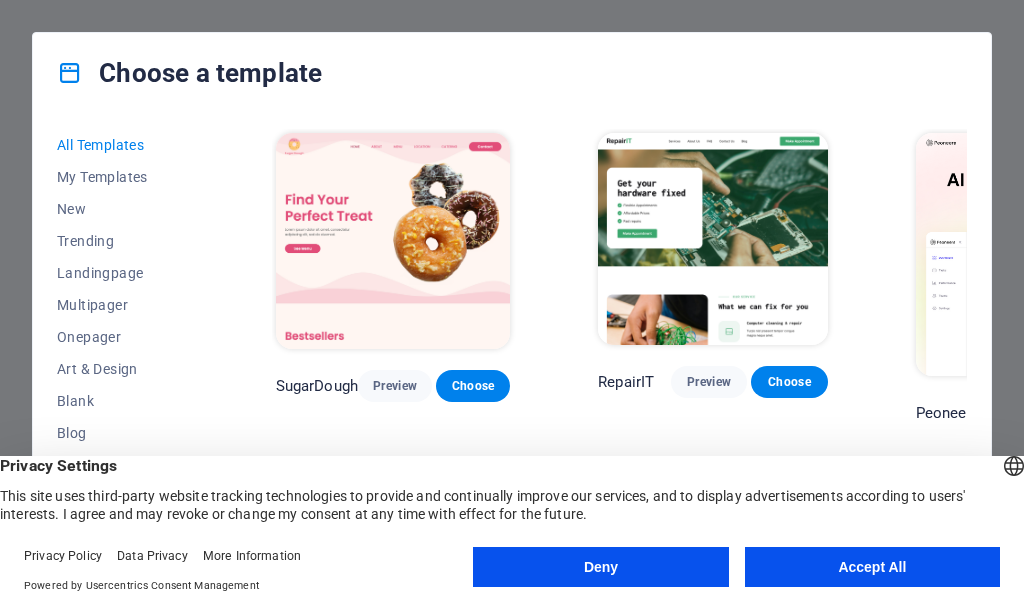 click on "All Templates My Templates New Trending Landingpage Multipager Onepager Art & Design Blank Blog Business Education & Culture Event Gastronomy Health IT & Media Legal & Finance Non-Profit Performance Portfolio Services Sports & Beauty Trades Travel Wireframe SugarDough Preview Choose RepairIT Preview Choose Peoneera Preview Choose Art Museum Preview Choose Wonder Planner Preview Choose Transportable Preview Choose S&L Preview Choose WePaint Preview Choose Eco-Con Preview Choose MeetUp Preview Choose Help & Care Preview Choose Podcaster Preview Choose Academix Preview Choose BIG Barber Shop Preview Choose Health & Food Preview Choose UrbanNest Interiors Preview Choose Green Change Preview Choose The Beauty Temple Preview Choose WeTrain Preview Choose Cleaner Preview Choose Johanna James Preview Choose Delicioso Preview Choose Dream Garden Preview Choose LumeDeAqua Preview Choose Pets Care Preview Choose SafeSpace Preview Choose Midnight Rain Bar Preview Choose Drive Preview Choose Estator Preview Choose Preview" at bounding box center (512, 343) 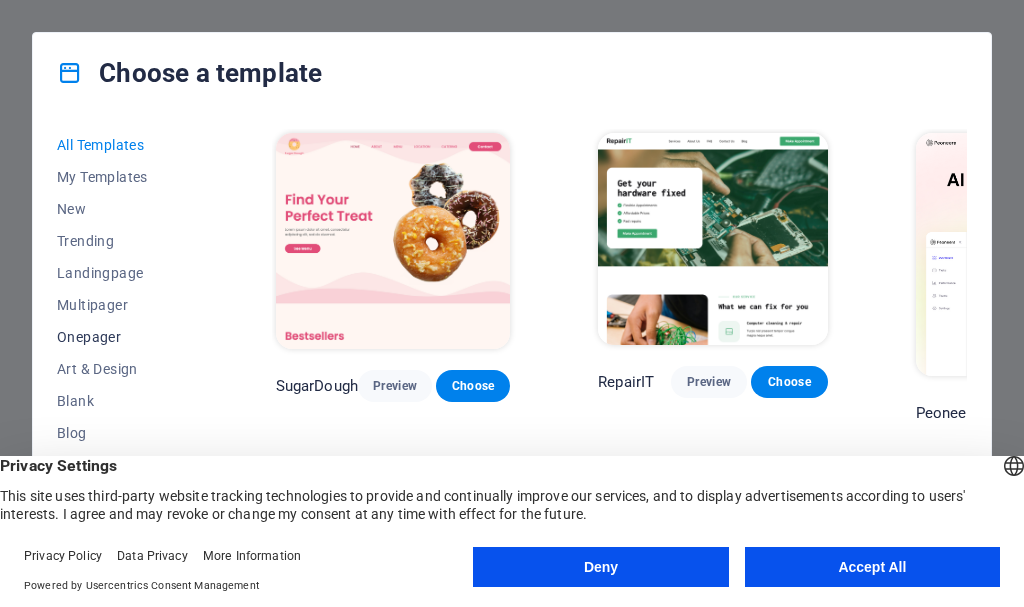 click on "Onepager" at bounding box center (122, 337) 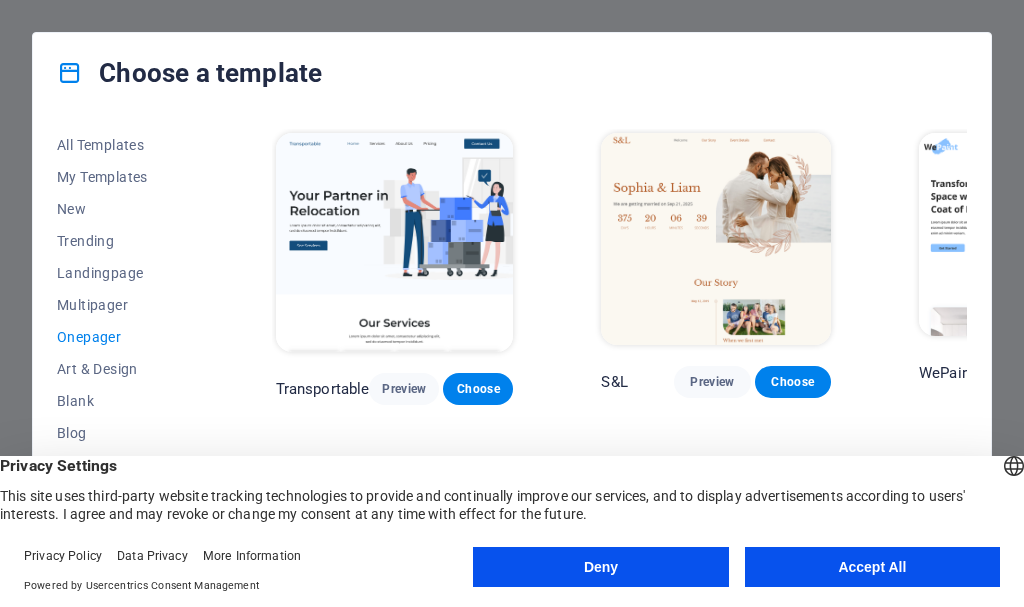 click on "All Templates My Templates New Trending Landingpage Multipager Onepager Art & Design Blank Blog Business Education & Culture Event Gastronomy Health IT & Media Legal & Finance Non-Profit Performance Portfolio Services Sports & Beauty Trades Travel Wireframe Transportable Preview Choose S&L Preview Choose WePaint Preview Choose Eco-Con Preview Choose MeetUp Preview Choose Podcaster Preview Choose UrbanNest Interiors Preview Choose Green Change Preview Choose Cleaner Preview Choose Johanna James Preview Choose Drive Preview Choose Wanderlust Preview Choose BERLIN Preview Choose Gadgets Preview Choose Max Hatzy Preview Choose Handyman Preview Choose Blogger Preview Choose Création Preview Choose Pesk Preview Choose Priodas Preview Choose Wireframe One Preview Choose Evergreen Preview Choose Kids-Events Preview Choose CleanCar Preview Choose Protector Preview Choose Pizzeria Di Dio Preview Choose Vinyasa Preview Choose Maki Preview Choose Woody Preview Choose BRGs Preview Choose Genius Preview Choose Volare Opus" at bounding box center [512, 343] 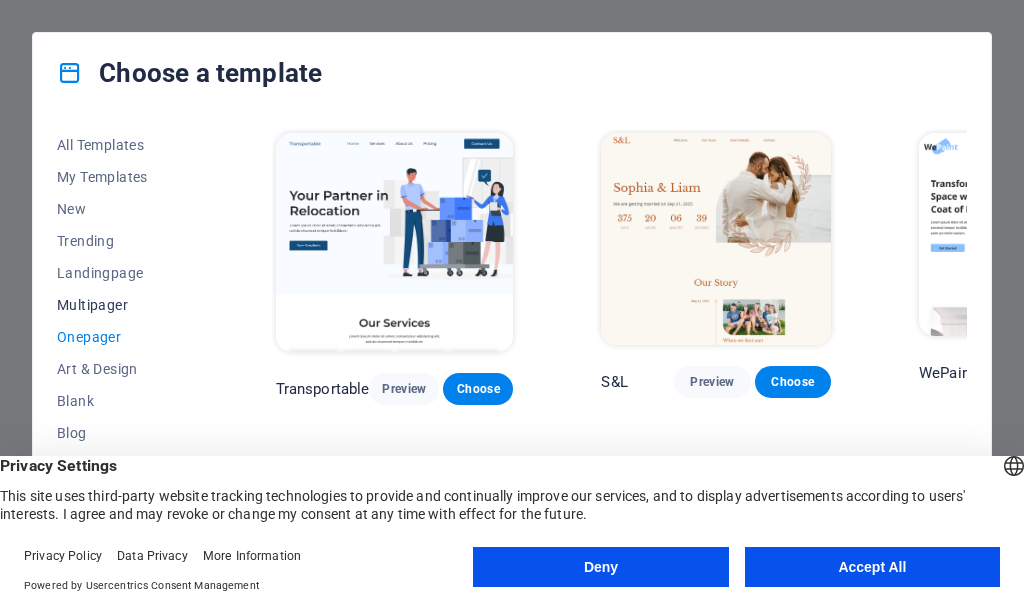 click on "Multipager" at bounding box center [122, 305] 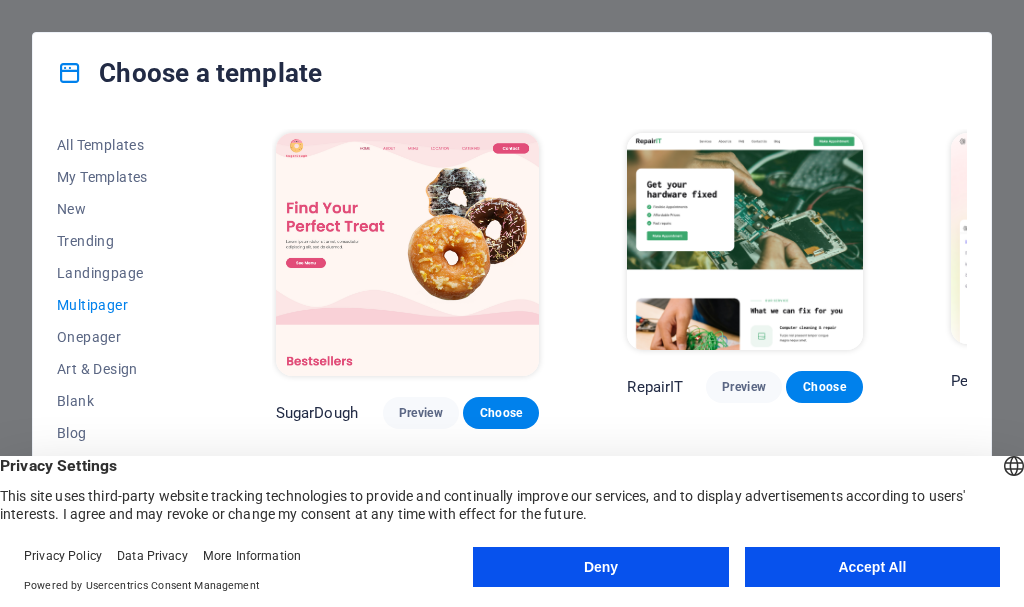click on "All Templates My Templates New Trending Landingpage Multipager Onepager Art & Design Blank Blog Business Education & Culture Event Gastronomy Health IT & Media Legal & Finance Non-Profit Performance Portfolio Services Sports & Beauty Trades Travel Wireframe SugarDough Preview Choose RepairIT Preview Choose Peoneera Preview Choose Art Museum Preview Choose Wonder Planner Preview Choose Help & Care Preview Choose Academix Preview Choose BIG Barber Shop Preview Choose Health & Food Preview Choose The Beauty Temple Preview Choose WeTrain Preview Choose Delicioso Preview Choose Dream Garden Preview Choose LumeDeAqua Preview Choose Pets Care Preview Choose SafeSpace Preview Choose Midnight Rain Bar Preview Choose Estator Preview Choose Health Group Preview Choose MakeIt Agency Preview Choose WeSpa Preview Choose CoffeeScience Preview Choose CoachLife Preview Choose Cafe de Oceana Preview Choose Denteeth Preview Choose Le Hair Preview Choose TechUp Preview Choose Nolan-Bahler Preview Choose Fashion Preview Choose" at bounding box center (512, 343) 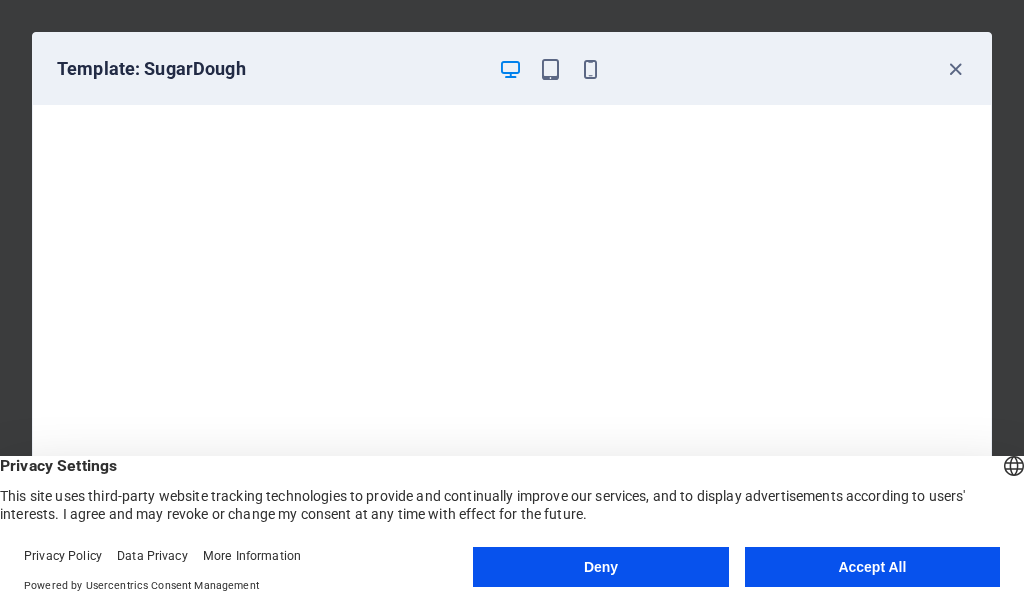 click on "Template: SugarDough" at bounding box center [512, 69] 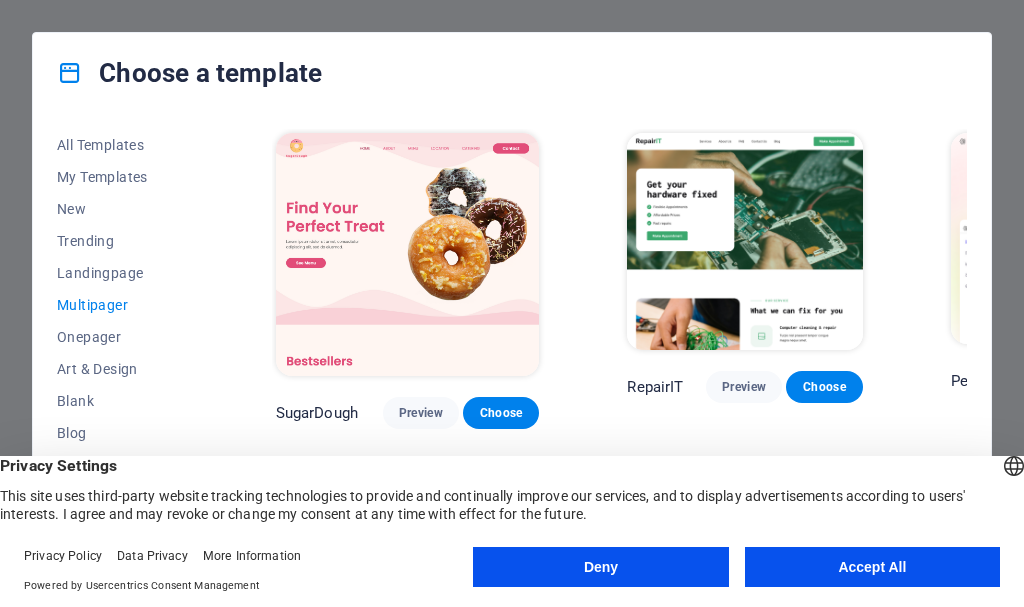 click on "All Templates My Templates New Trending Landingpage Multipager Onepager Art & Design Blank Blog Business Education & Culture Event Gastronomy Health IT & Media Legal & Finance Non-Profit Performance Portfolio Services Sports & Beauty Trades Travel Wireframe SugarDough Preview Choose RepairIT Preview Choose Peoneera Preview Choose Art Museum Preview Choose Wonder Planner Preview Choose Help & Care Preview Choose Academix Preview Choose BIG Barber Shop Preview Choose Health & Food Preview Choose The Beauty Temple Preview Choose WeTrain Preview Choose Delicioso Preview Choose Dream Garden Preview Choose LumeDeAqua Preview Choose Pets Care Preview Choose SafeSpace Preview Choose Midnight Rain Bar Preview Choose Estator Preview Choose Health Group Preview Choose MakeIt Agency Preview Choose WeSpa Preview Choose CoffeeScience Preview Choose CoachLife Preview Choose Cafe de Oceana Preview Choose Denteeth Preview Choose Le Hair Preview Choose TechUp Preview Choose Nolan-Bahler Preview Choose Fashion Preview Choose" at bounding box center [512, 343] 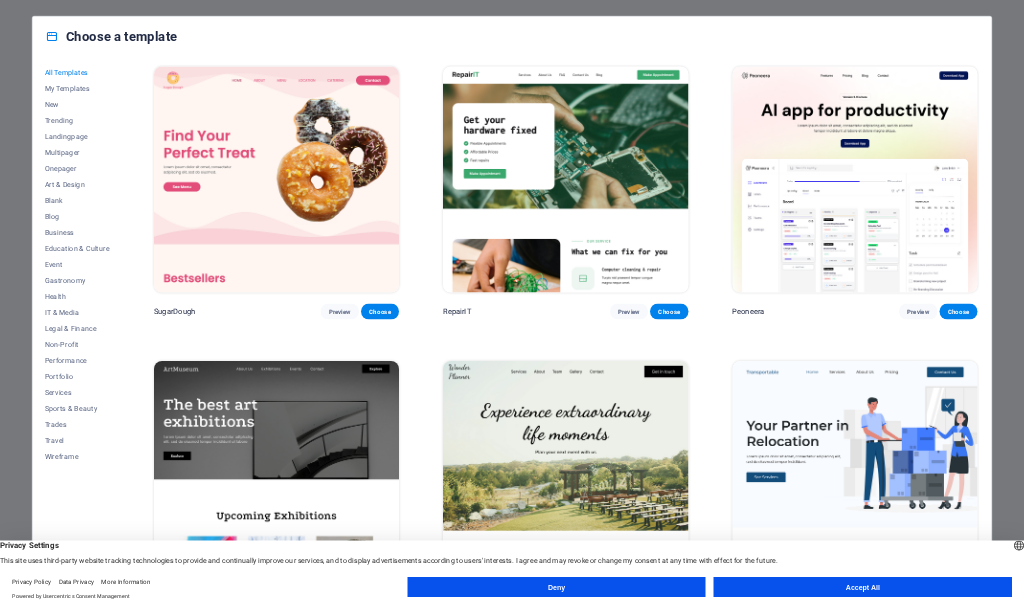 scroll, scrollTop: 0, scrollLeft: 0, axis: both 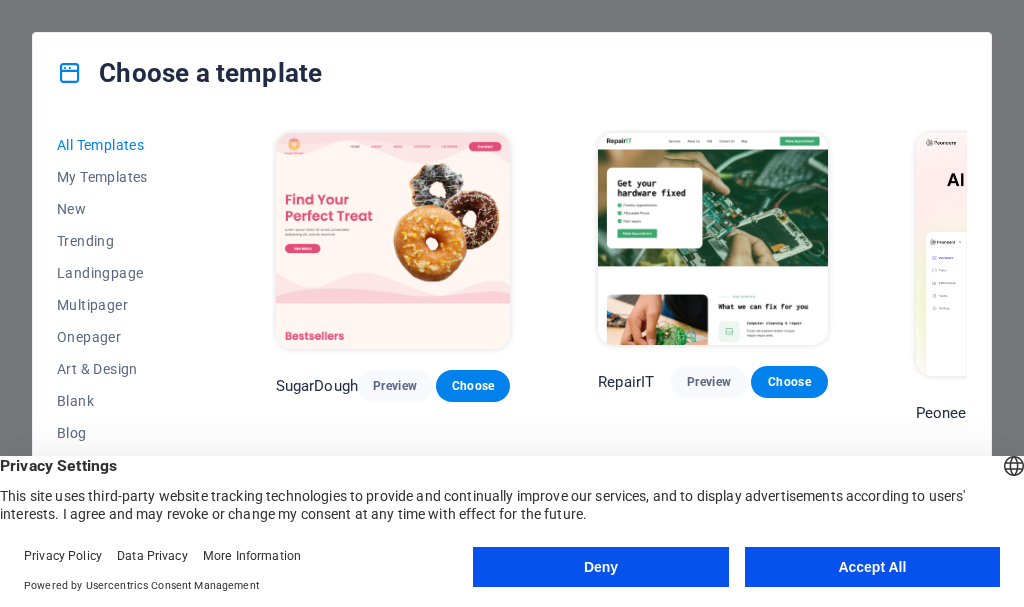 click on "All Templates My Templates New Trending Landingpage Multipager Onepager Art & Design Blank Blog Business Education & Culture Event Gastronomy Health IT & Media Legal & Finance Non-Profit Performance Portfolio Services Sports & Beauty Trades Travel Wireframe SugarDough Preview Choose RepairIT Preview Choose Peoneera Preview Choose Art Museum Preview Choose Wonder Planner Preview Choose Transportable Preview Choose S&L Preview Choose WePaint Preview Choose Eco-Con Preview Choose MeetUp Preview Choose Help & Care Preview Choose Podcaster Preview Choose Academix Preview Choose BIG Barber Shop Preview Choose Health & Food Preview Choose UrbanNest Interiors Preview Choose Green Change Preview Choose The Beauty Temple Preview Choose WeTrain Preview Choose Cleaner Preview Choose Johanna James Preview Choose Delicioso Preview Choose Dream Garden Preview Choose LumeDeAqua Preview Choose Pets Care Preview Choose SafeSpace Preview Choose Midnight Rain Bar Preview Choose Drive Preview Choose Estator Preview Choose Preview" at bounding box center [512, 343] 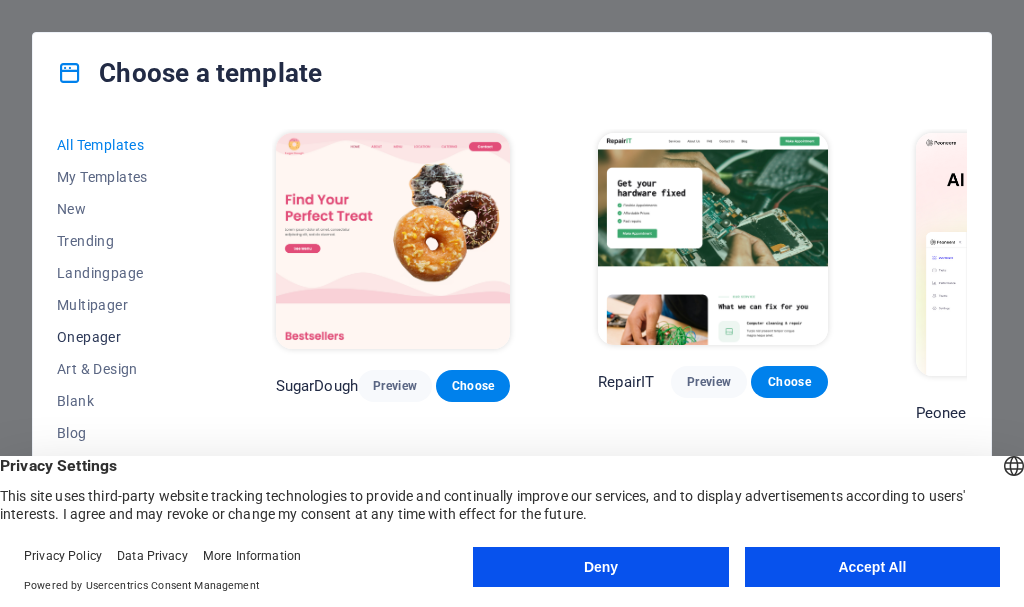 click on "Onepager" at bounding box center [122, 337] 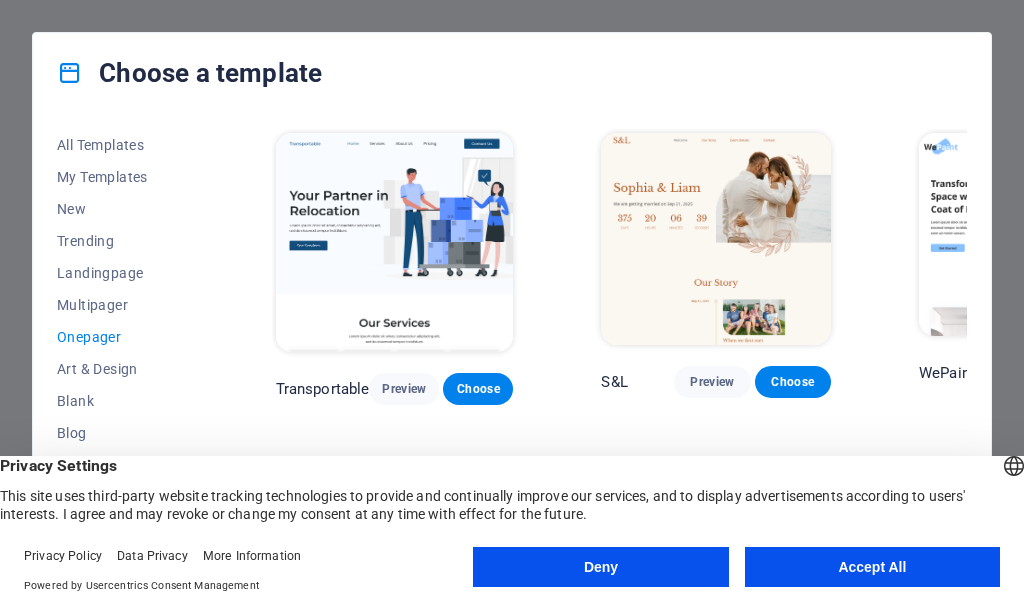click on "All Templates My Templates New Trending Landingpage Multipager Onepager Art & Design Blank Blog Business Education & Culture Event Gastronomy Health IT & Media Legal & Finance Non-Profit Performance Portfolio Services Sports & Beauty Trades Travel Wireframe Transportable Preview Choose S&L Preview Choose WePaint Preview Choose Eco-Con Preview Choose MeetUp Preview Choose Podcaster Preview Choose UrbanNest Interiors Preview Choose Green Change Preview Choose Cleaner Preview Choose Johanna James Preview Choose Drive Preview Choose Wanderlust Preview Choose BERLIN Preview Choose Gadgets Preview Choose Max Hatzy Preview Choose Handyman Preview Choose Blogger Preview Choose Création Preview Choose Pesk Preview Choose Priodas Preview Choose Wireframe One Preview Choose Evergreen Preview Choose Kids-Events Preview Choose CleanCar Preview Choose Protector Preview Choose Pizzeria Di Dio Preview Choose Vinyasa Preview Choose Maki Preview Choose Woody Preview Choose BRGs Preview Choose Genius Preview Choose Volare Opus" at bounding box center [512, 343] 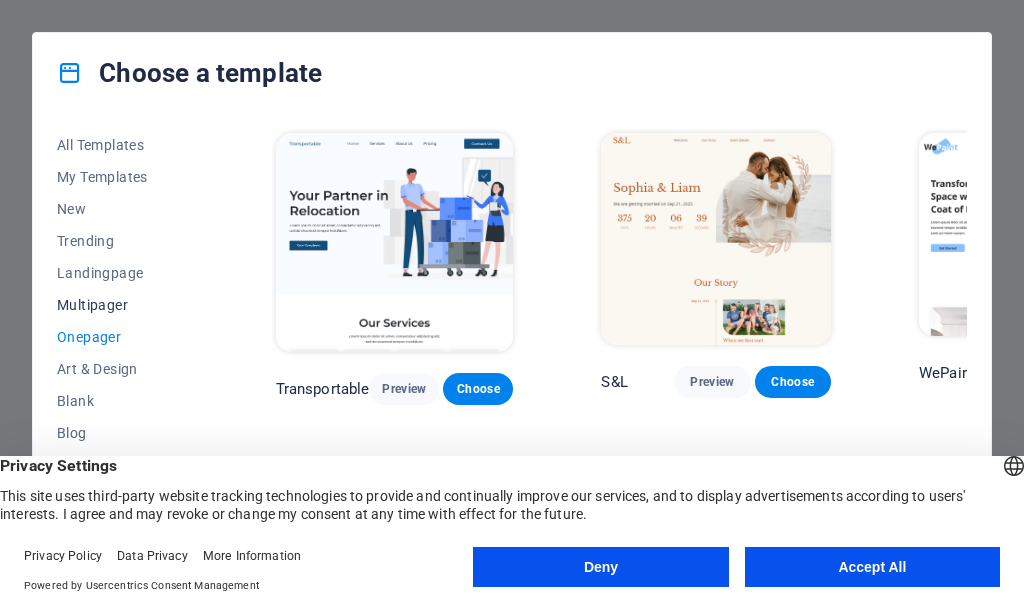 click on "Multipager" at bounding box center [122, 305] 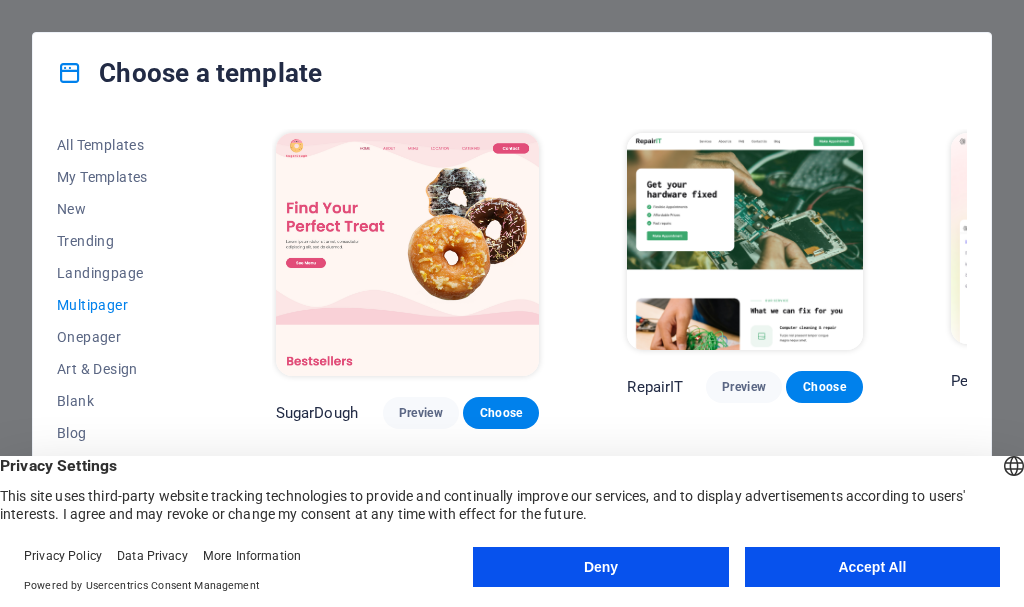 click on "All Templates My Templates New Trending Landingpage Multipager Onepager Art & Design Blank Blog Business Education & Culture Event Gastronomy Health IT & Media Legal & Finance Non-Profit Performance Portfolio Services Sports & Beauty Trades Travel Wireframe SugarDough Preview Choose RepairIT Preview Choose Peoneera Preview Choose Art Museum Preview Choose Wonder Planner Preview Choose Help & Care Preview Choose Academix Preview Choose BIG Barber Shop Preview Choose Health & Food Preview Choose The Beauty Temple Preview Choose WeTrain Preview Choose Delicioso Preview Choose Dream Garden Preview Choose LumeDeAqua Preview Choose Pets Care Preview Choose SafeSpace Preview Choose Midnight Rain Bar Preview Choose Estator Preview Choose Health Group Preview Choose MakeIt Agency Preview Choose WeSpa Preview Choose CoffeeScience Preview Choose CoachLife Preview Choose Cafe de Oceana Preview Choose Denteeth Preview Choose Le Hair Preview Choose TechUp Preview Choose Nolan-Bahler Preview Choose Fashion Preview Choose" at bounding box center (512, 343) 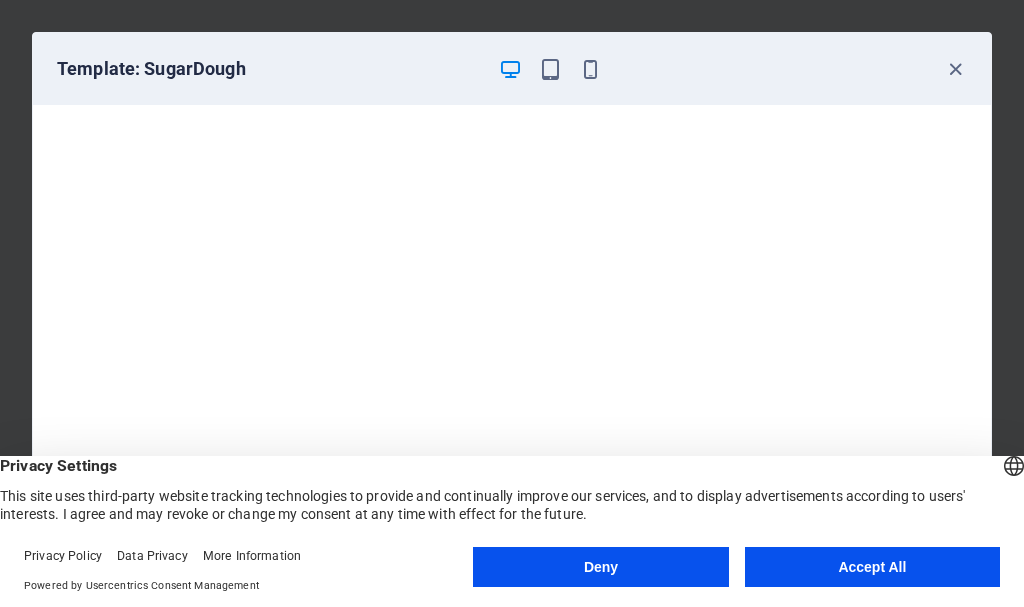 click on "Template: SugarDough" at bounding box center (512, 69) 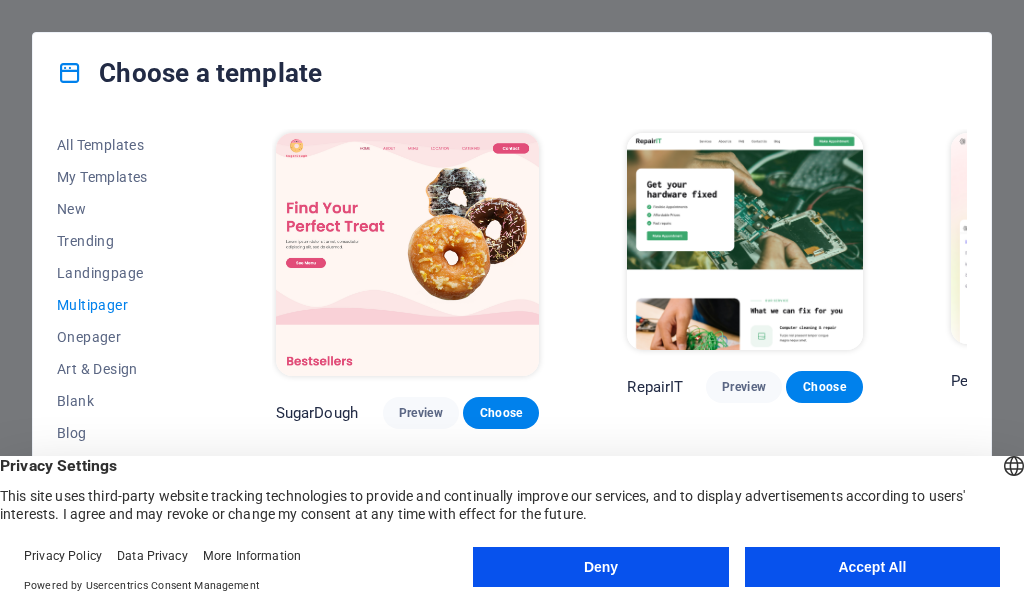 click on "All Templates My Templates New Trending Landingpage Multipager Onepager Art & Design Blank Blog Business Education & Culture Event Gastronomy Health IT & Media Legal & Finance Non-Profit Performance Portfolio Services Sports & Beauty Trades Travel Wireframe SugarDough Preview Choose RepairIT Preview Choose Peoneera Preview Choose Art Museum Preview Choose Wonder Planner Preview Choose Help & Care Preview Choose Academix Preview Choose BIG Barber Shop Preview Choose Health & Food Preview Choose The Beauty Temple Preview Choose WeTrain Preview Choose Delicioso Preview Choose Dream Garden Preview Choose LumeDeAqua Preview Choose Pets Care Preview Choose SafeSpace Preview Choose Midnight Rain Bar Preview Choose Estator Preview Choose Health Group Preview Choose MakeIt Agency Preview Choose WeSpa Preview Choose CoffeeScience Preview Choose CoachLife Preview Choose Cafe de Oceana Preview Choose Denteeth Preview Choose Le Hair Preview Choose TechUp Preview Choose Nolan-Bahler Preview Choose Fashion Preview Choose" at bounding box center [512, 343] 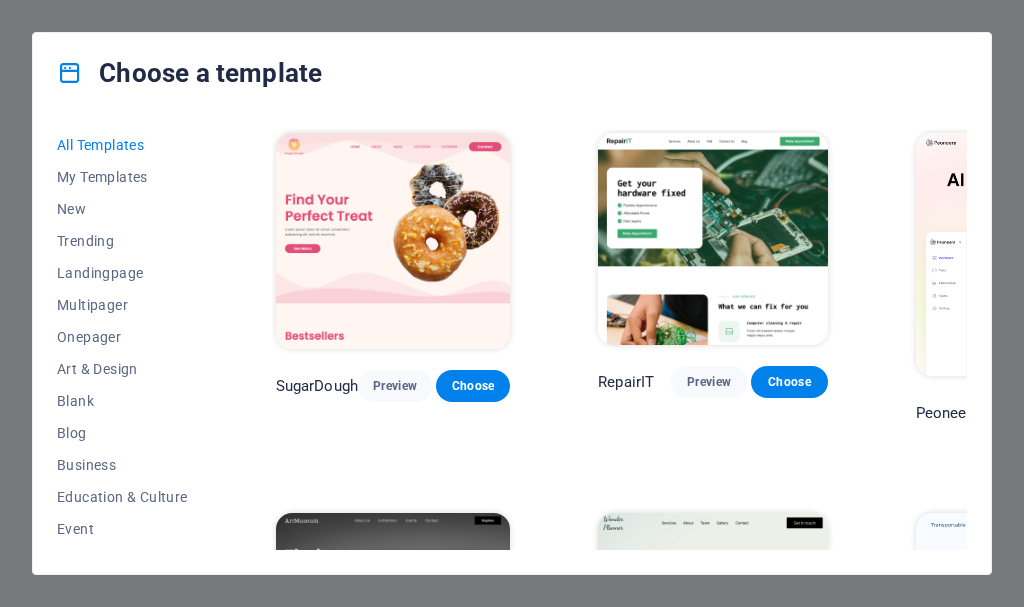 scroll, scrollTop: 0, scrollLeft: 0, axis: both 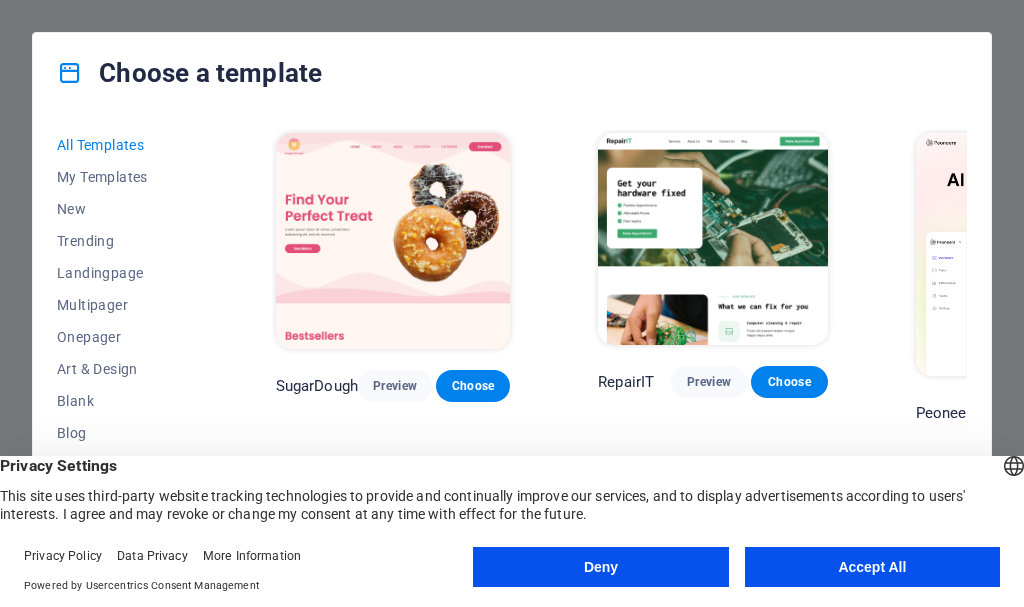 click on "All Templates My Templates New Trending Landingpage Multipager Onepager Art & Design Blank Blog Business Education & Culture Event Gastronomy Health IT & Media Legal & Finance Non-Profit Performance Portfolio Services Sports & Beauty Trades Travel Wireframe SugarDough Preview Choose RepairIT Preview Choose Peoneera Preview Choose Art Museum Preview Choose Wonder Planner Preview Choose Transportable Preview Choose S&L Preview Choose WePaint Preview Choose Eco-Con Preview Choose MeetUp Preview Choose Help & Care Preview Choose Podcaster Preview Choose Academix Preview Choose BIG Barber Shop Preview Choose Health & Food Preview Choose UrbanNest Interiors Preview Choose Green Change Preview Choose The Beauty Temple Preview Choose WeTrain Preview Choose Cleaner Preview Choose Johanna James Preview Choose Delicioso Preview Choose Dream Garden Preview Choose LumeDeAqua Preview Choose Pets Care Preview Choose SafeSpace Preview Choose Midnight Rain Bar Preview Choose Drive Preview Choose Estator Preview Choose Preview" at bounding box center (512, 343) 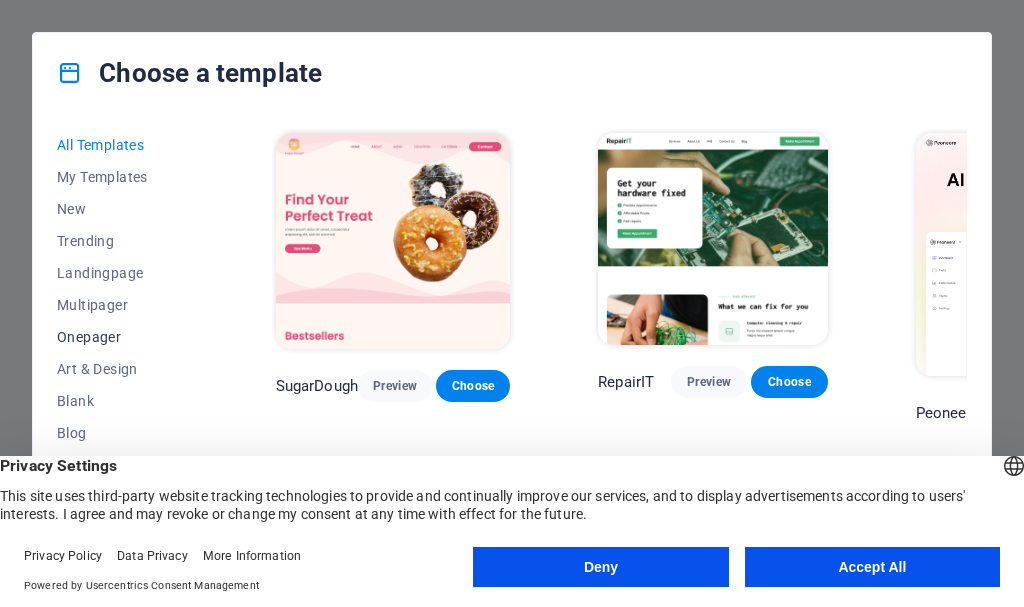 click on "Onepager" at bounding box center [122, 337] 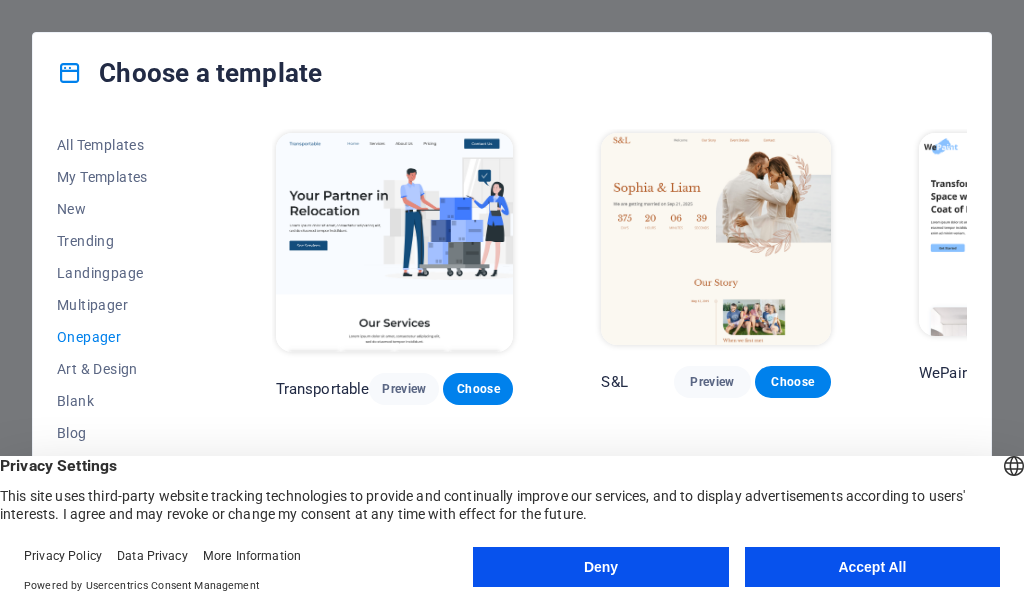click on "All Templates My Templates New Trending Landingpage Multipager Onepager Art & Design Blank Blog Business Education & Culture Event Gastronomy Health IT & Media Legal & Finance Non-Profit Performance Portfolio Services Sports & Beauty Trades Travel Wireframe Transportable Preview Choose S&L Preview Choose WePaint Preview Choose Eco-Con Preview Choose MeetUp Preview Choose Podcaster Preview Choose UrbanNest Interiors Preview Choose Green Change Preview Choose Cleaner Preview Choose Johanna James Preview Choose Drive Preview Choose Wanderlust Preview Choose BERLIN Preview Choose Gadgets Preview Choose Max Hatzy Preview Choose Handyman Preview Choose Blogger Preview Choose Création Preview Choose Pesk Preview Choose Priodas Preview Choose Wireframe One Preview Choose Evergreen Preview Choose Kids-Events Preview Choose CleanCar Preview Choose Protector Preview Choose Pizzeria Di Dio Preview Choose Vinyasa Preview Choose Maki Preview Choose Woody Preview Choose BRGs Preview Choose Genius Preview Choose Volare Opus" at bounding box center (512, 343) 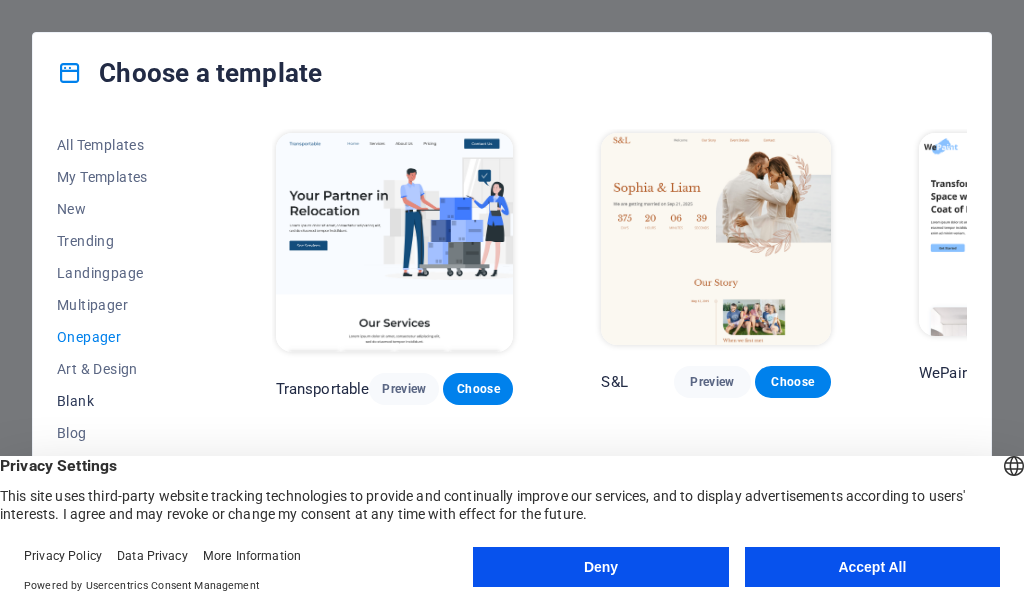 drag, startPoint x: 102, startPoint y: 295, endPoint x: 128, endPoint y: 387, distance: 95.60335 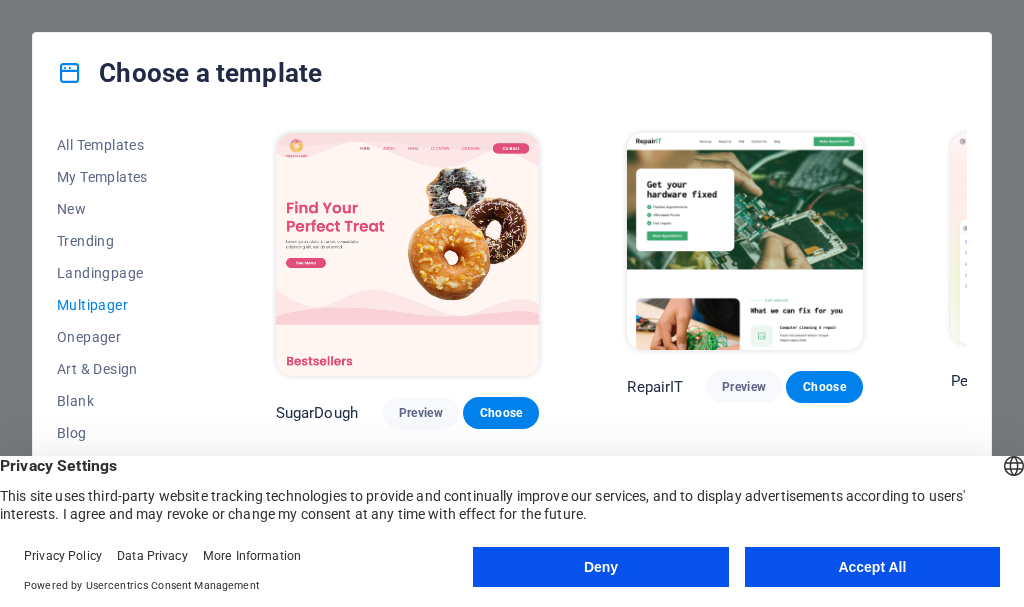 click on "All Templates My Templates New Trending Landingpage Multipager Onepager Art & Design Blank Blog Business Education & Culture Event Gastronomy Health IT & Media Legal & Finance Non-Profit Performance Portfolio Services Sports & Beauty Trades Travel Wireframe SugarDough Preview Choose RepairIT Preview Choose Peoneera Preview Choose Art Museum Preview Choose Wonder Planner Preview Choose Help & Care Preview Choose Academix Preview Choose BIG Barber Shop Preview Choose Health & Food Preview Choose The Beauty Temple Preview Choose WeTrain Preview Choose Delicioso Preview Choose Dream Garden Preview Choose LumeDeAqua Preview Choose Pets Care Preview Choose SafeSpace Preview Choose Midnight Rain Bar Preview Choose Estator Preview Choose Health Group Preview Choose MakeIt Agency Preview Choose WeSpa Preview Choose CoffeeScience Preview Choose CoachLife Preview Choose Cafe de Oceana Preview Choose Denteeth Preview Choose Le Hair Preview Choose TechUp Preview Choose Nolan-Bahler Preview Choose Fashion Preview Choose" at bounding box center (512, 343) 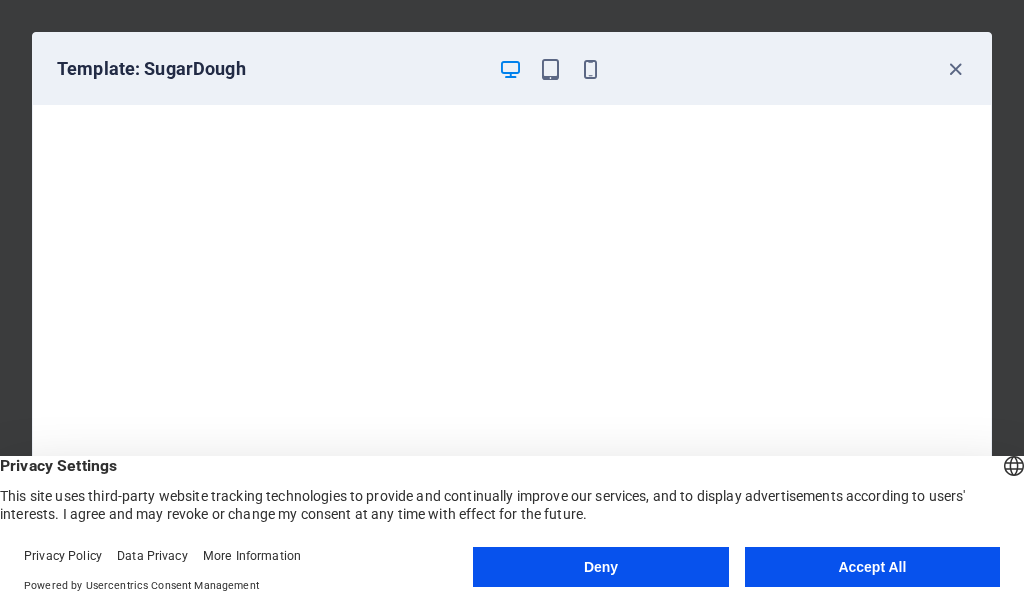 click on "Template: SugarDough" at bounding box center (512, 69) 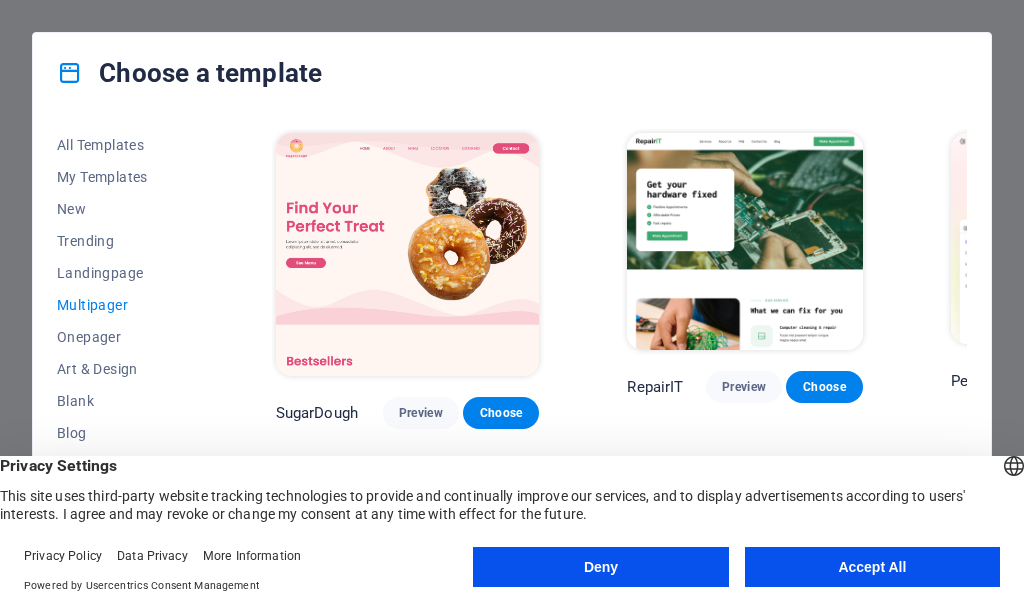 drag, startPoint x: 600, startPoint y: 113, endPoint x: 600, endPoint y: 140, distance: 27 